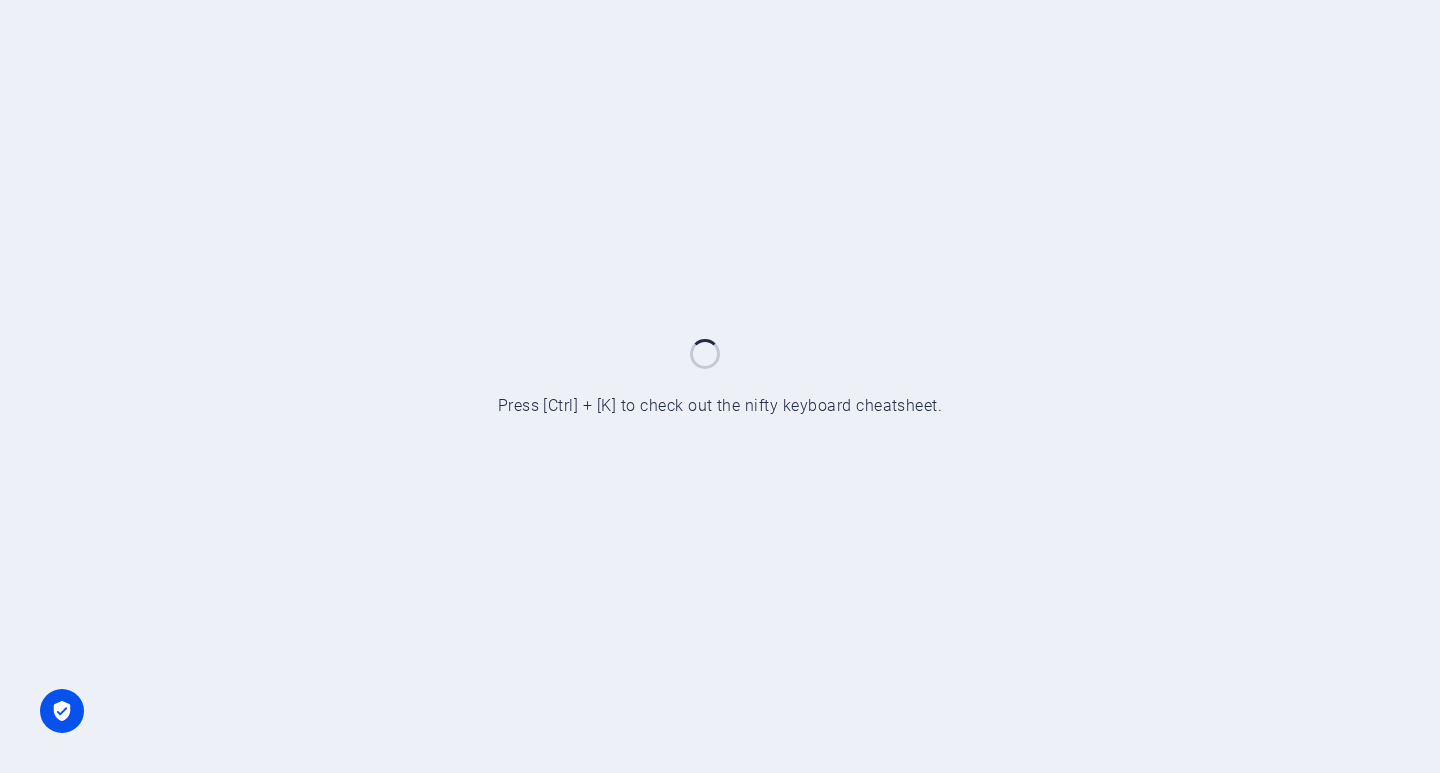 scroll, scrollTop: 0, scrollLeft: 0, axis: both 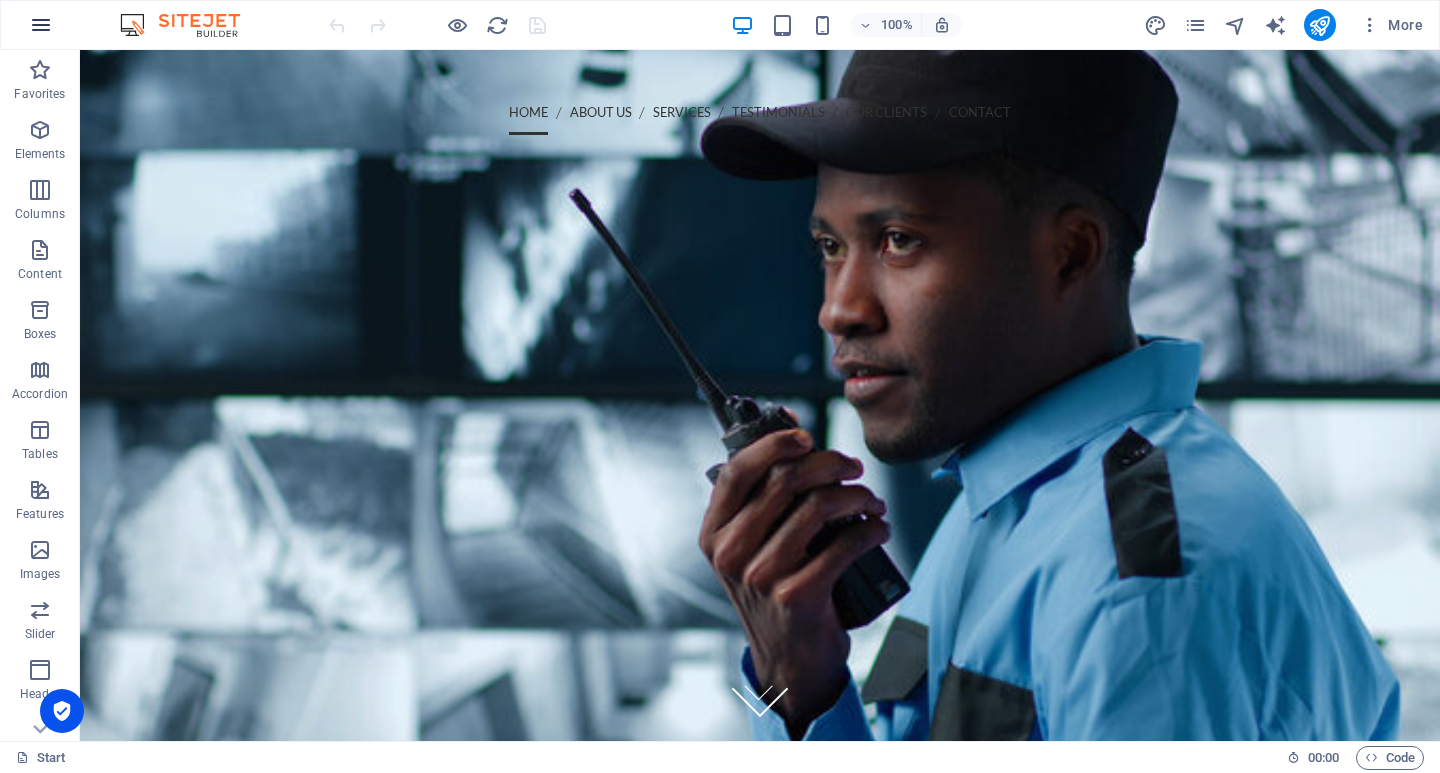click at bounding box center (41, 25) 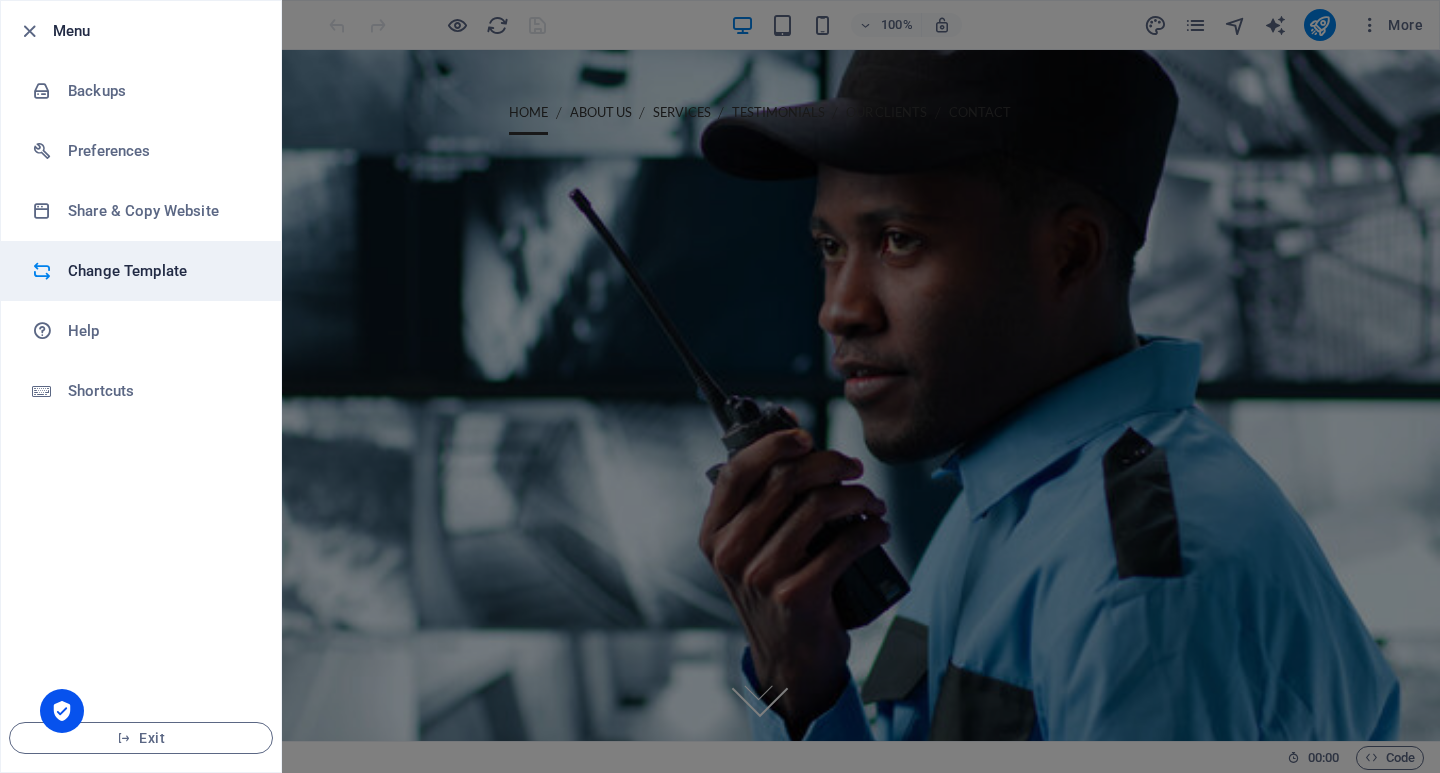 click on "Change Template" at bounding box center [160, 271] 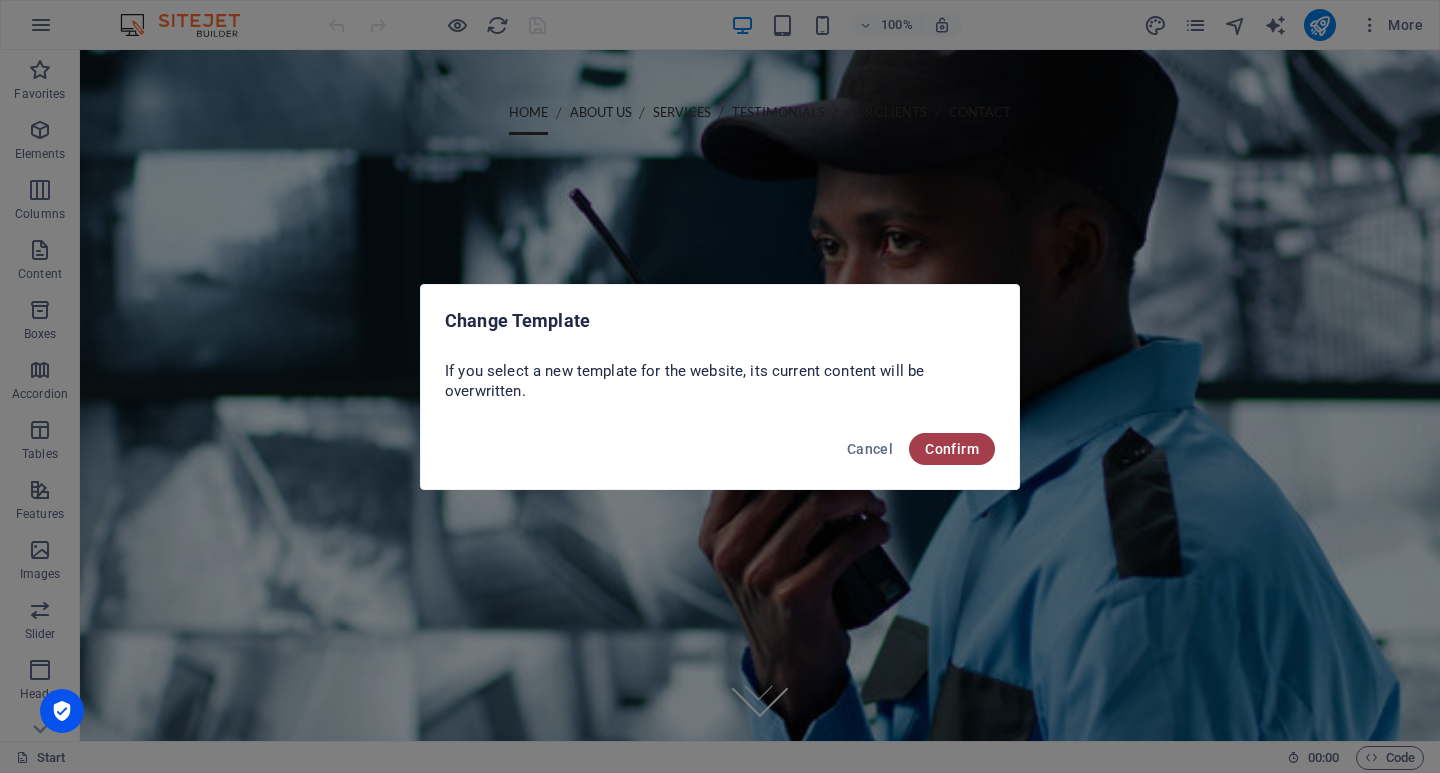click on "Confirm" at bounding box center (952, 449) 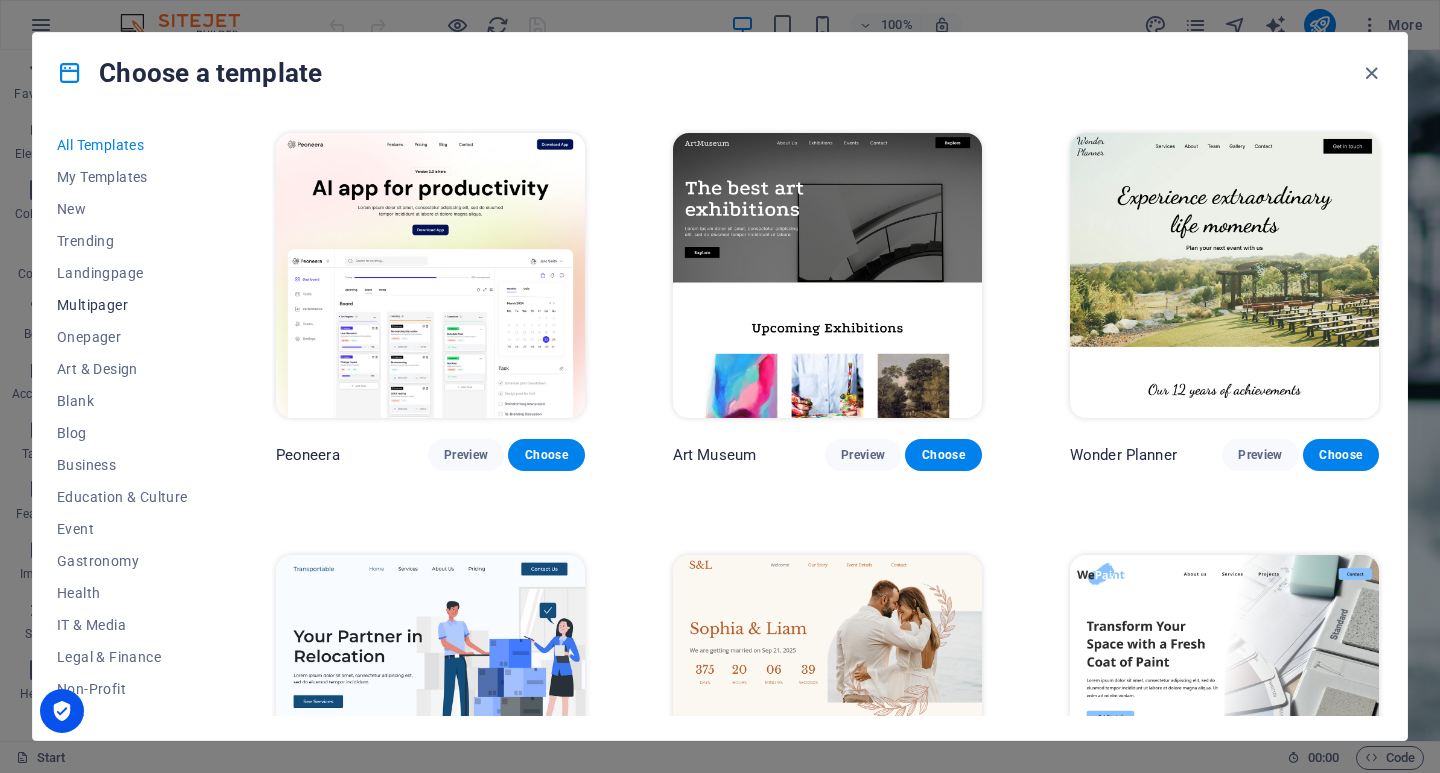 click on "Multipager" at bounding box center (122, 305) 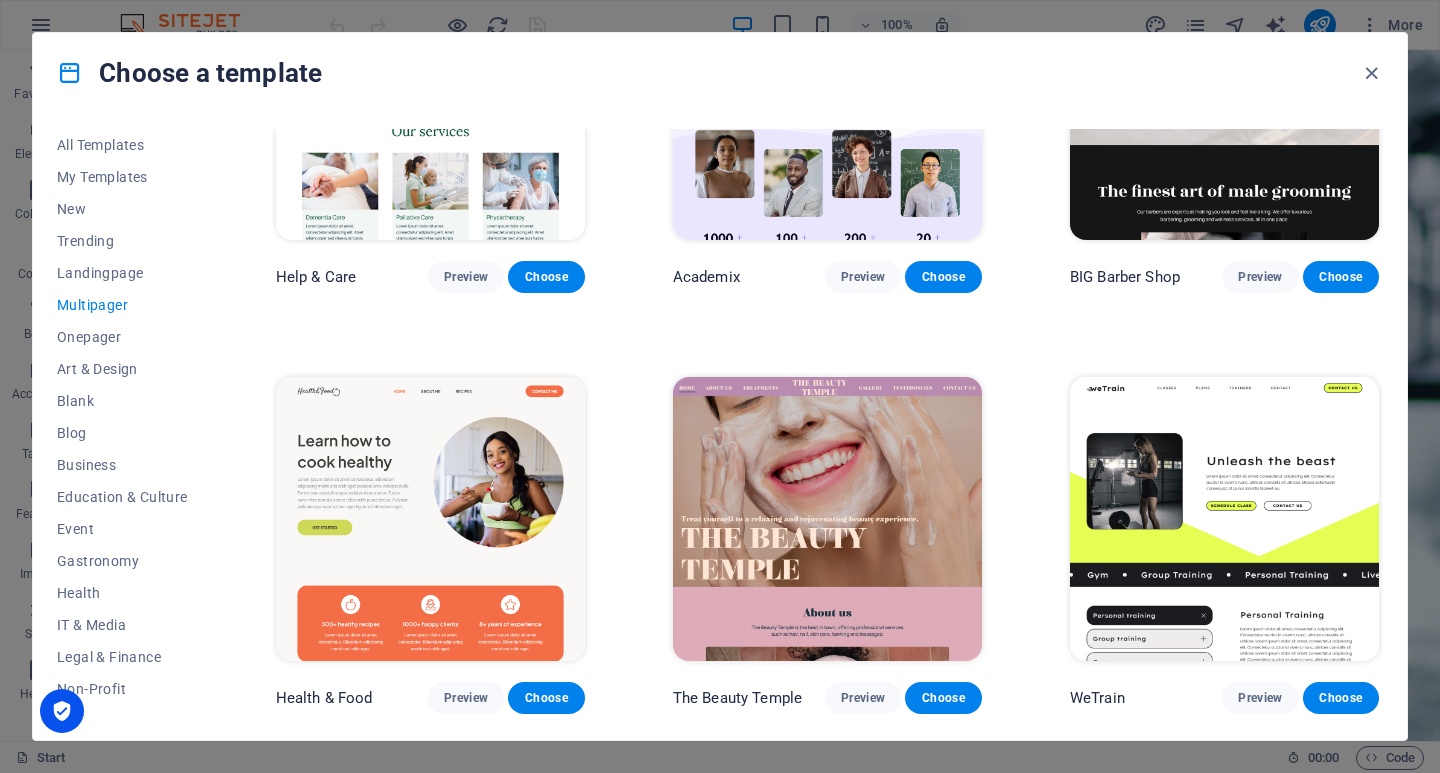 scroll, scrollTop: 700, scrollLeft: 0, axis: vertical 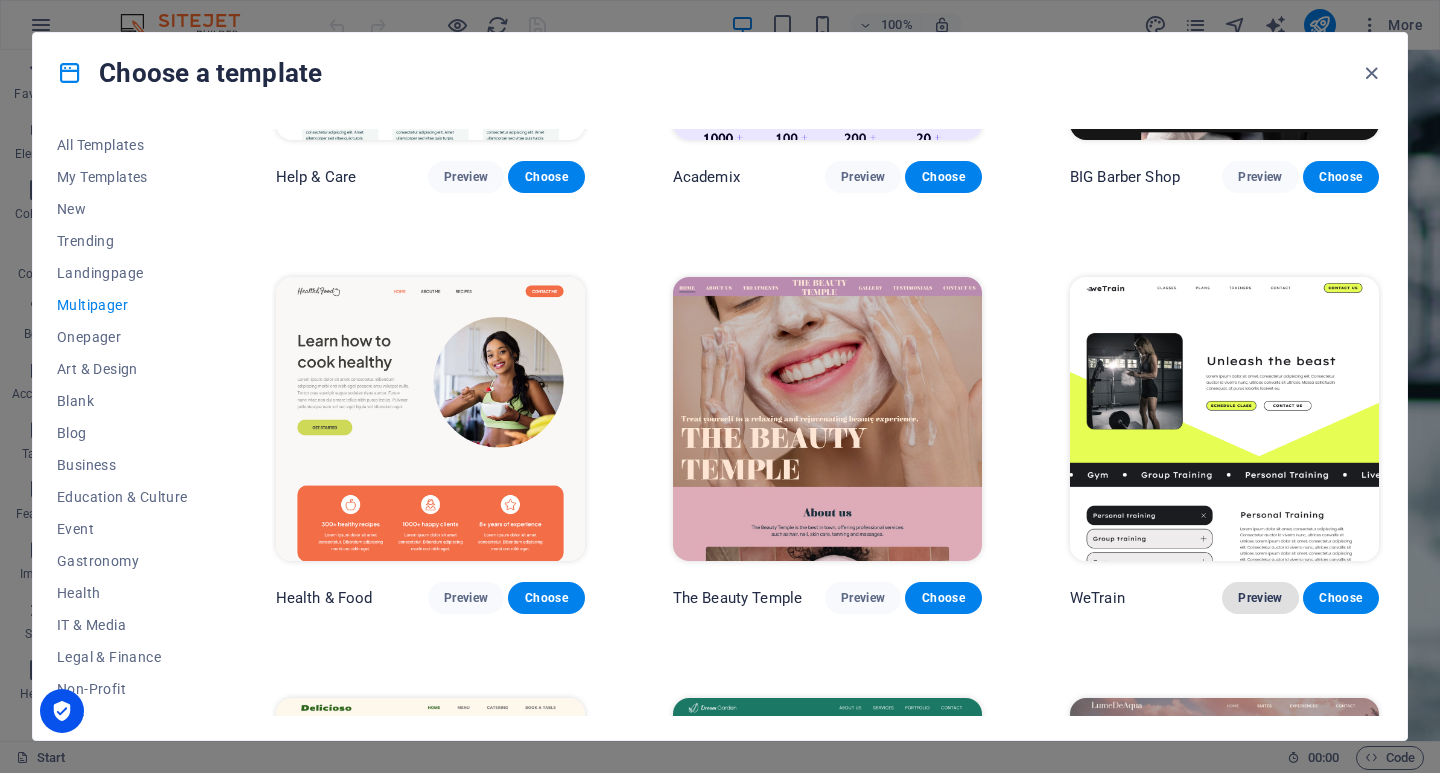 click on "Preview" at bounding box center [1260, 598] 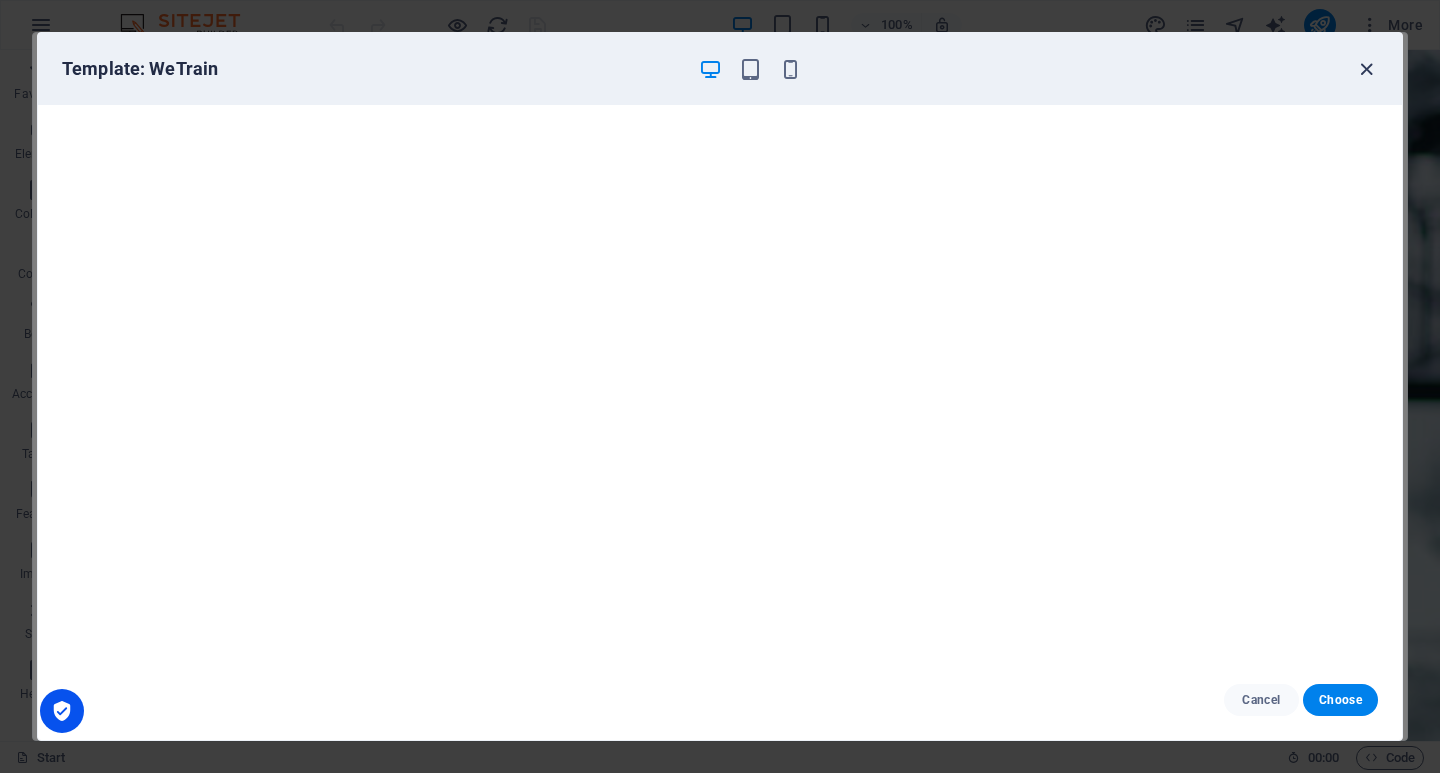 click at bounding box center (1366, 69) 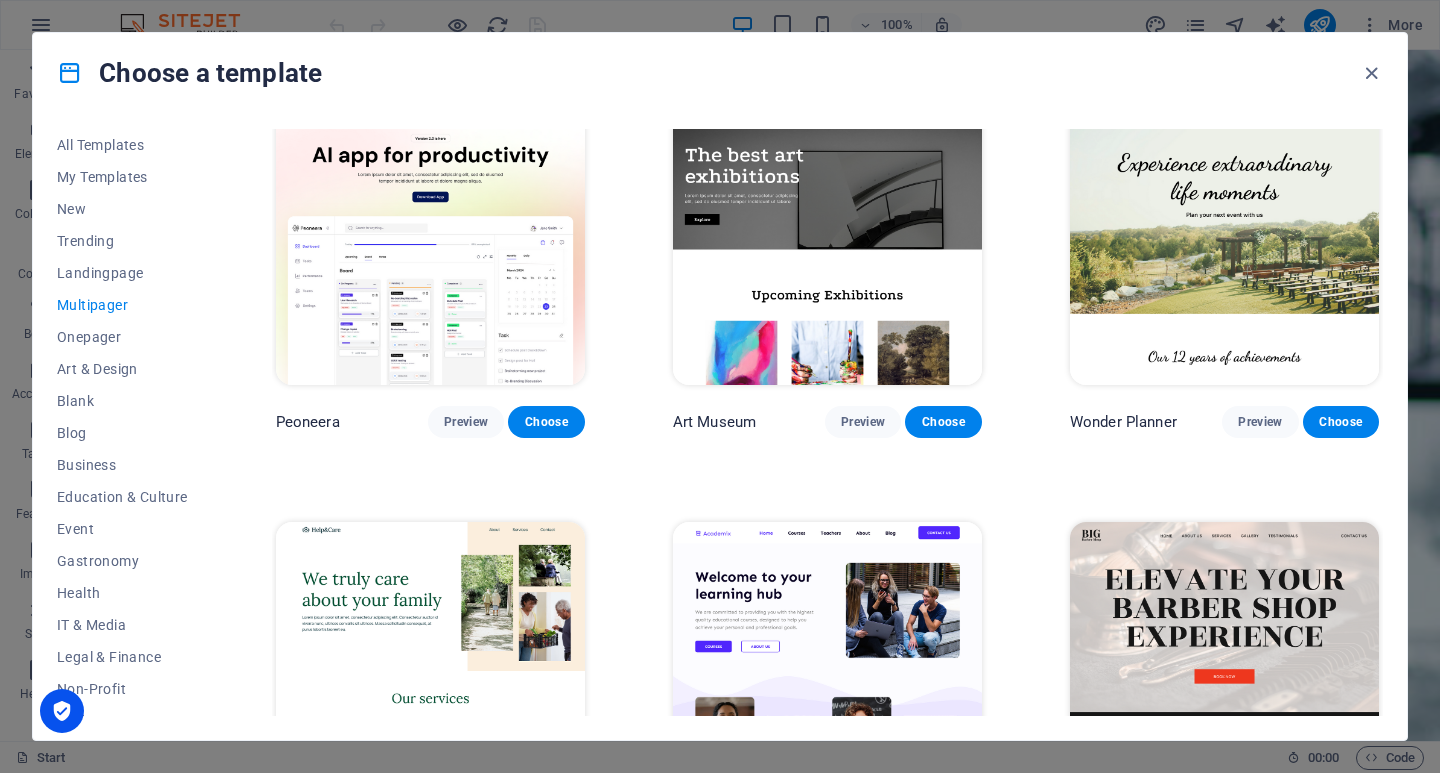 scroll, scrollTop: 0, scrollLeft: 0, axis: both 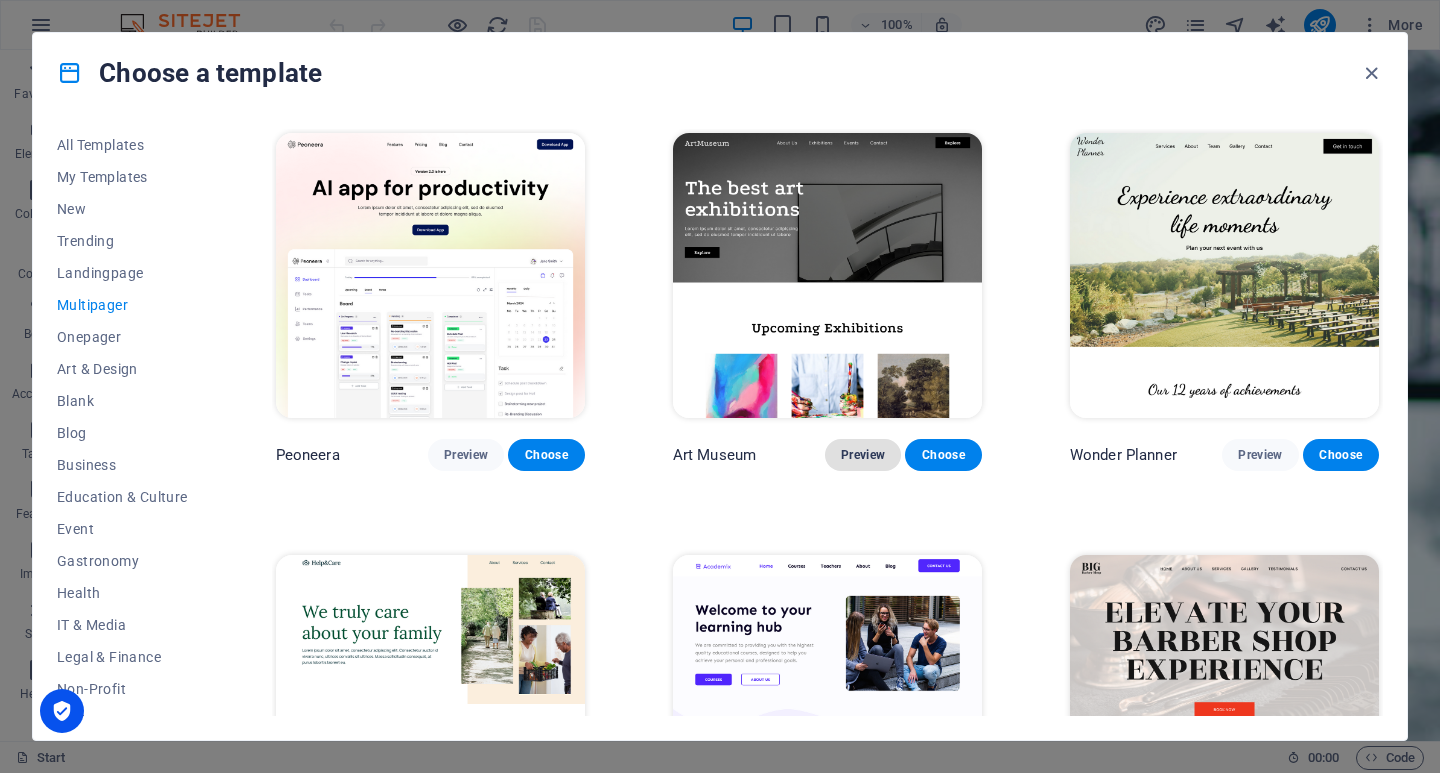 click on "Preview" at bounding box center [863, 455] 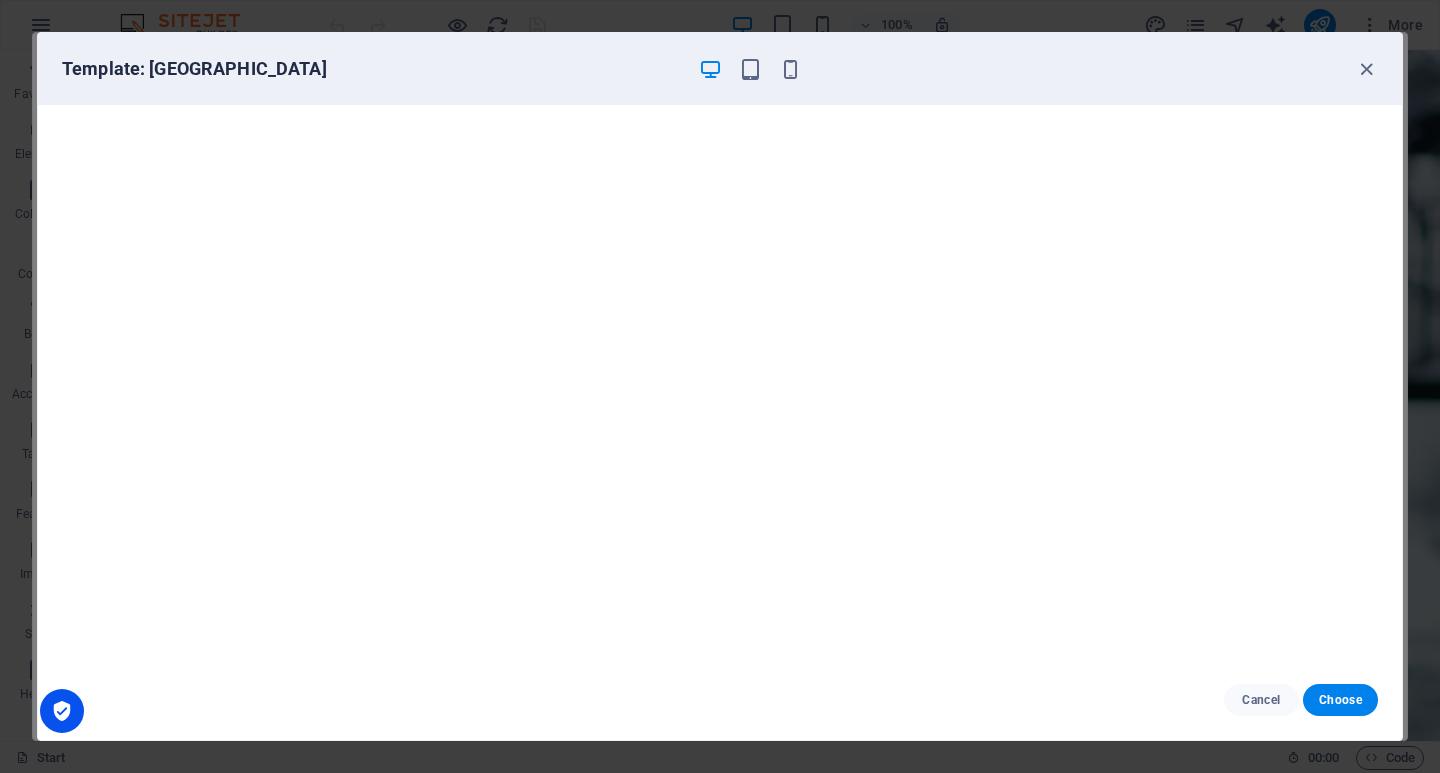 scroll, scrollTop: 5, scrollLeft: 0, axis: vertical 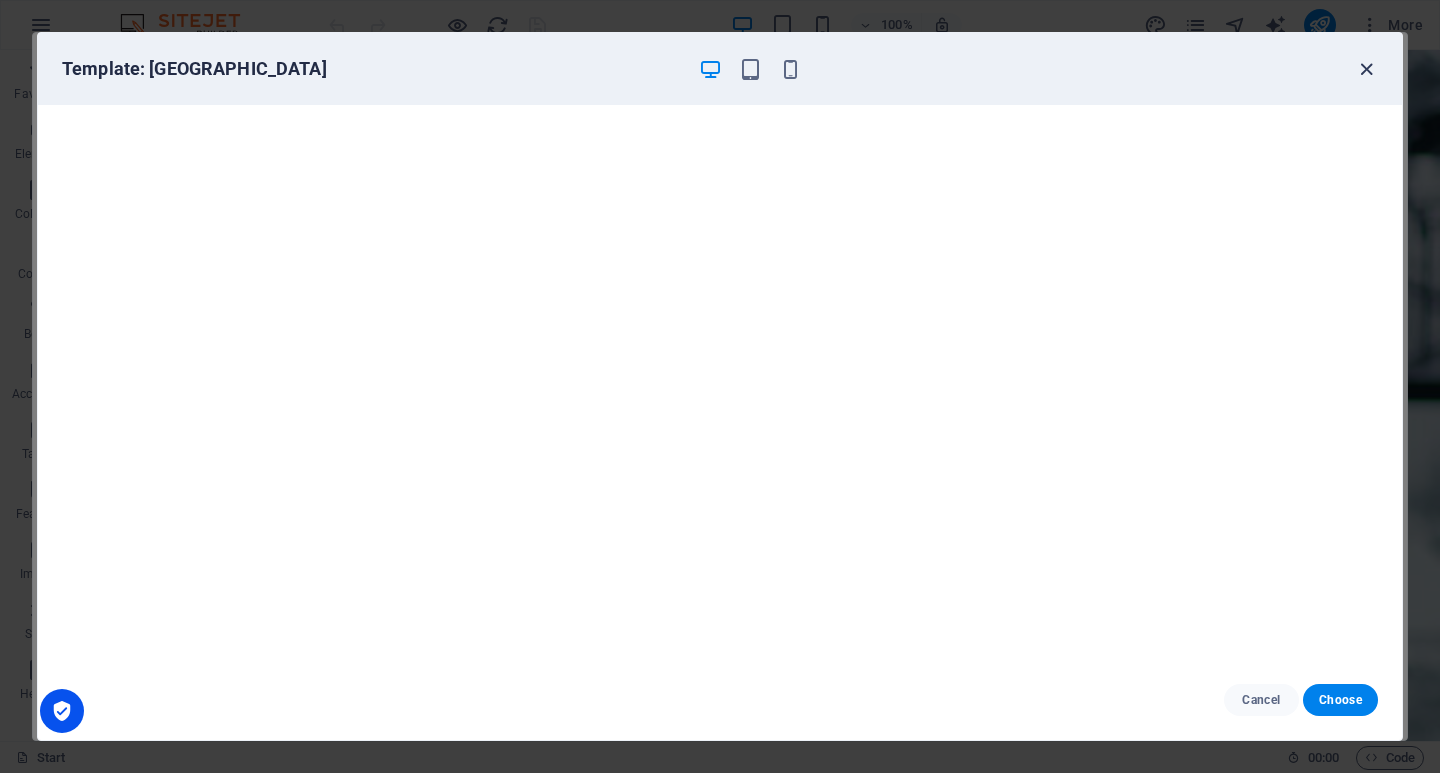 click at bounding box center (1366, 69) 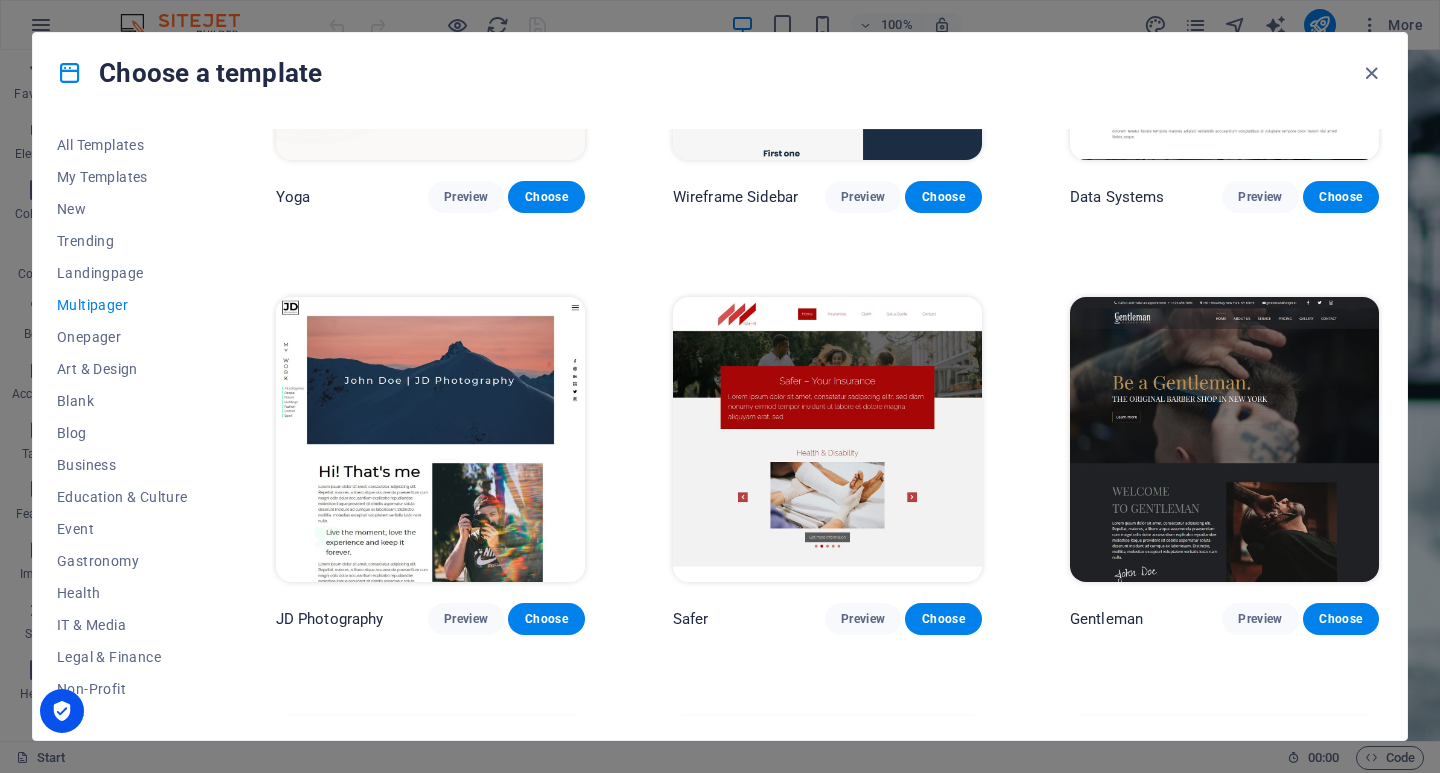 scroll, scrollTop: 4100, scrollLeft: 0, axis: vertical 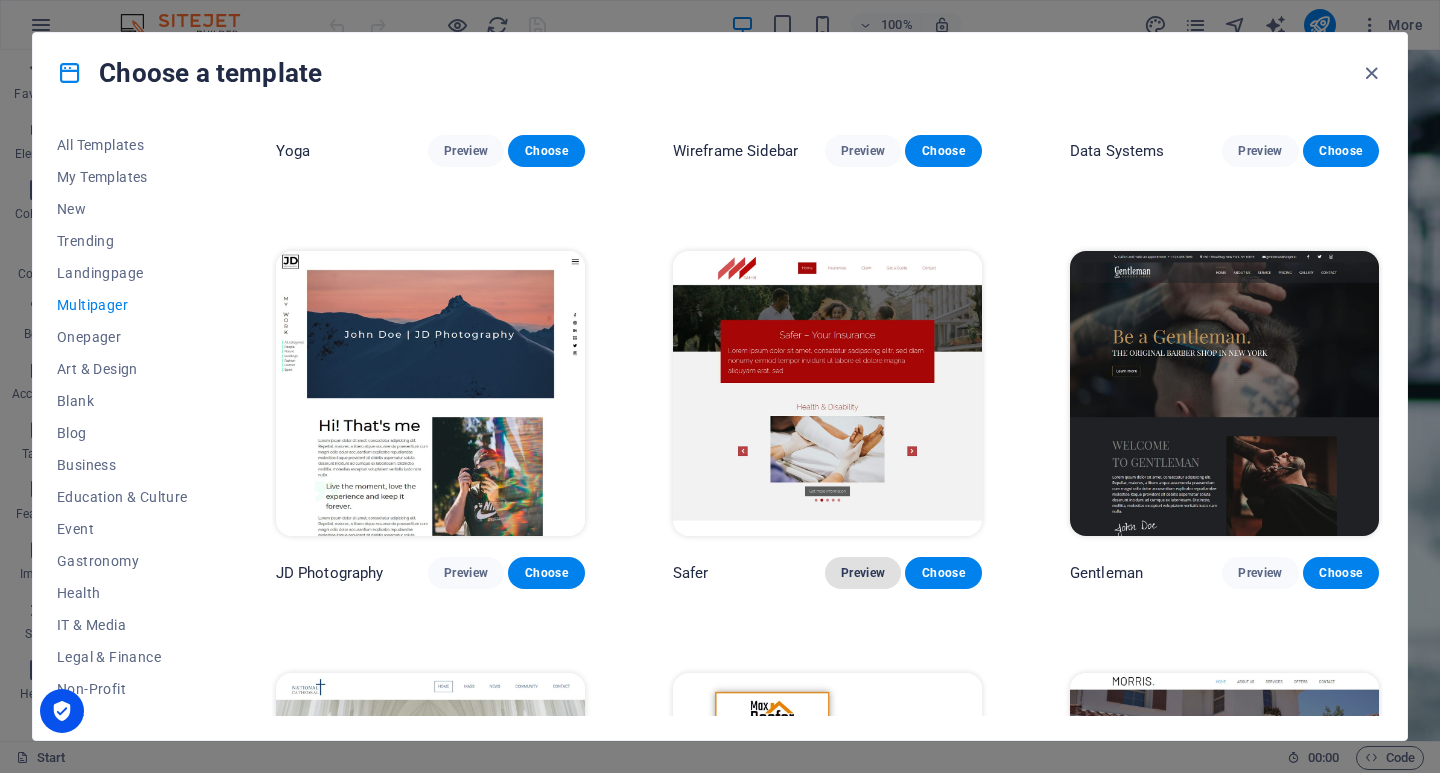 click on "Preview" at bounding box center (863, 573) 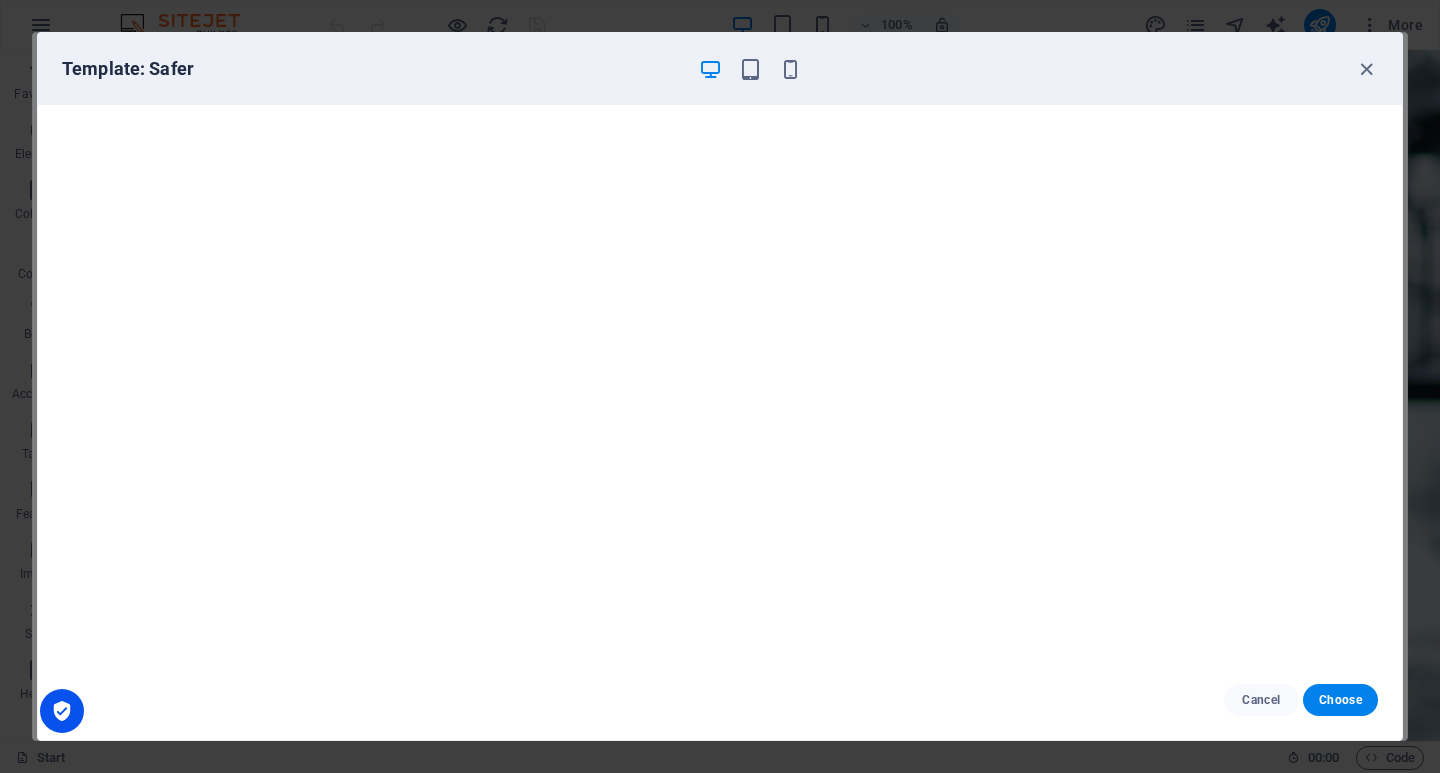 scroll, scrollTop: 5, scrollLeft: 0, axis: vertical 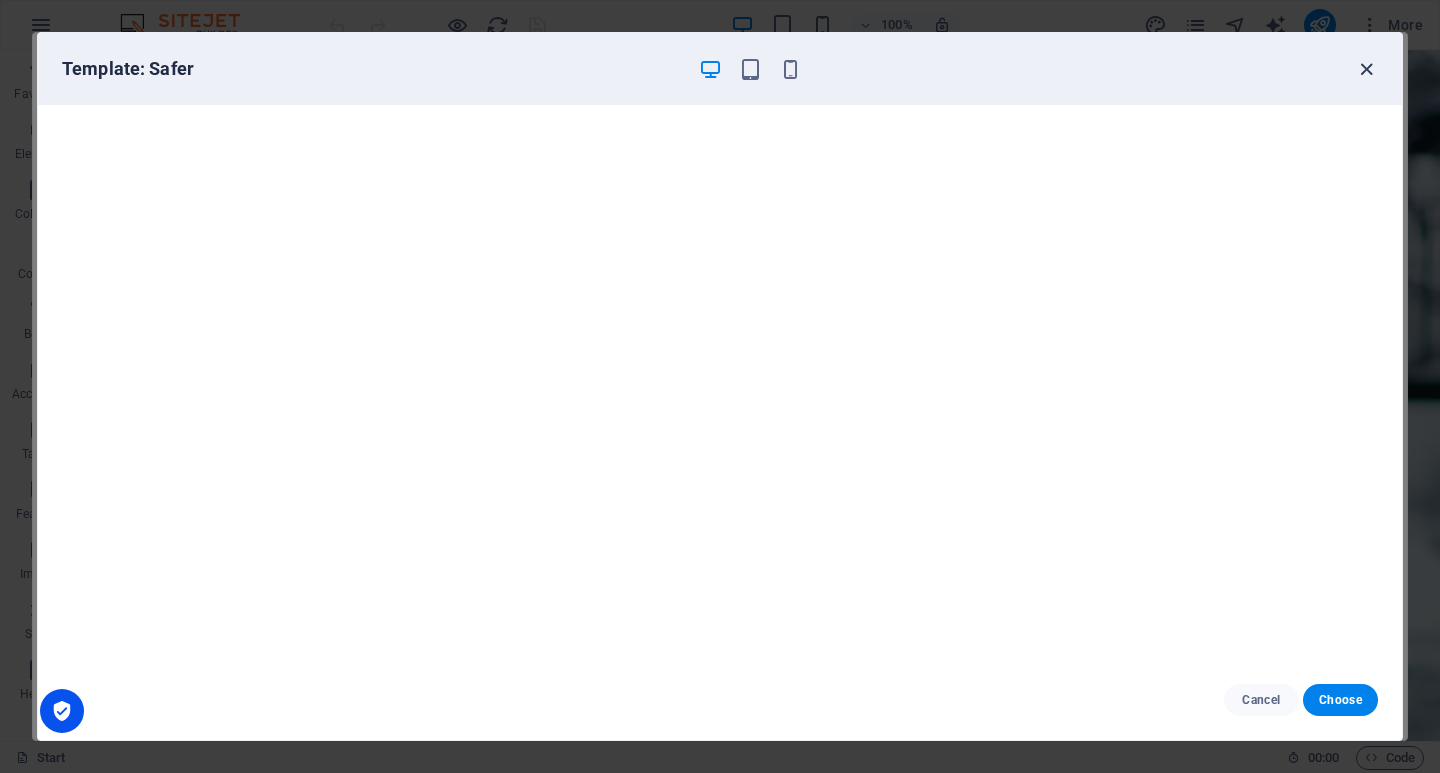 click at bounding box center (1366, 69) 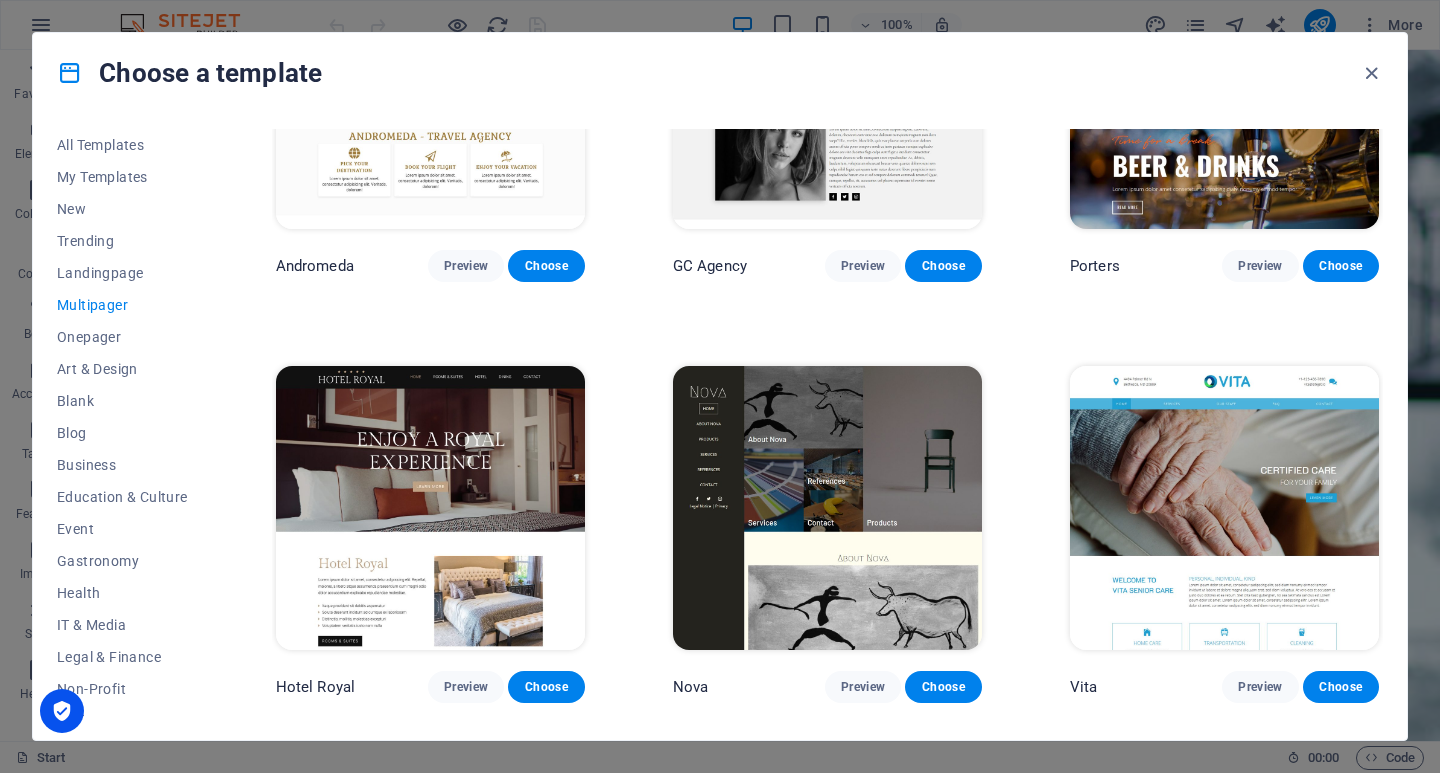 scroll, scrollTop: 7400, scrollLeft: 0, axis: vertical 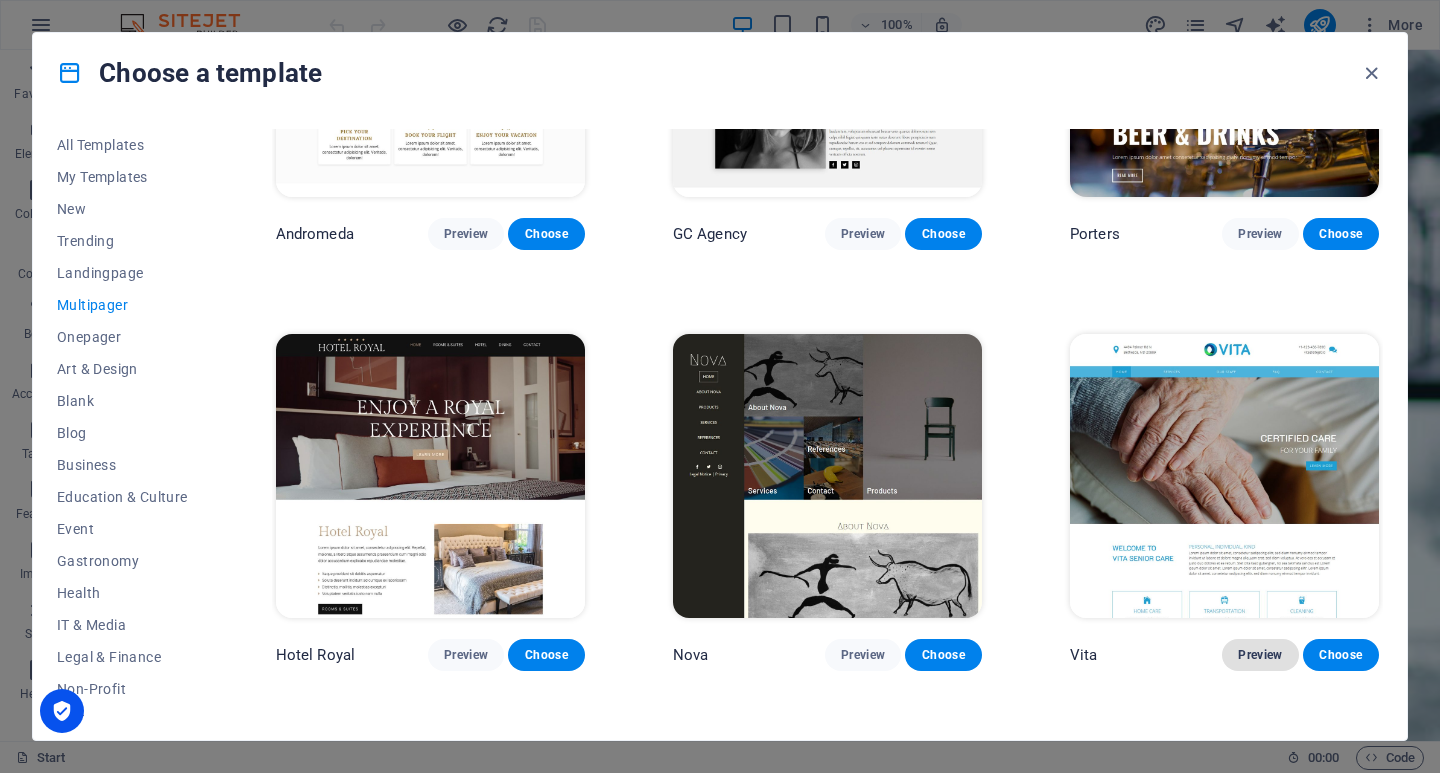 click on "Preview" at bounding box center (1260, 655) 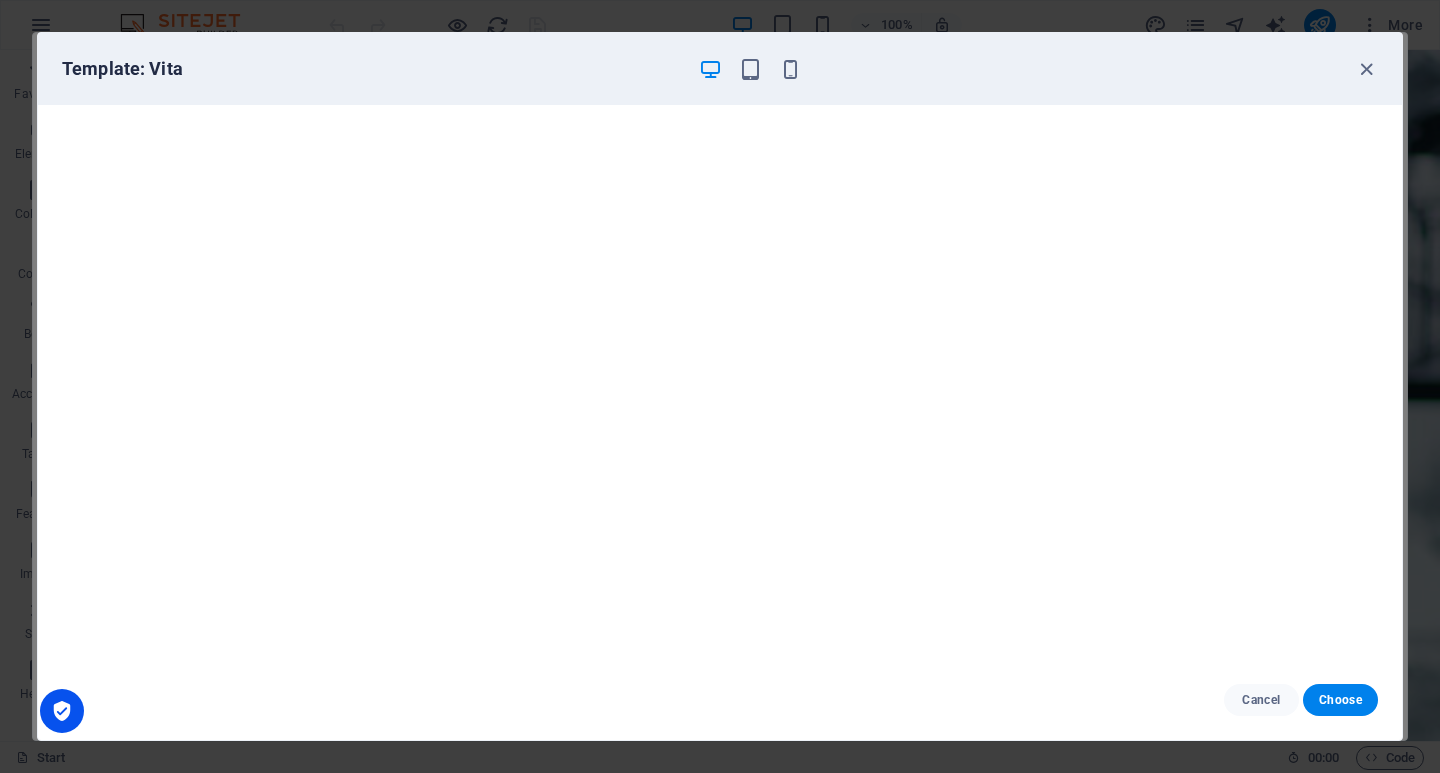 scroll, scrollTop: 0, scrollLeft: 0, axis: both 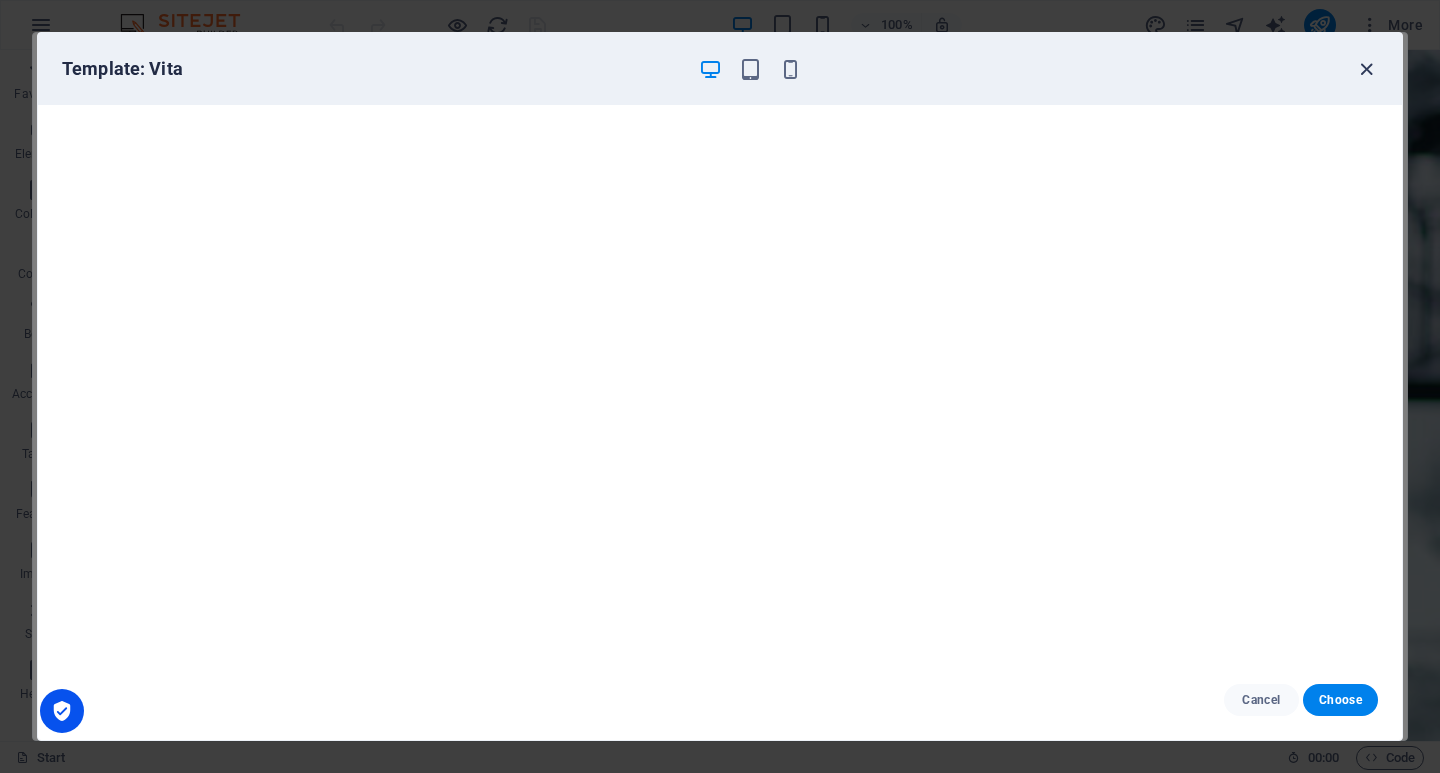 click at bounding box center [1366, 69] 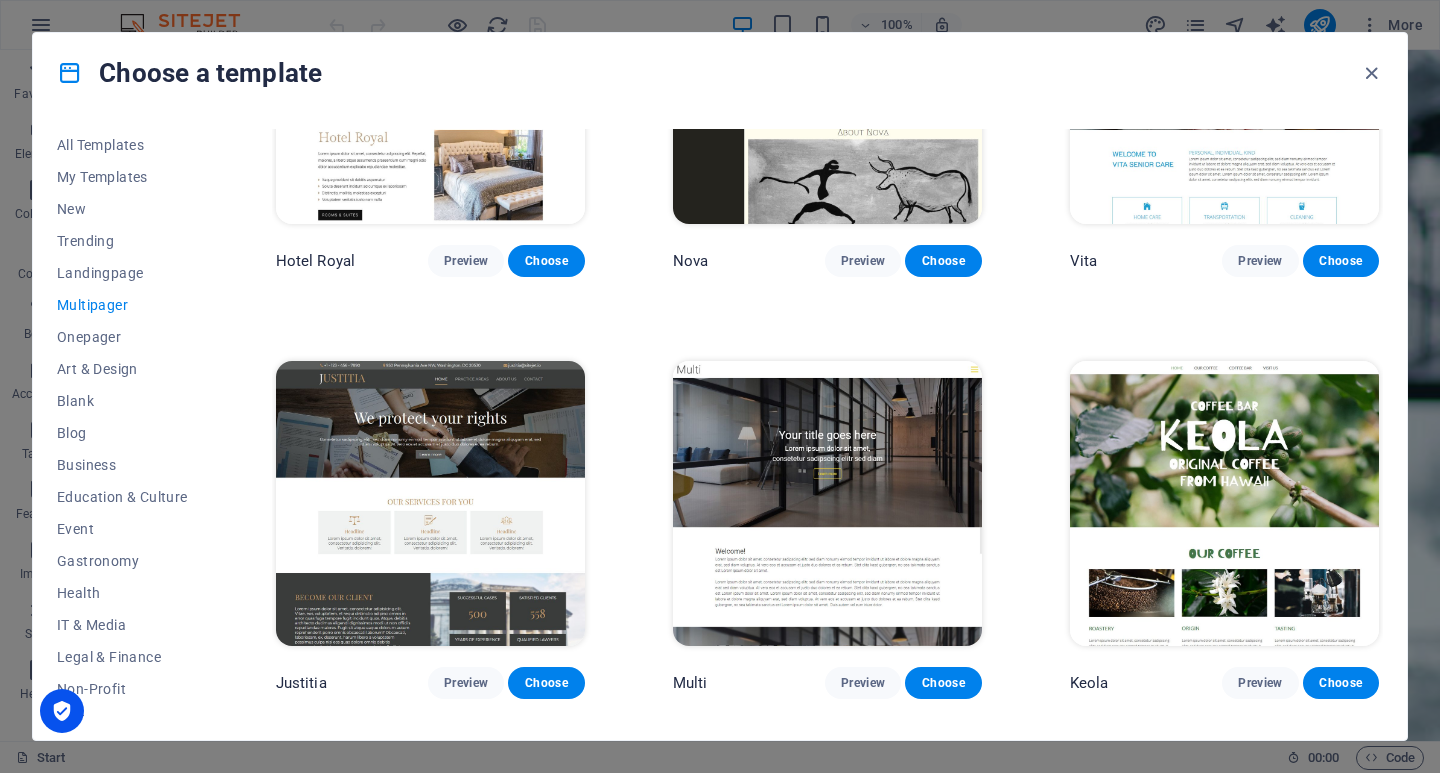 scroll, scrollTop: 7900, scrollLeft: 0, axis: vertical 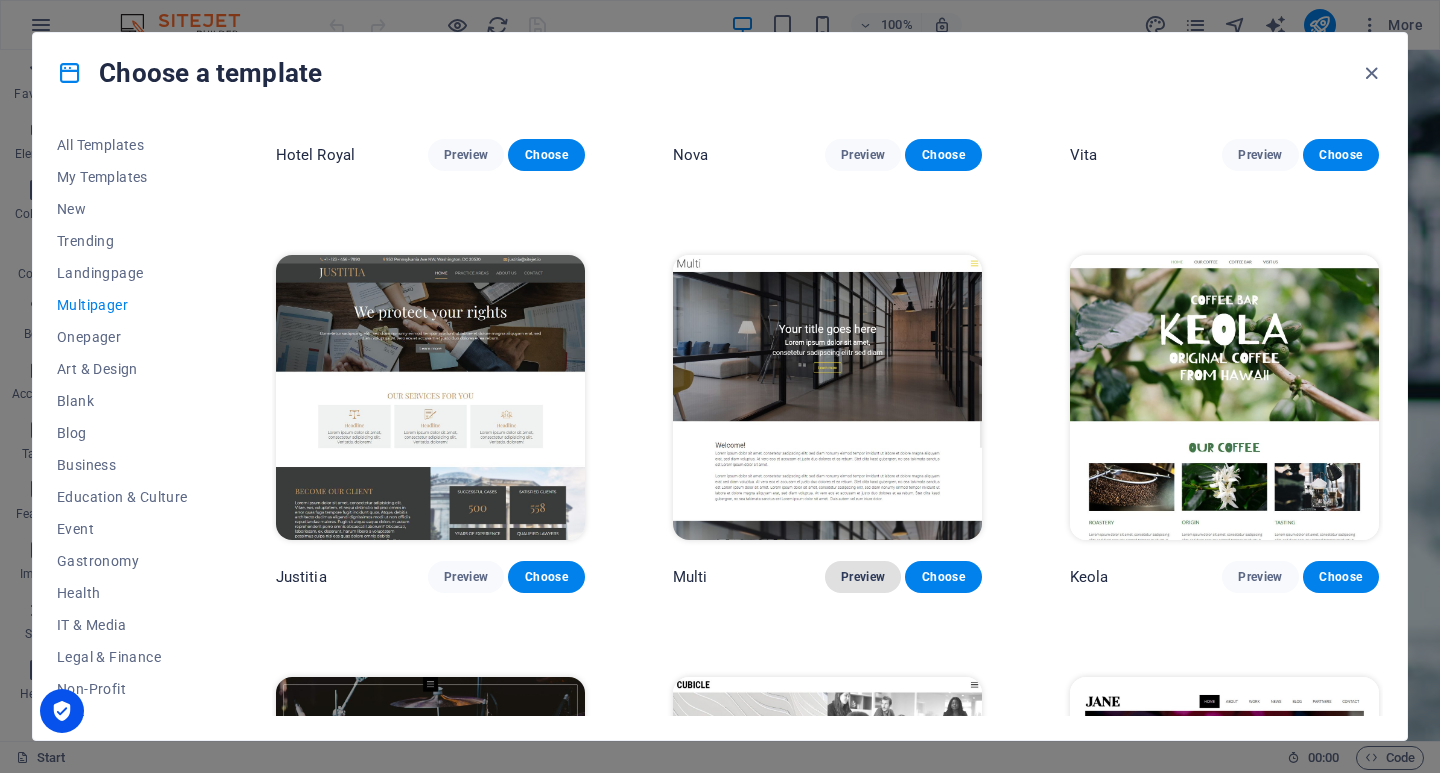 click on "Preview" at bounding box center [863, 577] 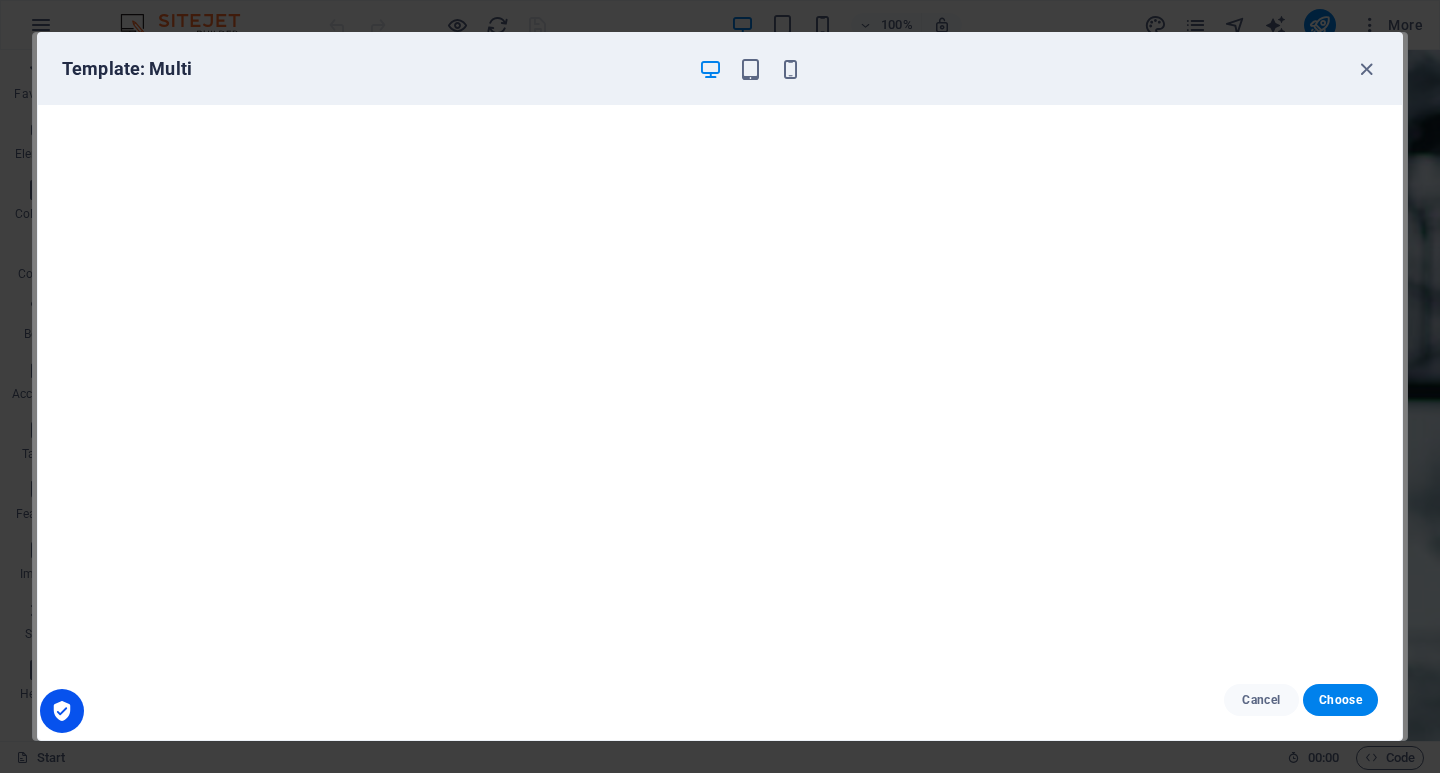 scroll, scrollTop: 5, scrollLeft: 0, axis: vertical 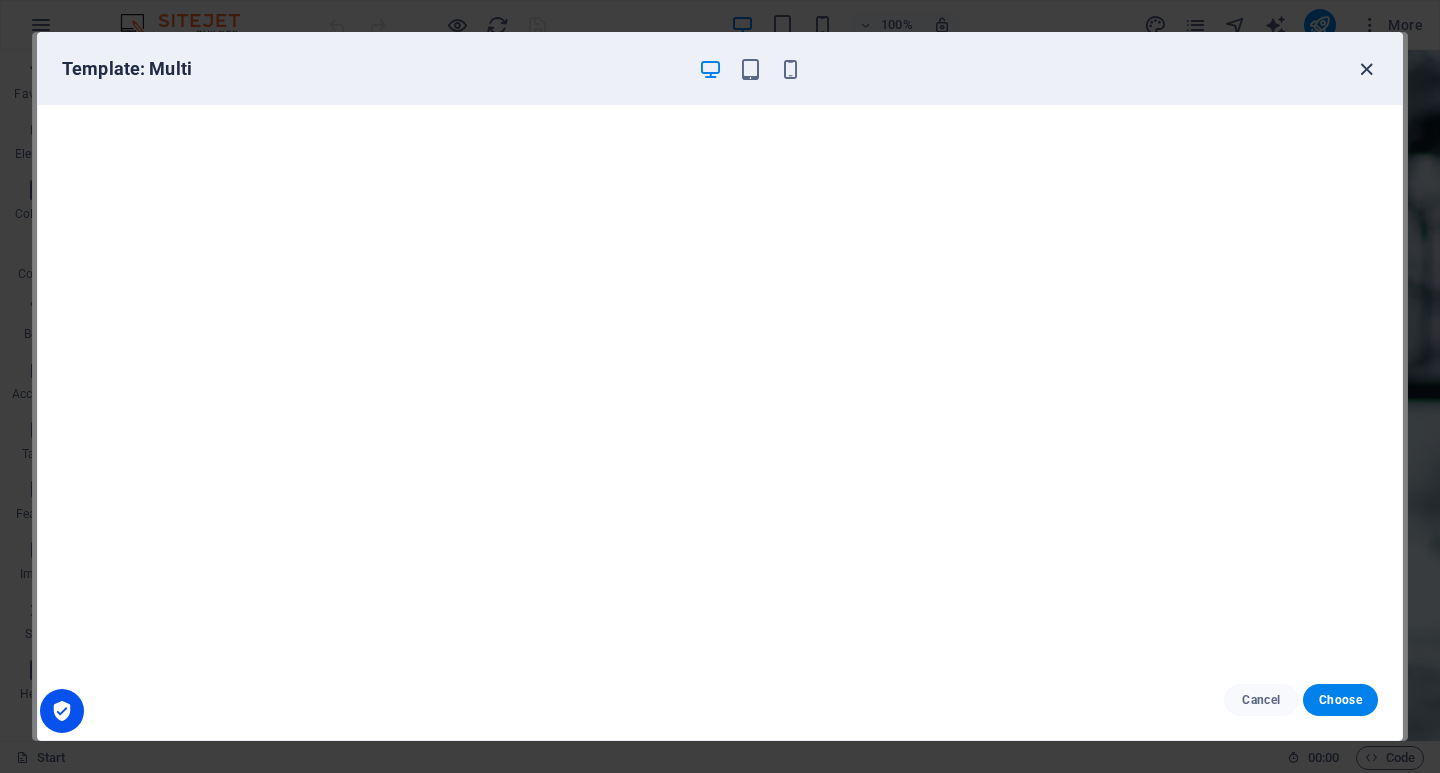 click at bounding box center [1366, 69] 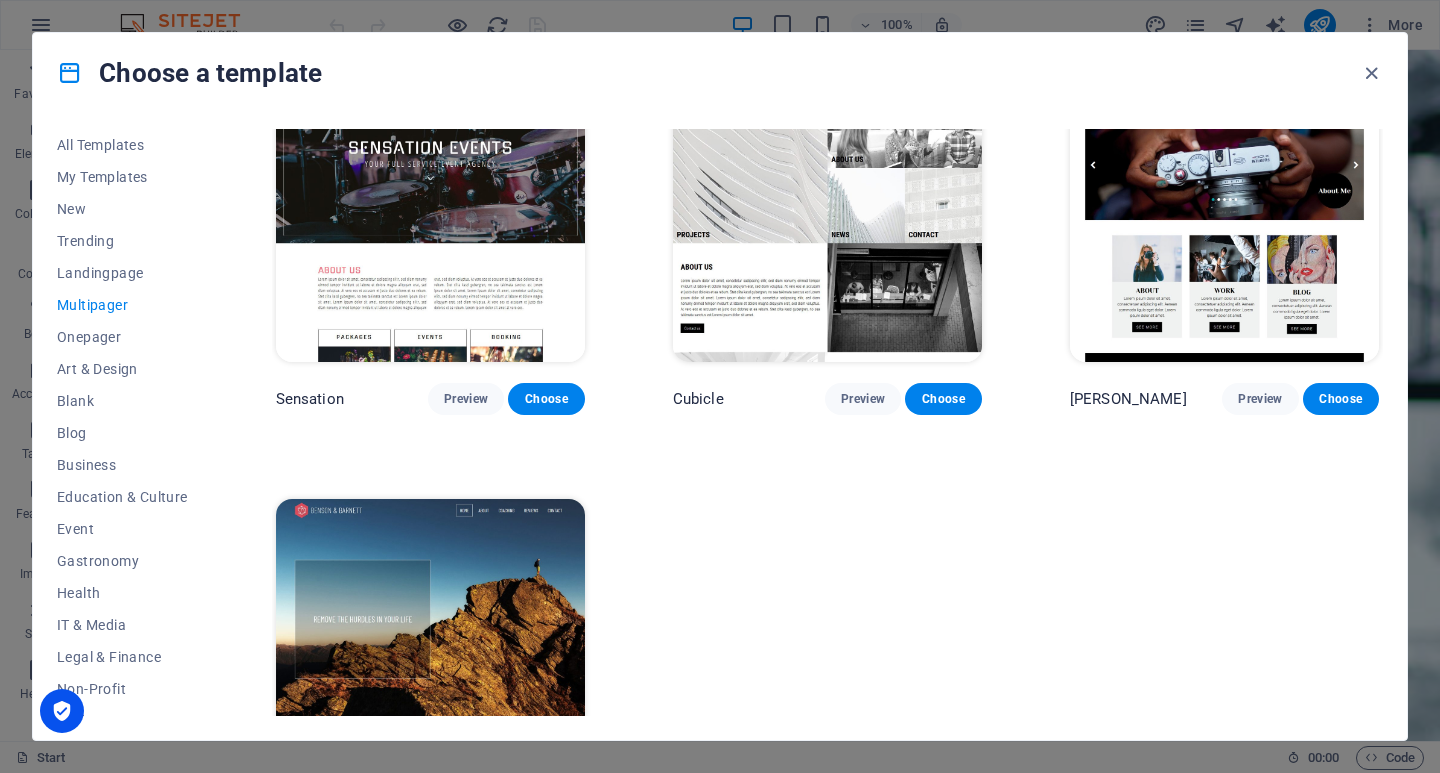 scroll, scrollTop: 8571, scrollLeft: 0, axis: vertical 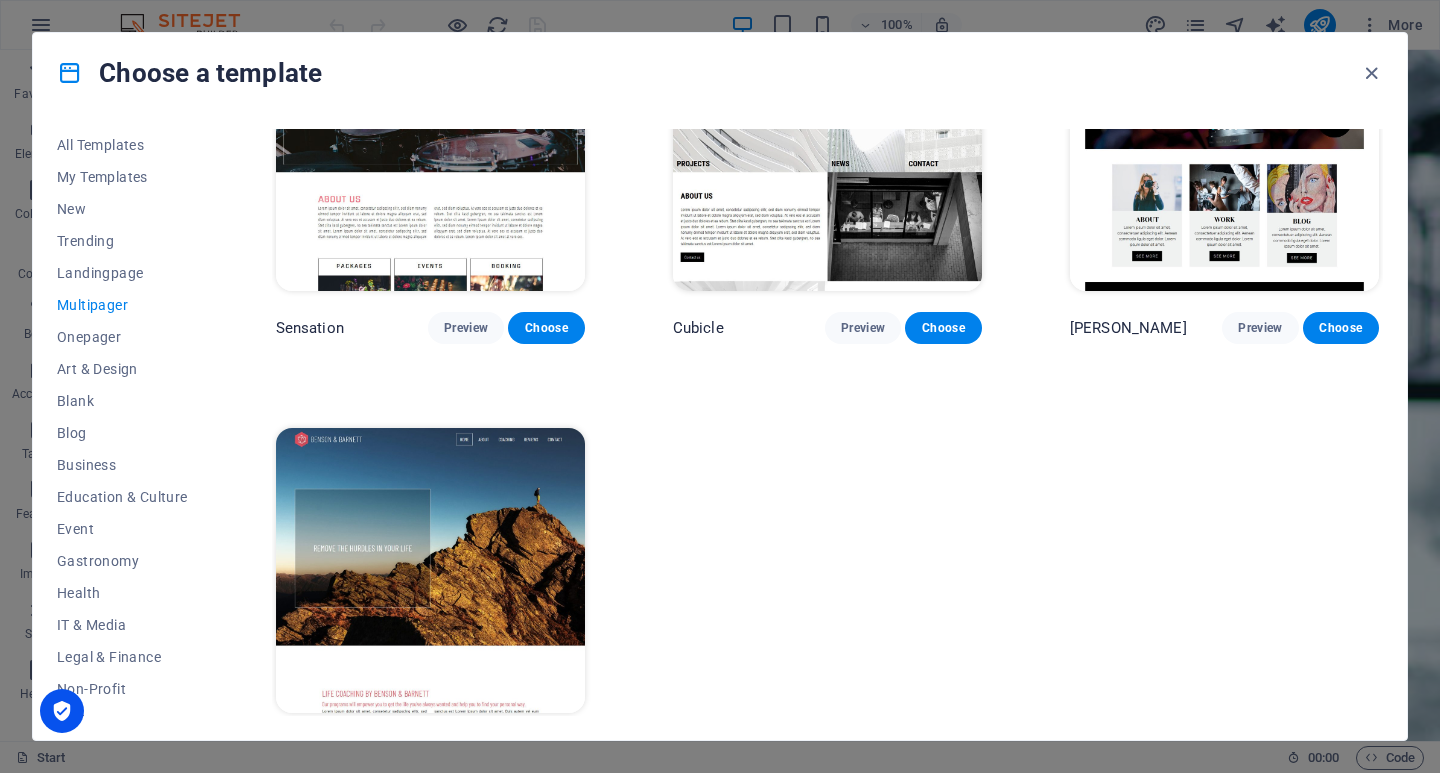 click on "Preview" at bounding box center (466, 750) 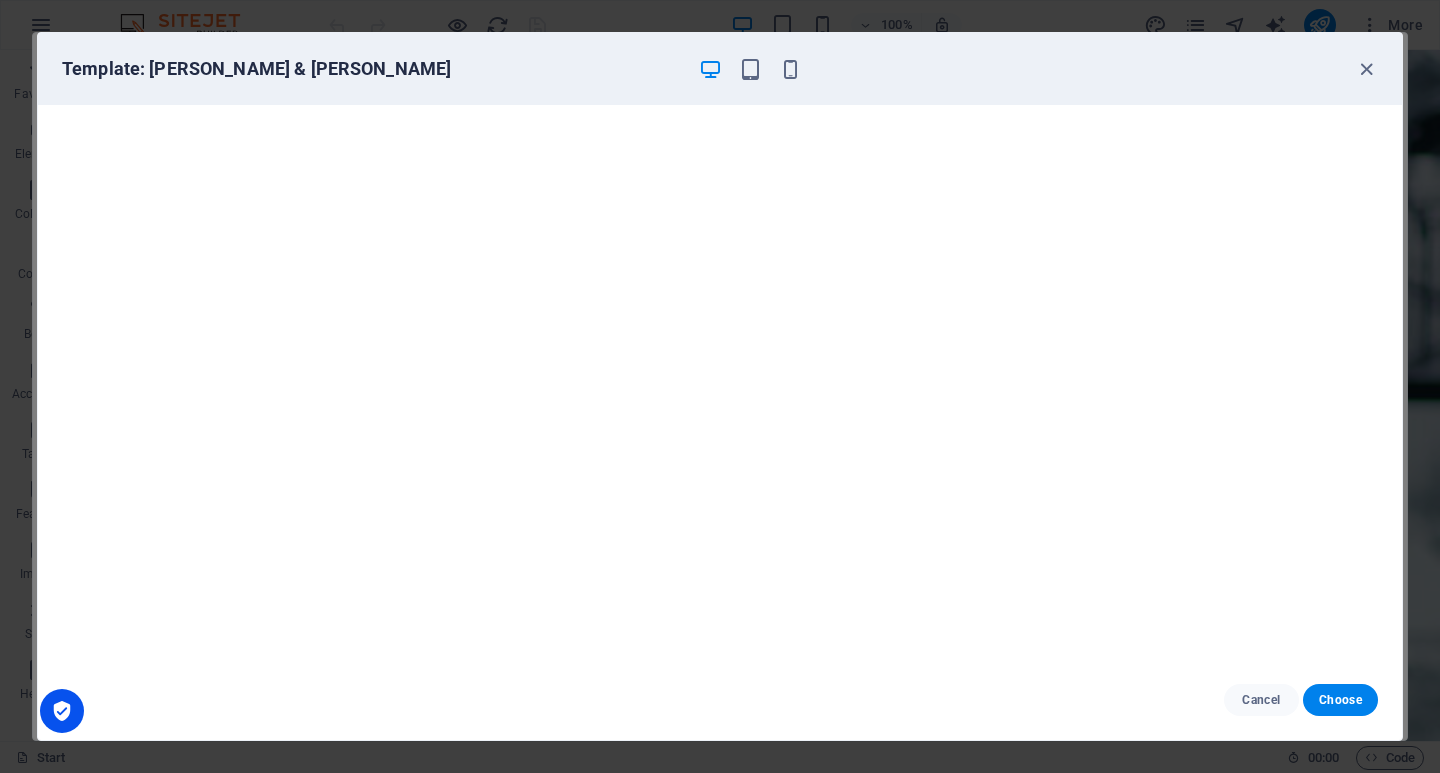 scroll, scrollTop: 5, scrollLeft: 0, axis: vertical 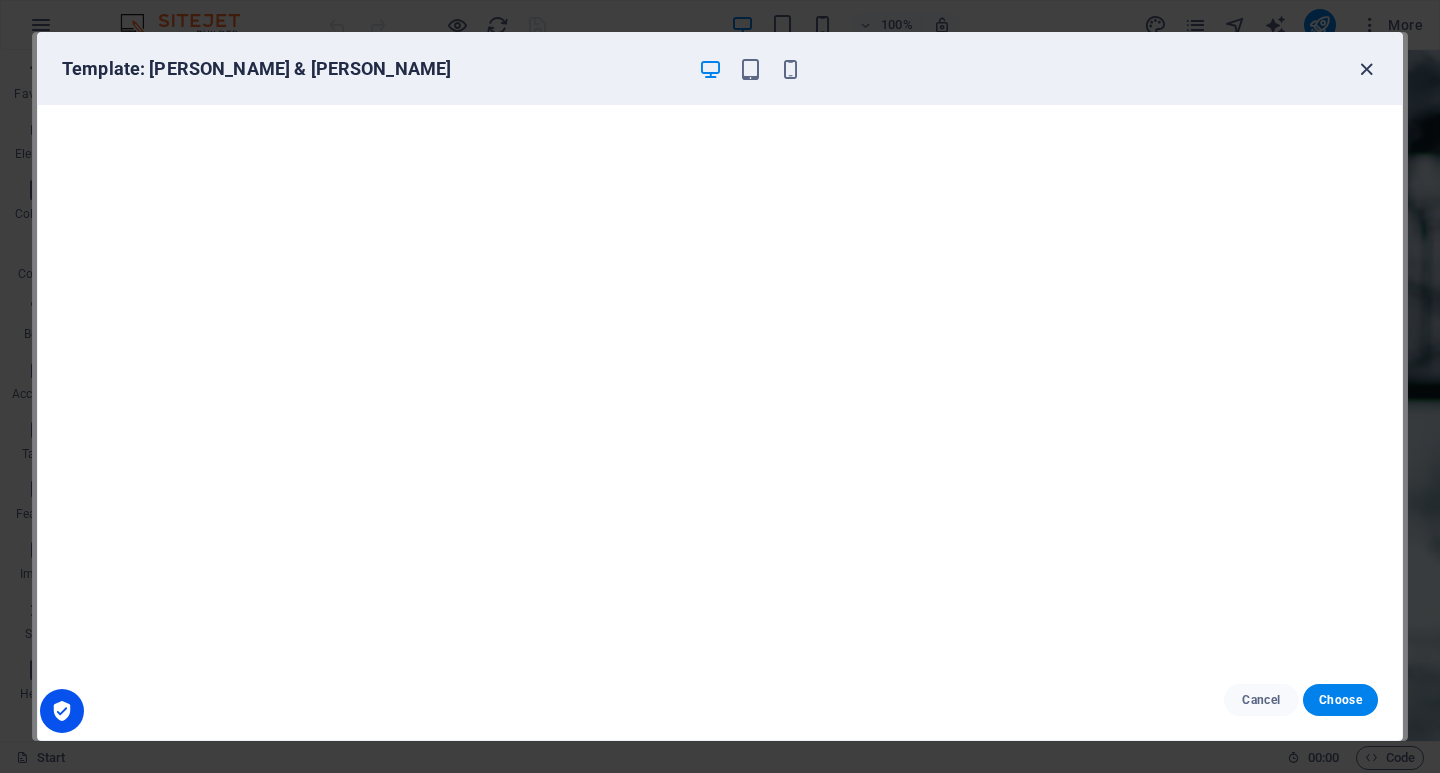click at bounding box center (1366, 69) 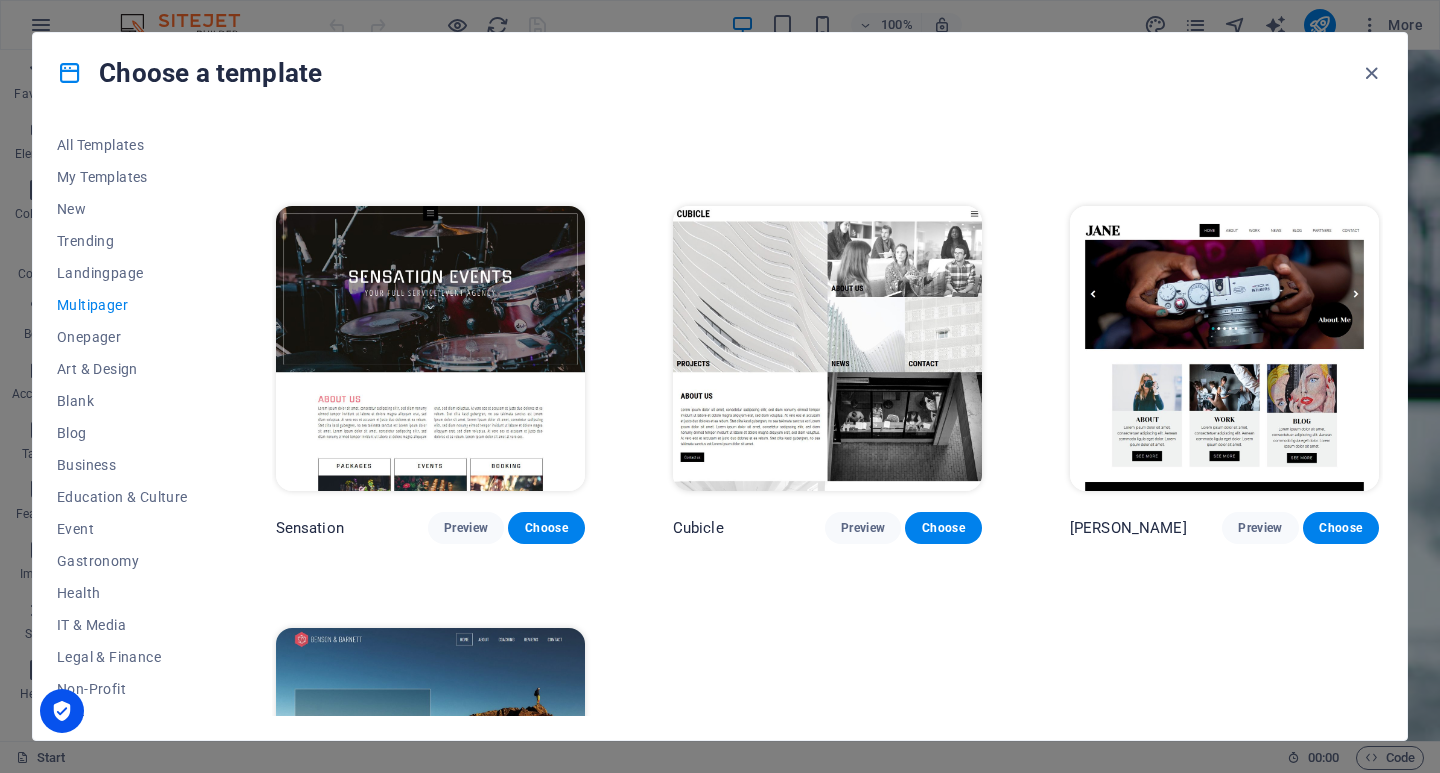 scroll, scrollTop: 8471, scrollLeft: 0, axis: vertical 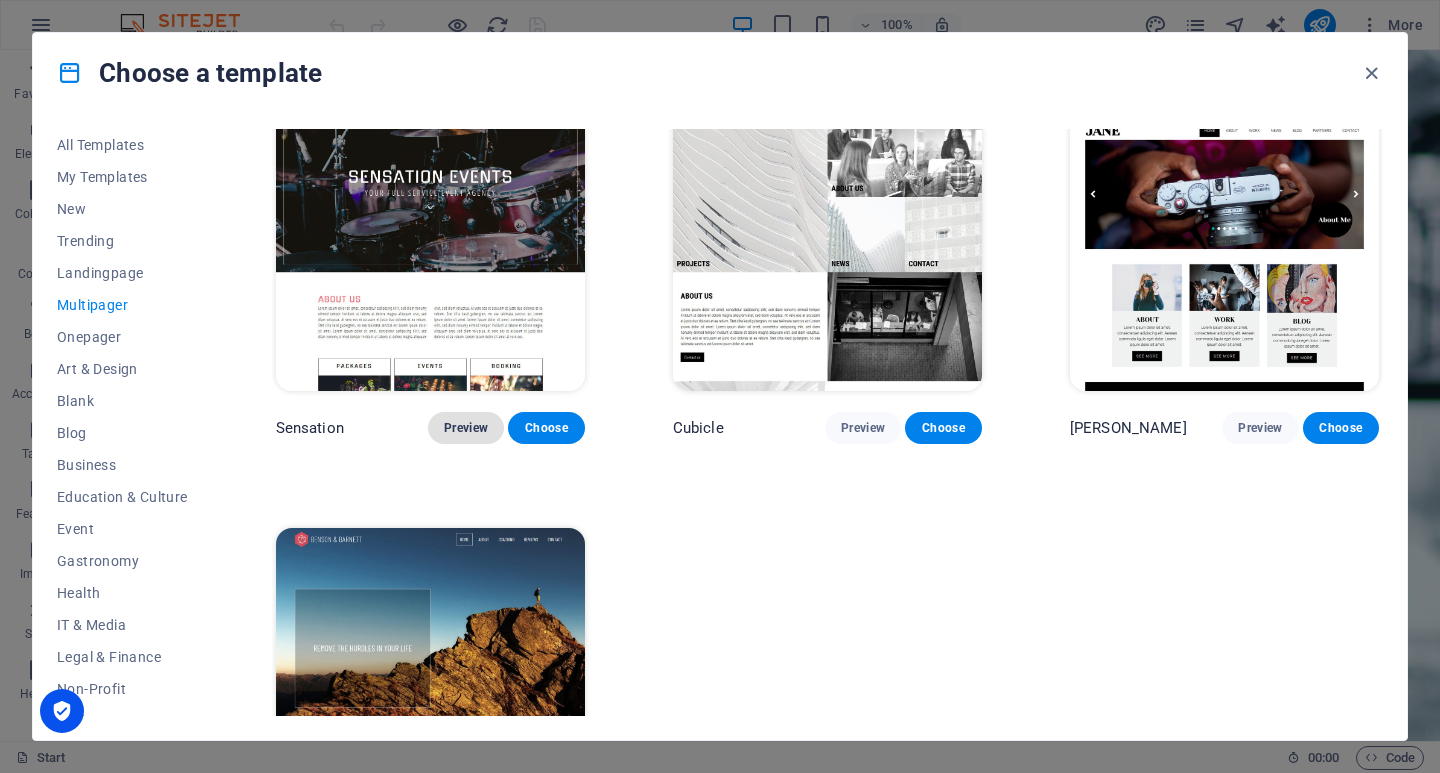 click on "Preview" at bounding box center [466, 428] 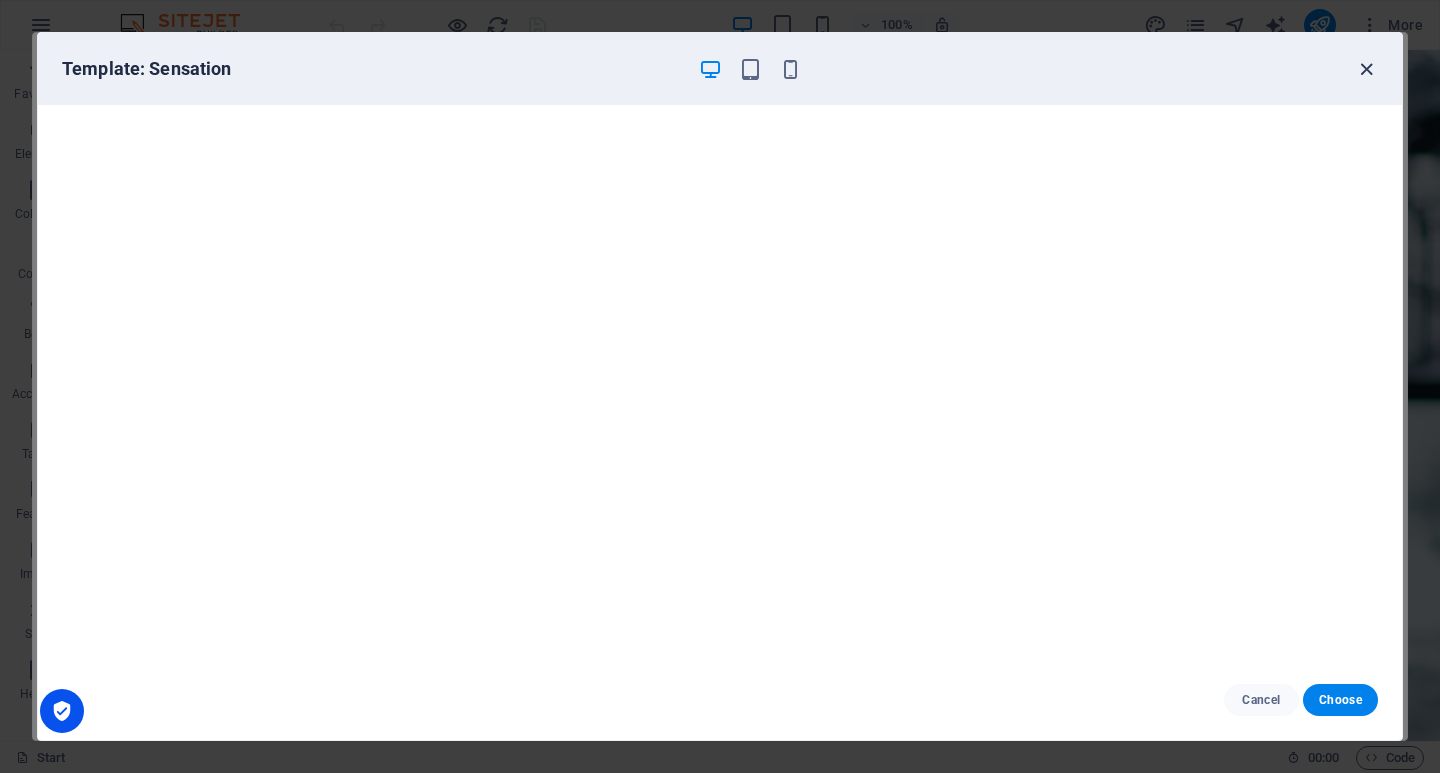 click at bounding box center (1366, 69) 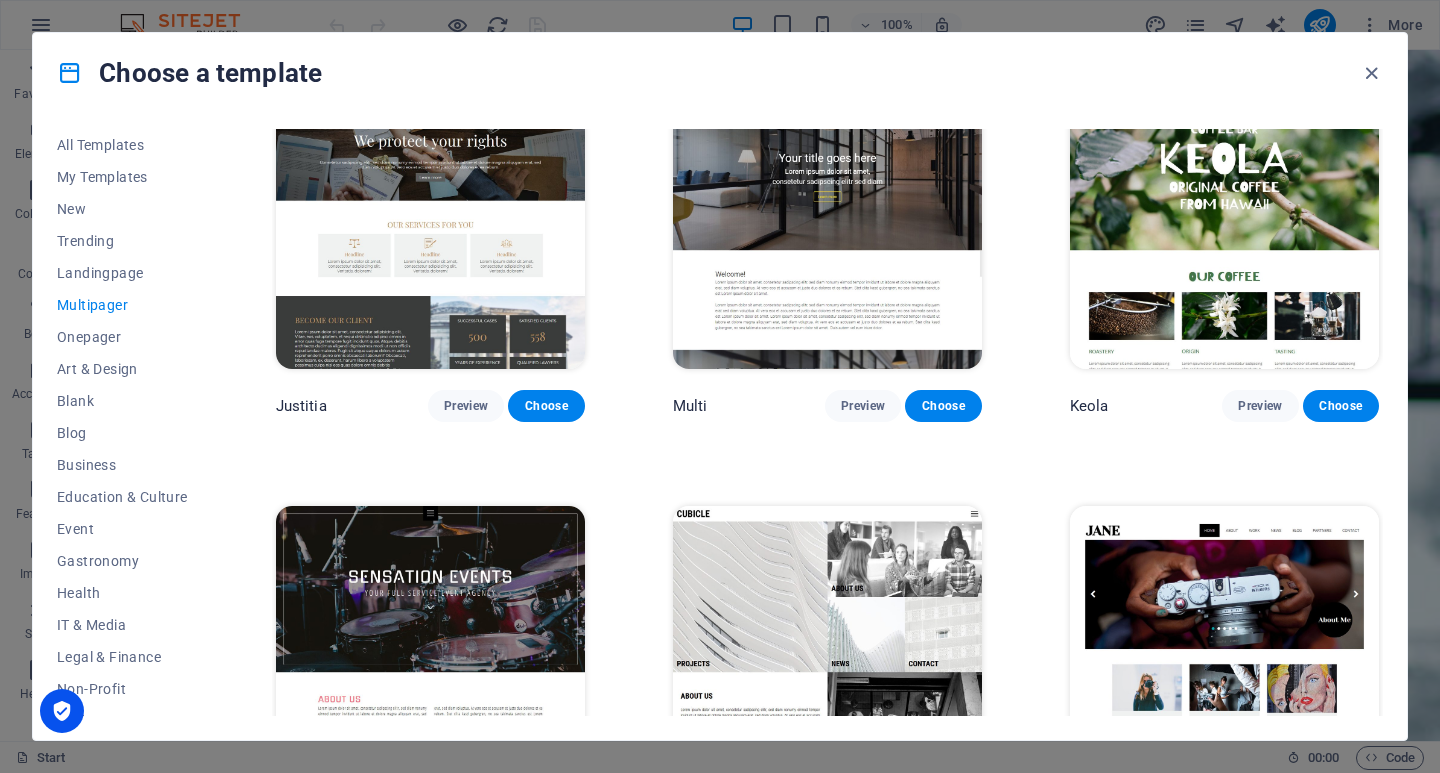 scroll, scrollTop: 7871, scrollLeft: 0, axis: vertical 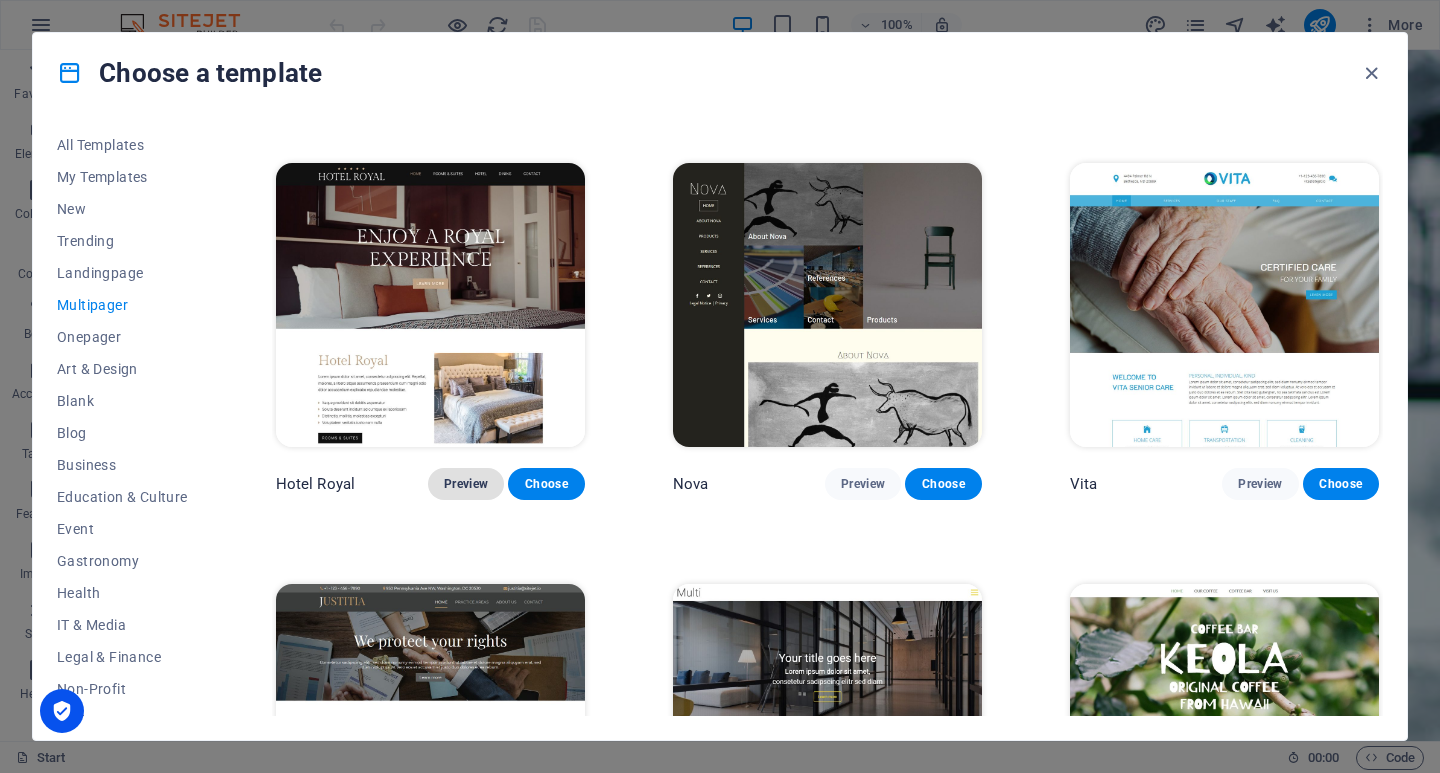 click on "Preview" at bounding box center (466, 484) 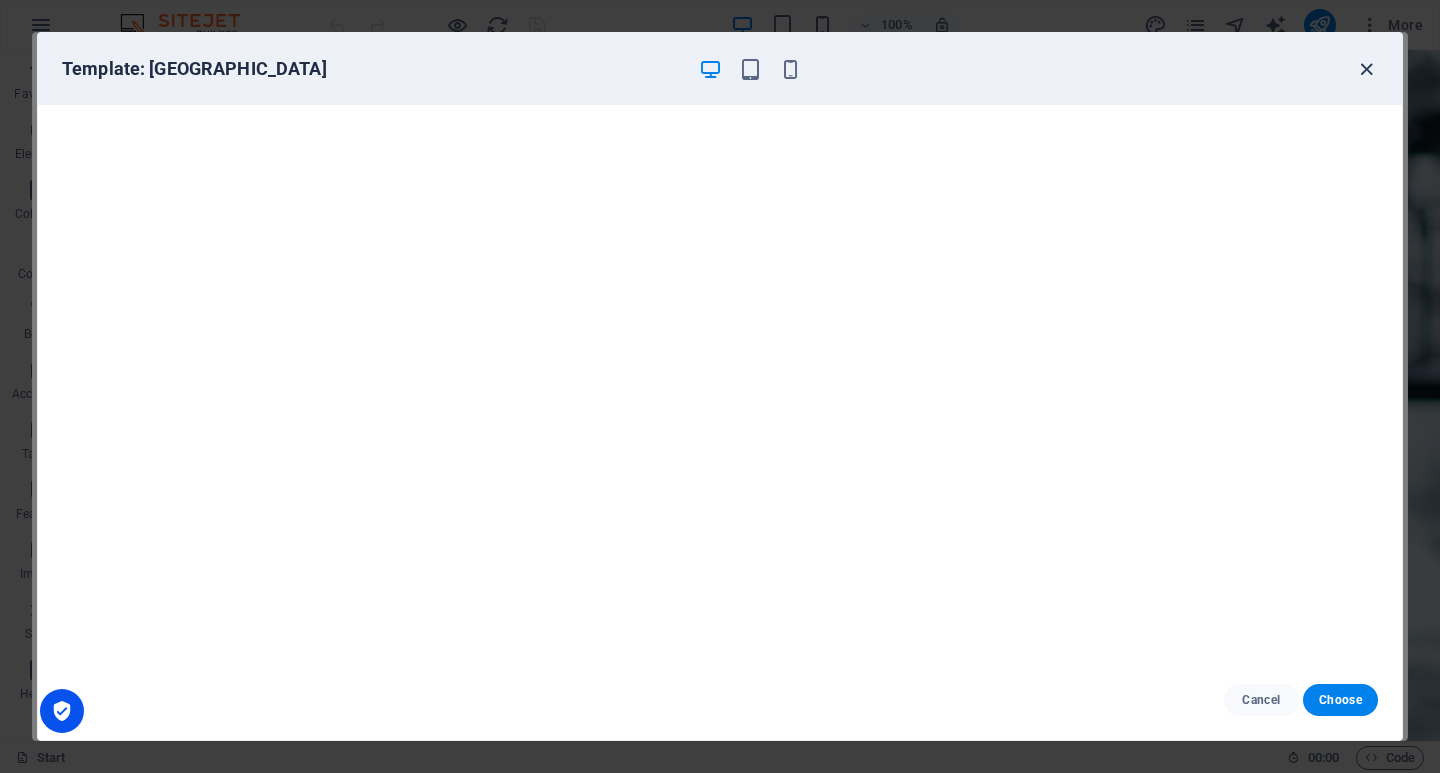 click at bounding box center [1366, 69] 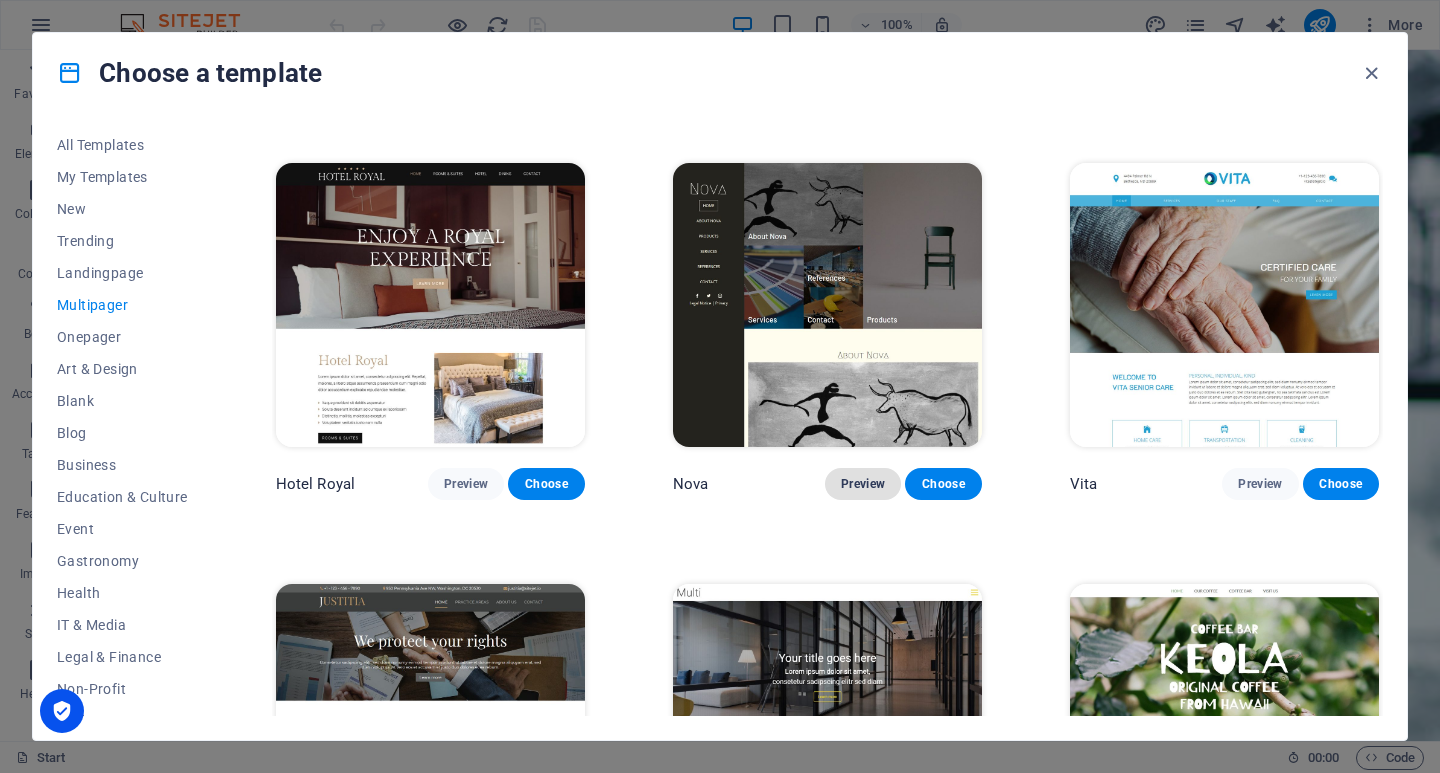 click on "Preview" at bounding box center [863, 484] 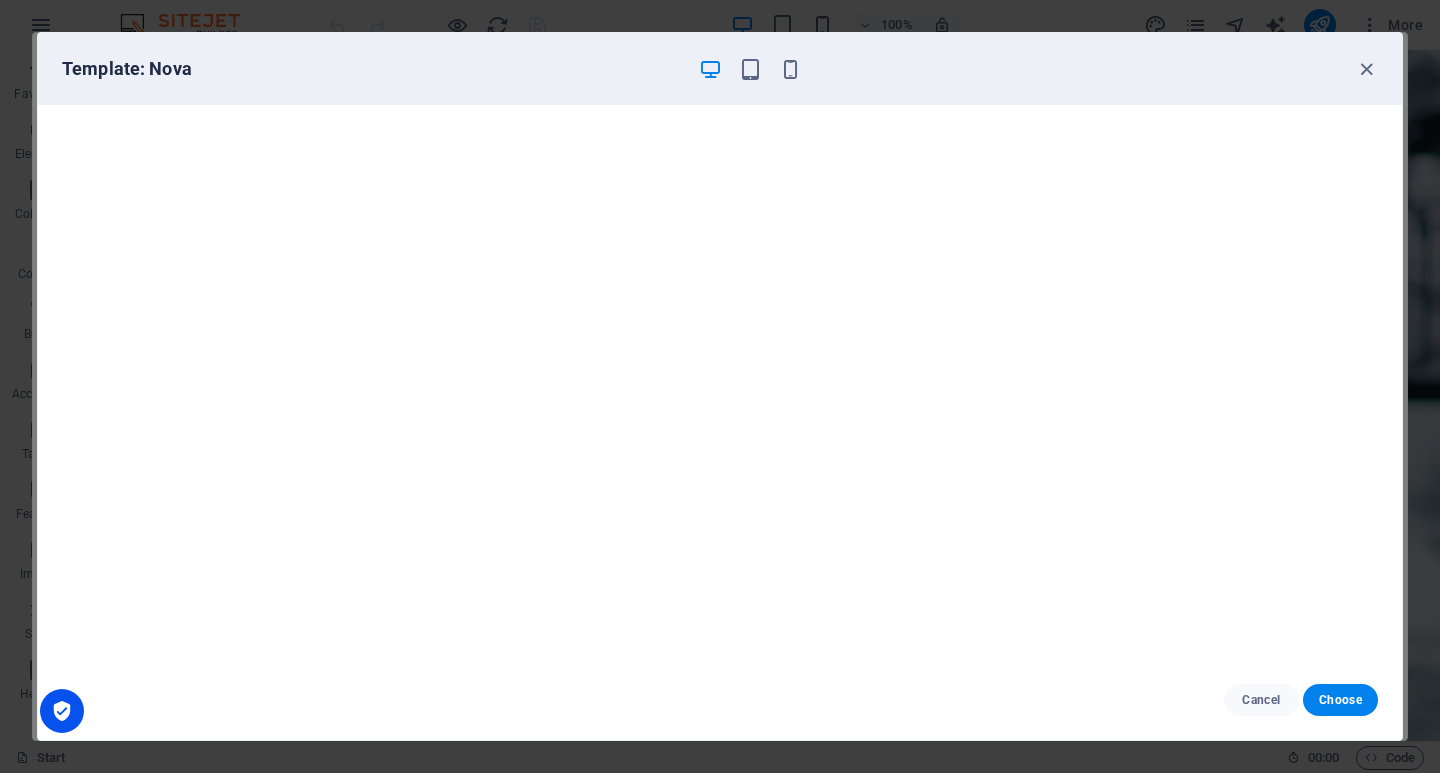 scroll, scrollTop: 5, scrollLeft: 0, axis: vertical 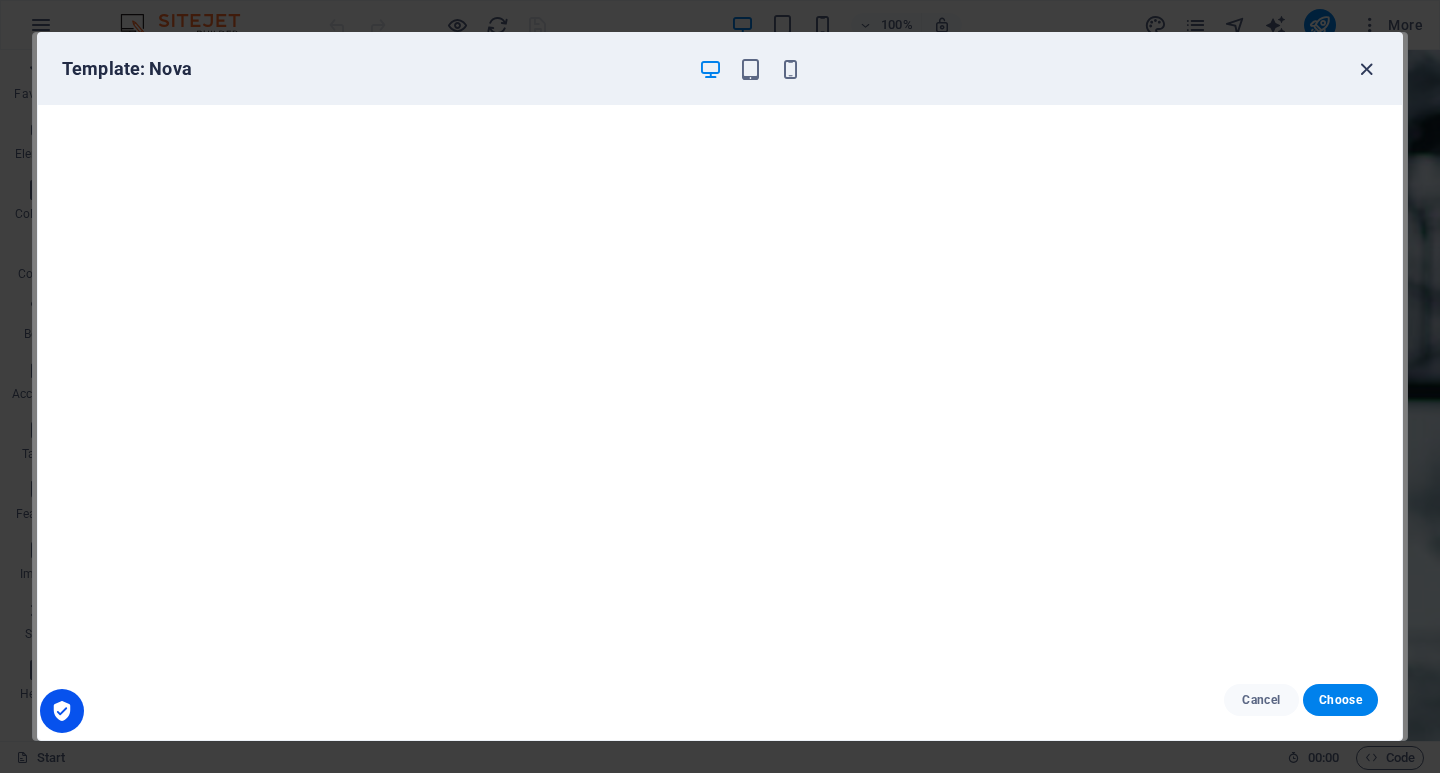 click at bounding box center (1366, 69) 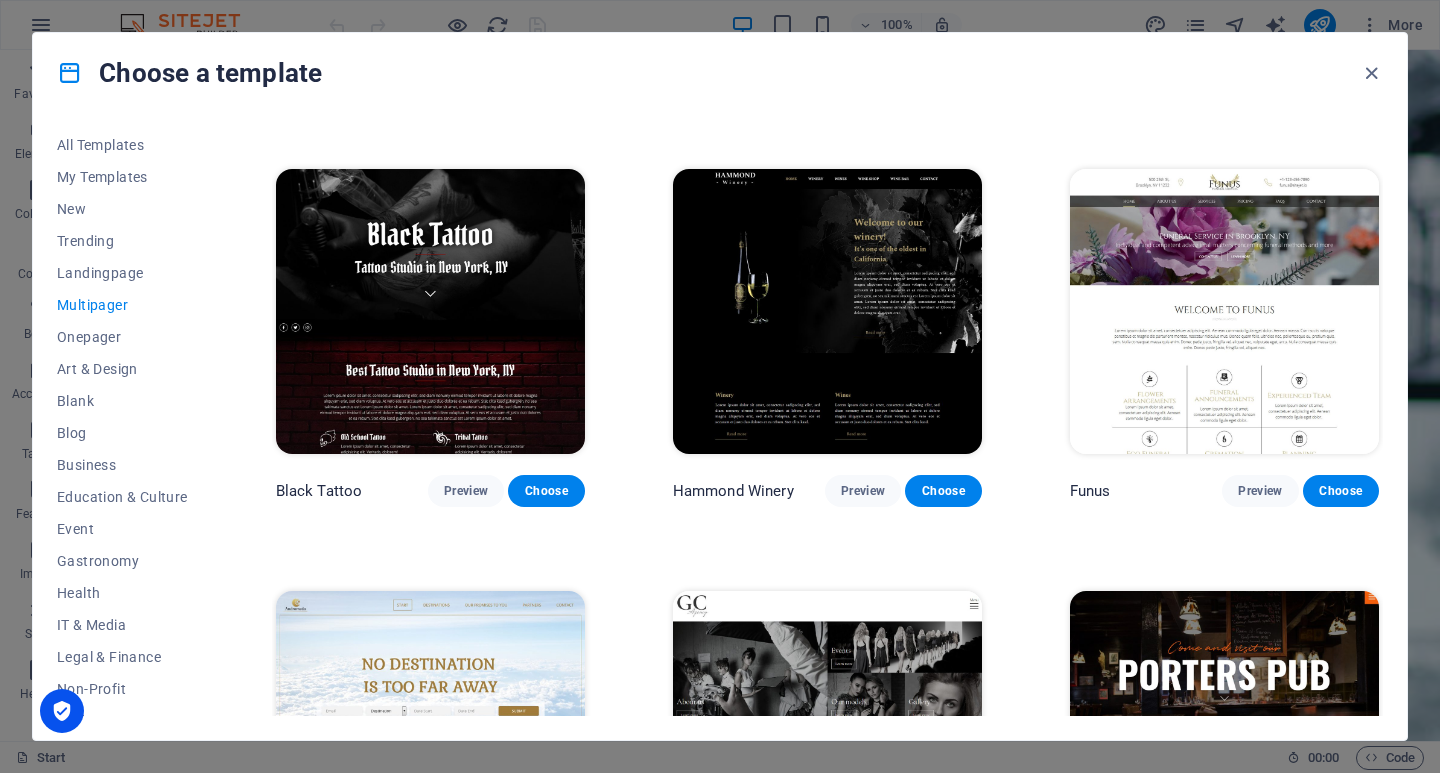 scroll, scrollTop: 6671, scrollLeft: 0, axis: vertical 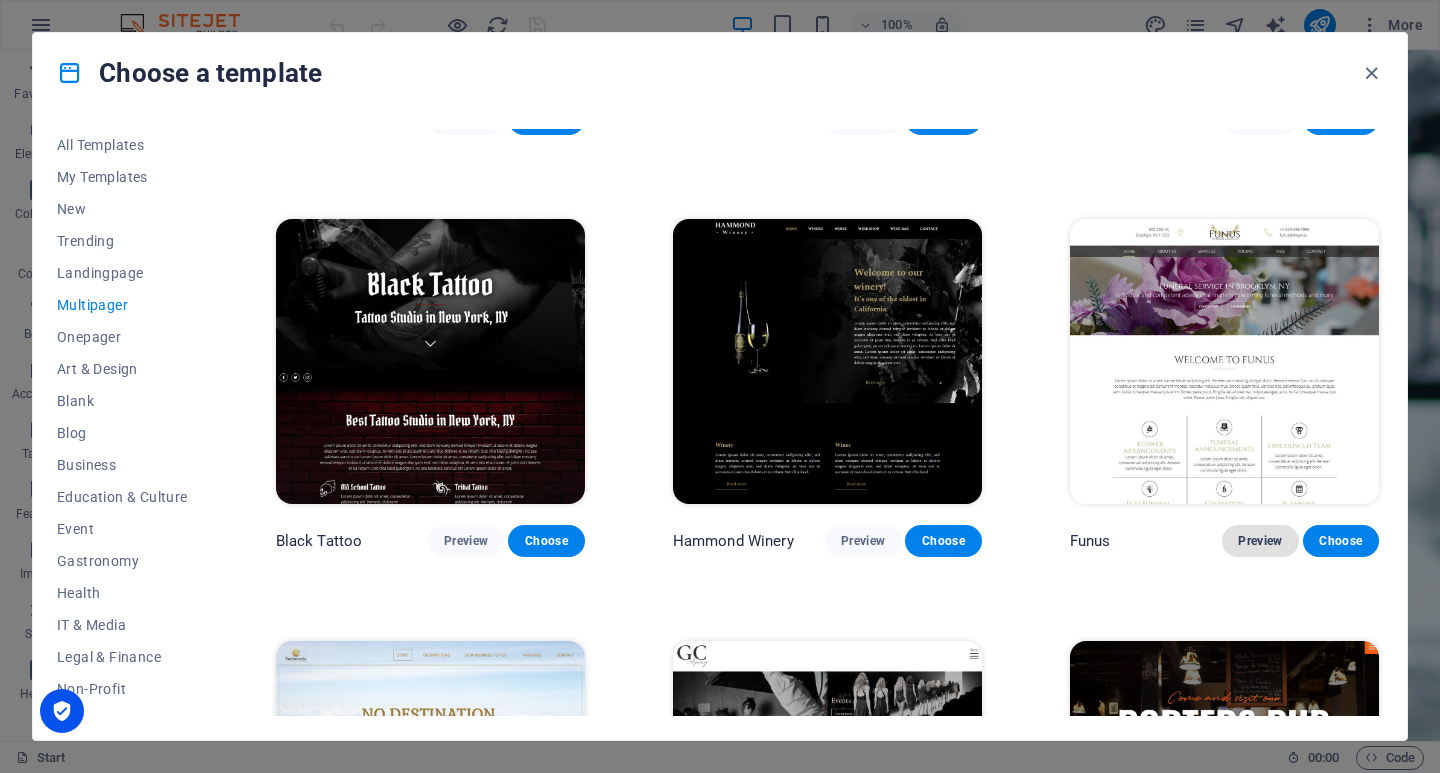 click on "Preview" at bounding box center (1260, 541) 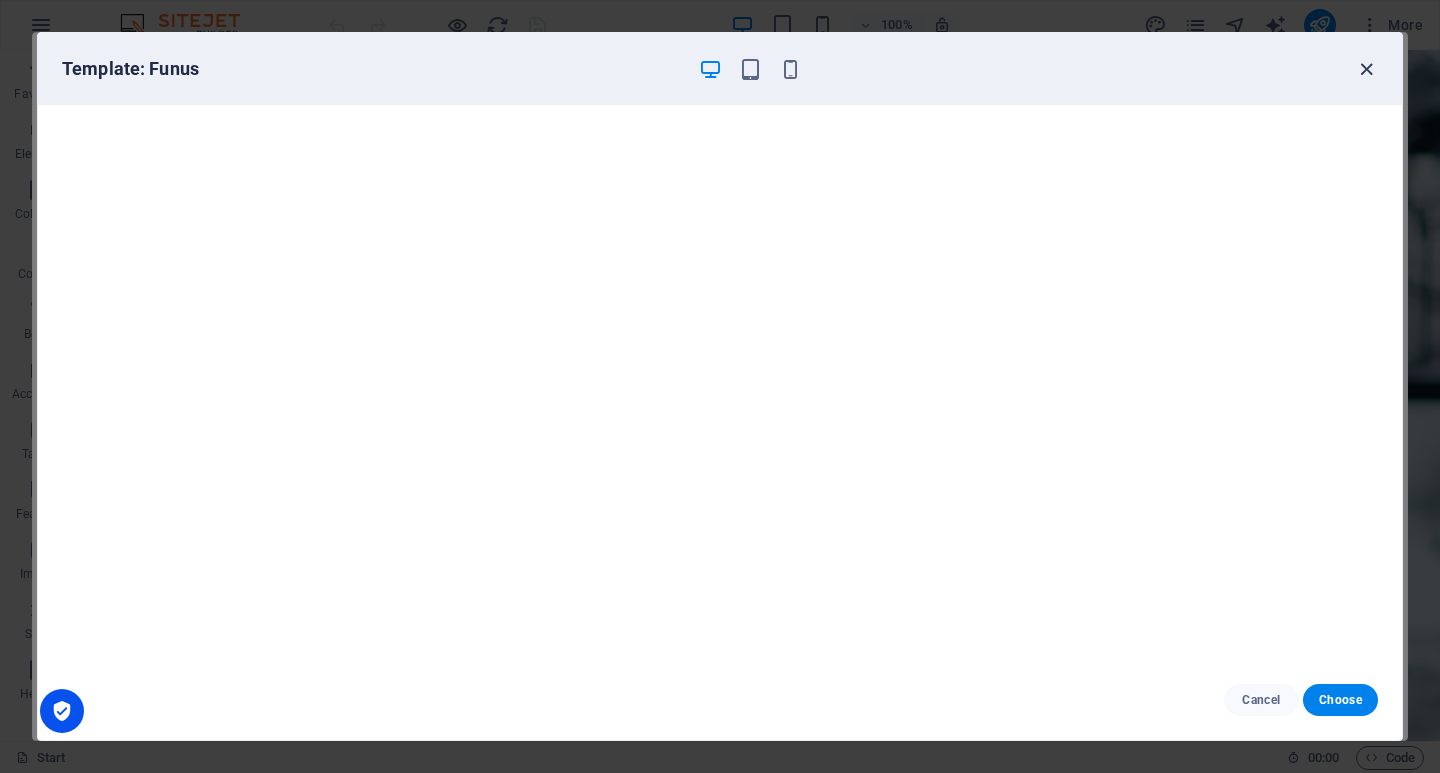 click at bounding box center [1366, 69] 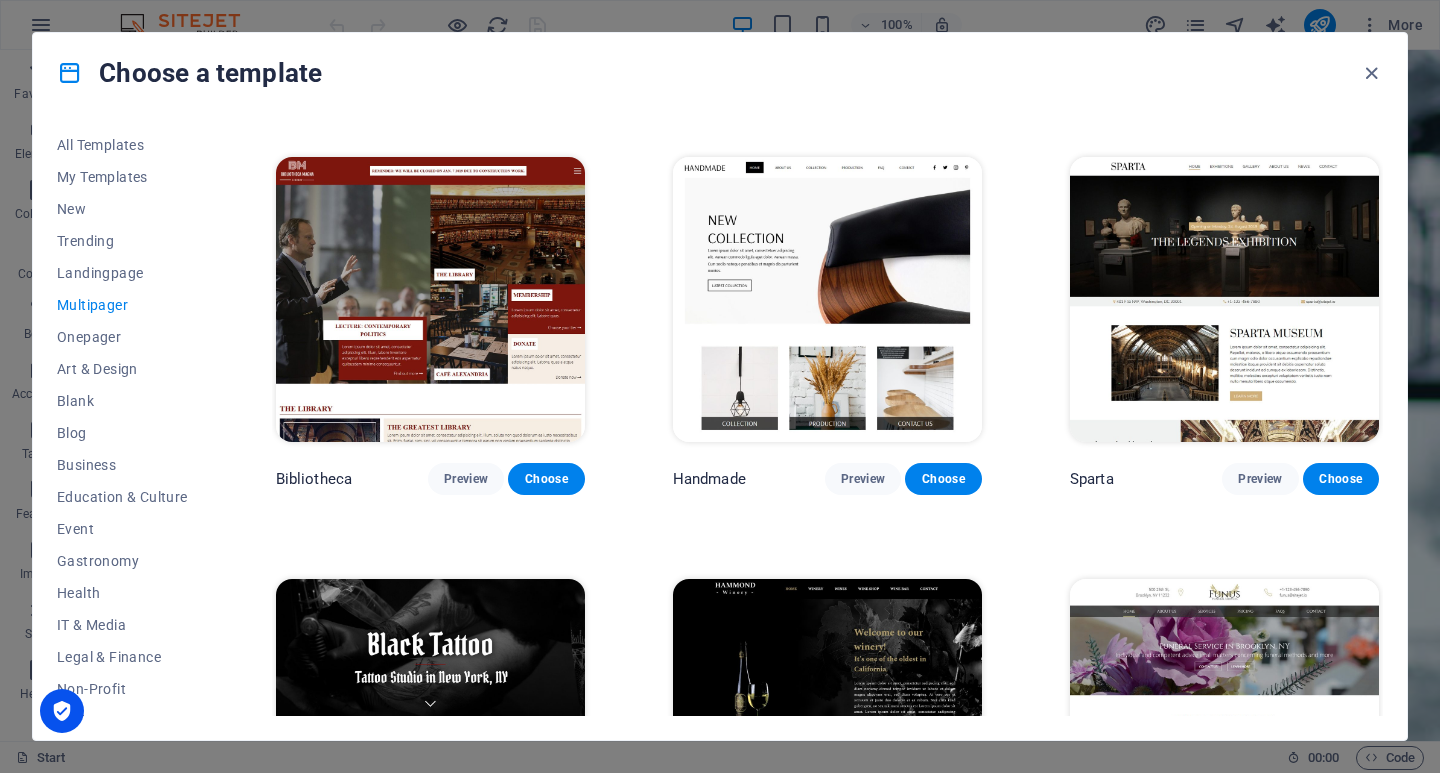 scroll, scrollTop: 6271, scrollLeft: 0, axis: vertical 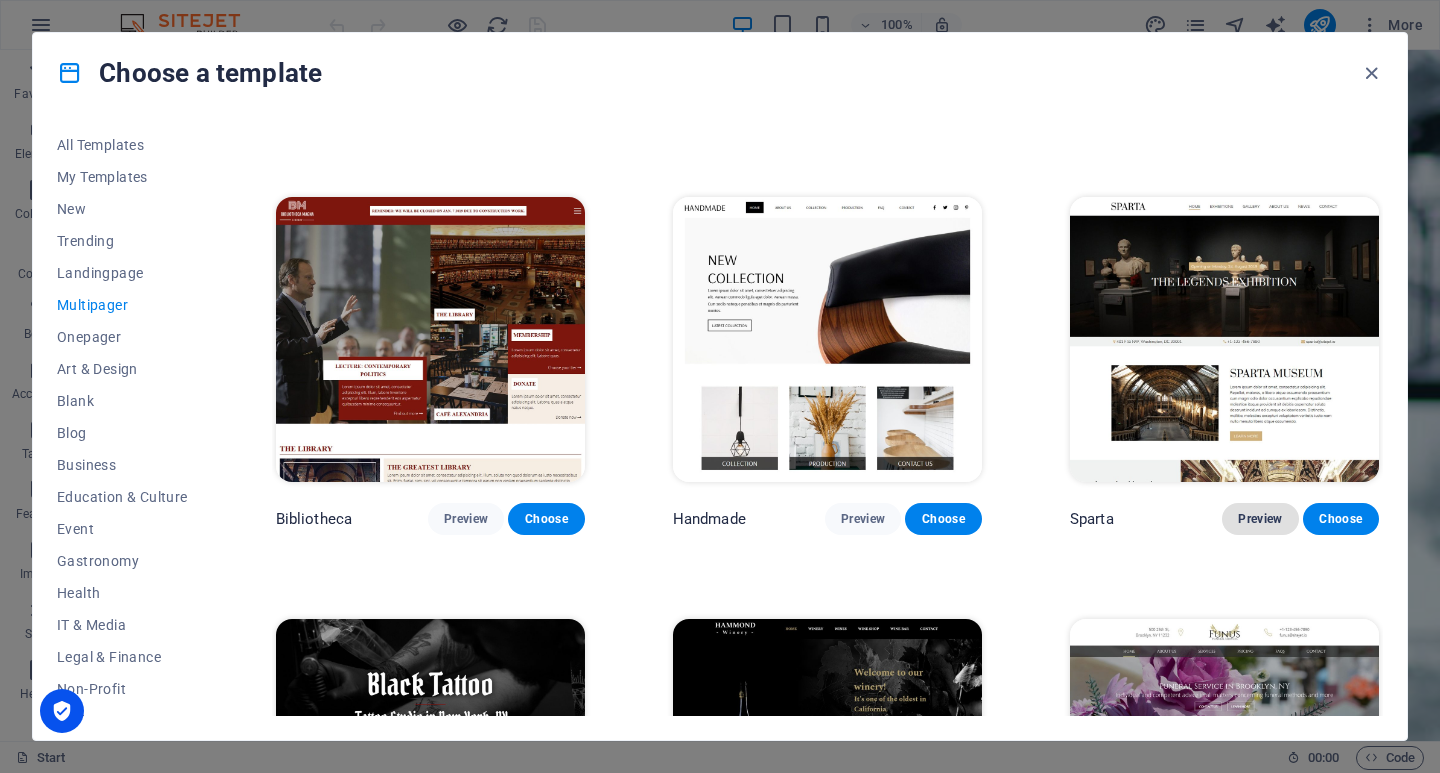 click on "Preview" at bounding box center (1260, 519) 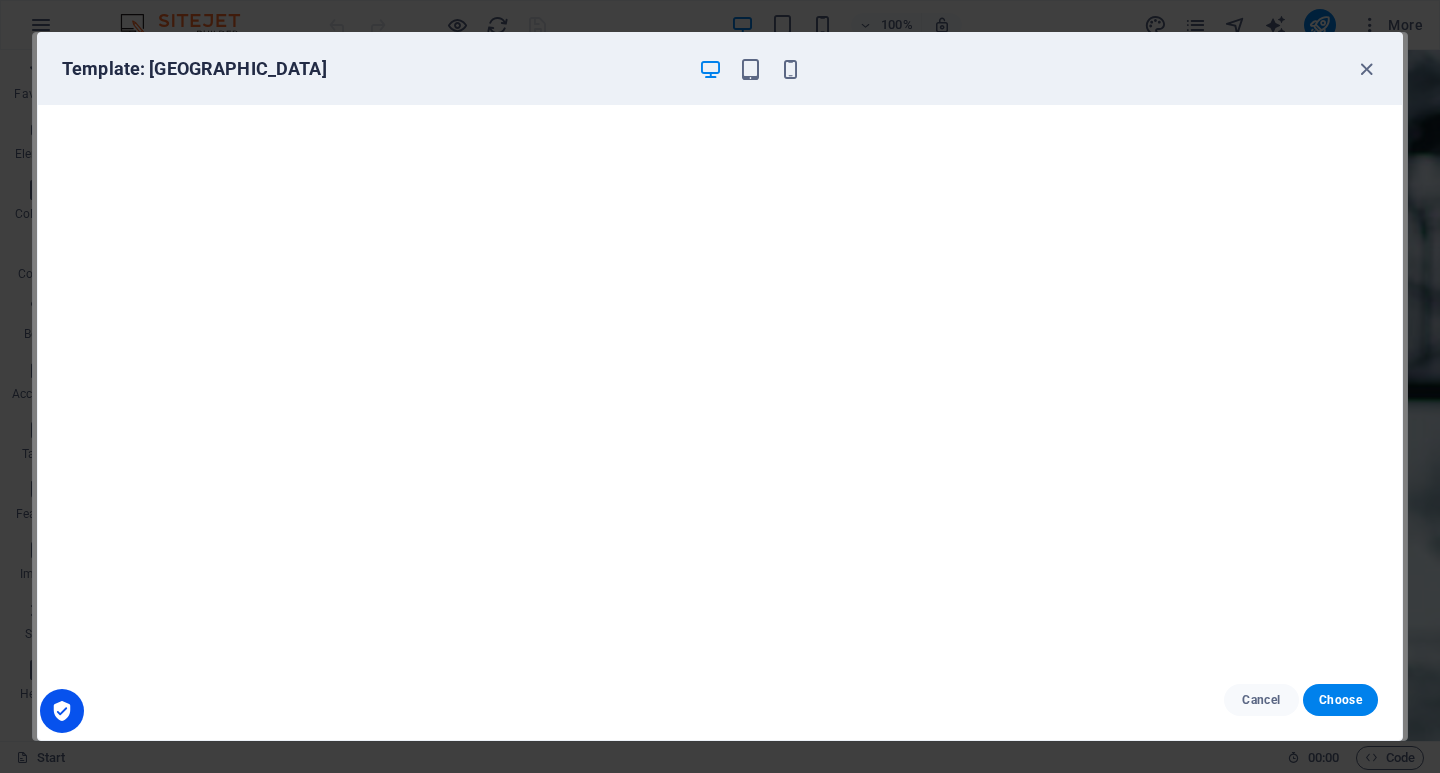 scroll, scrollTop: 0, scrollLeft: 0, axis: both 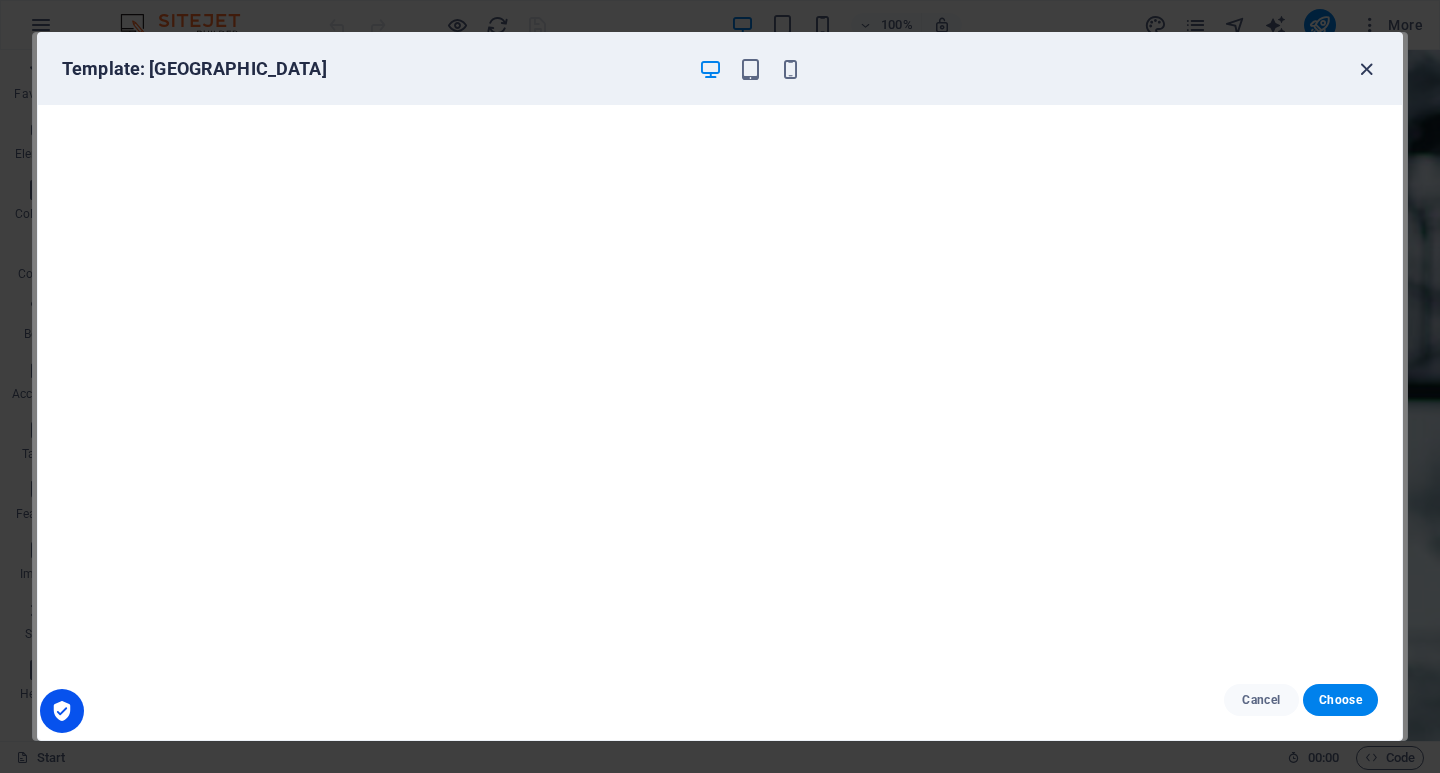 click at bounding box center (1366, 69) 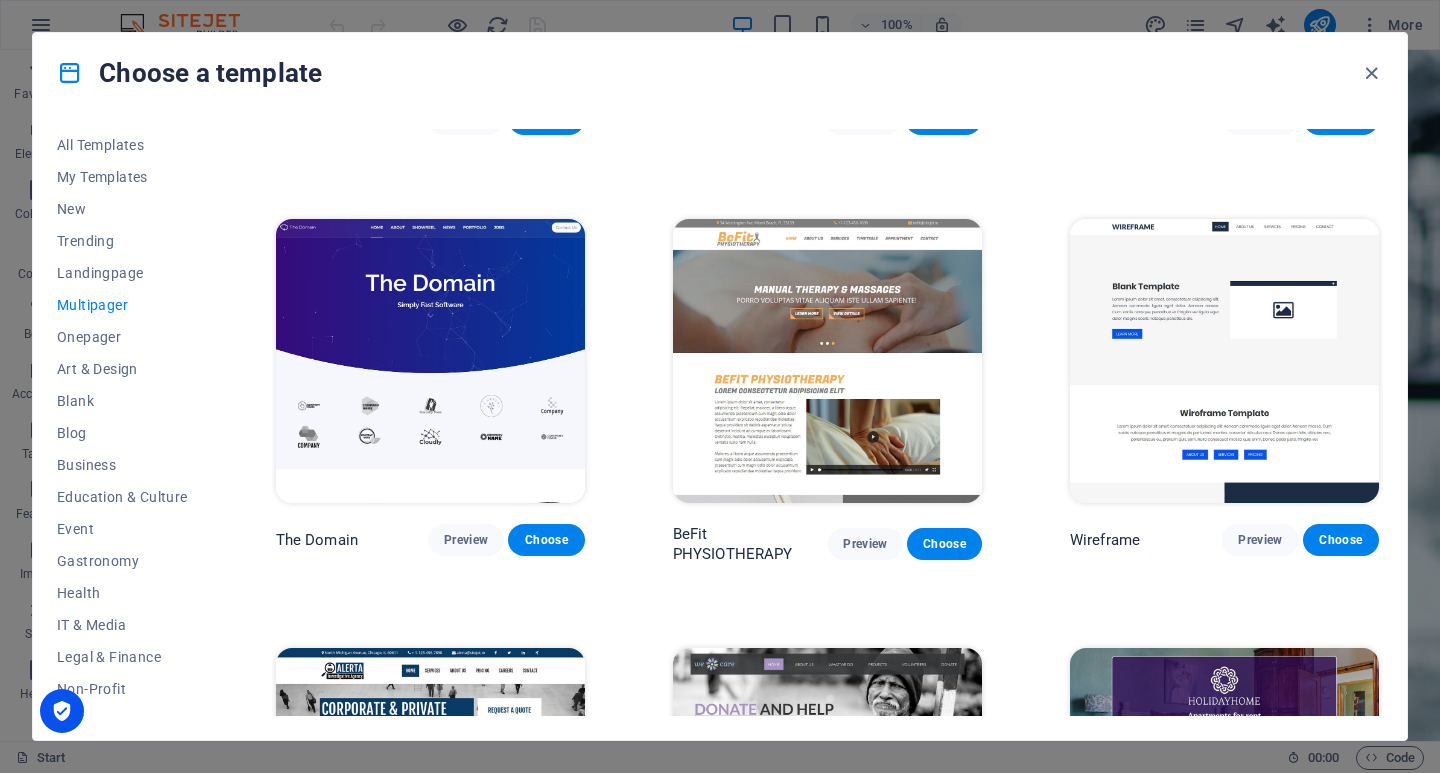 scroll, scrollTop: 5371, scrollLeft: 0, axis: vertical 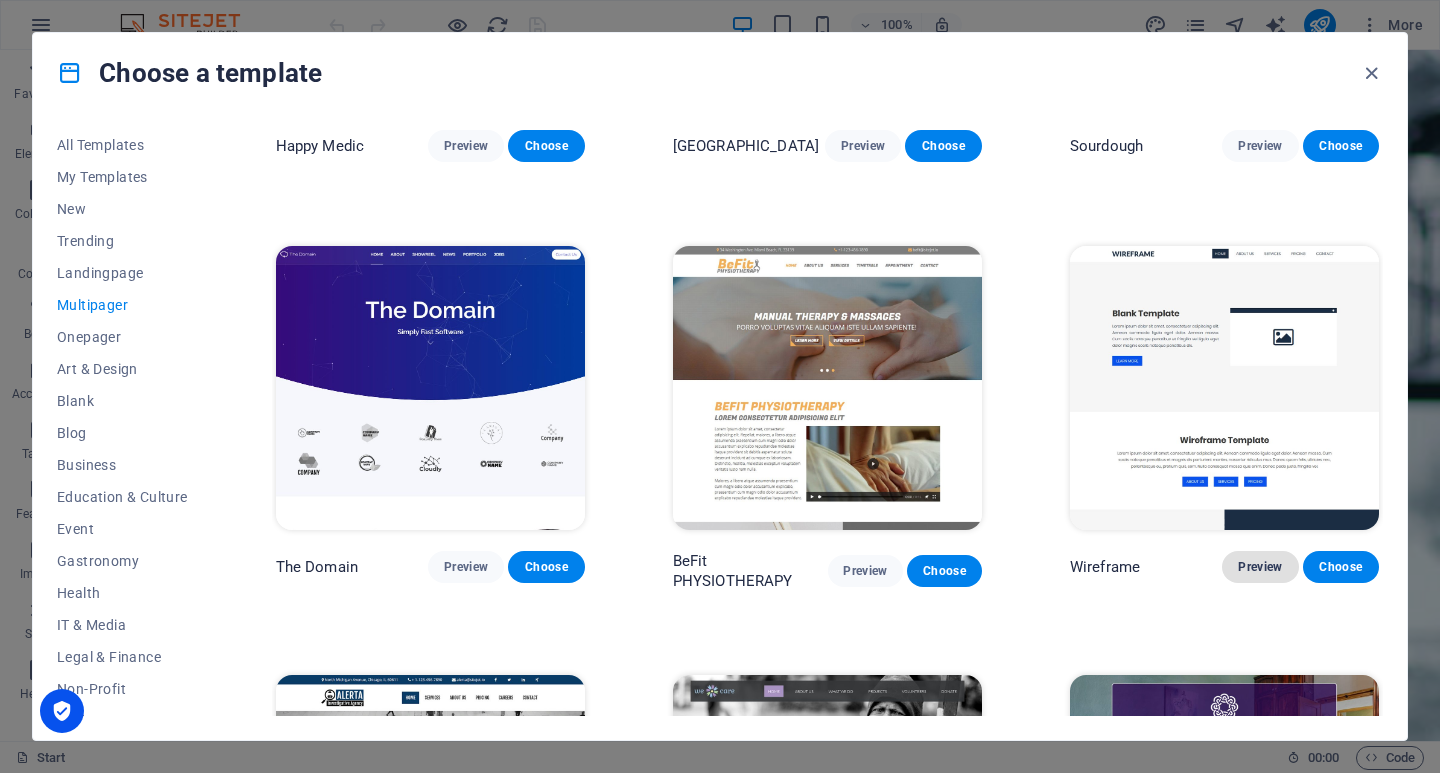click on "Preview" at bounding box center [1260, 567] 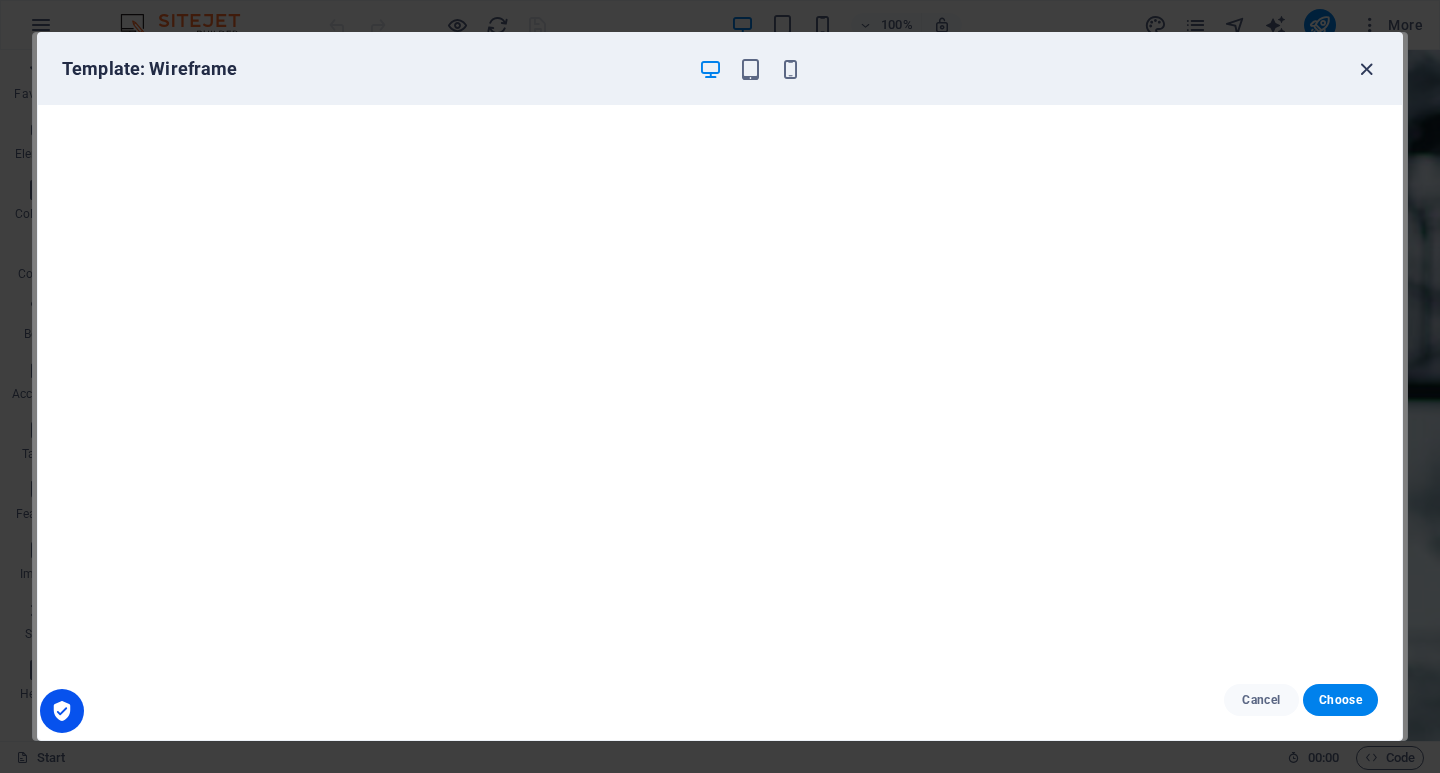 click at bounding box center [1366, 69] 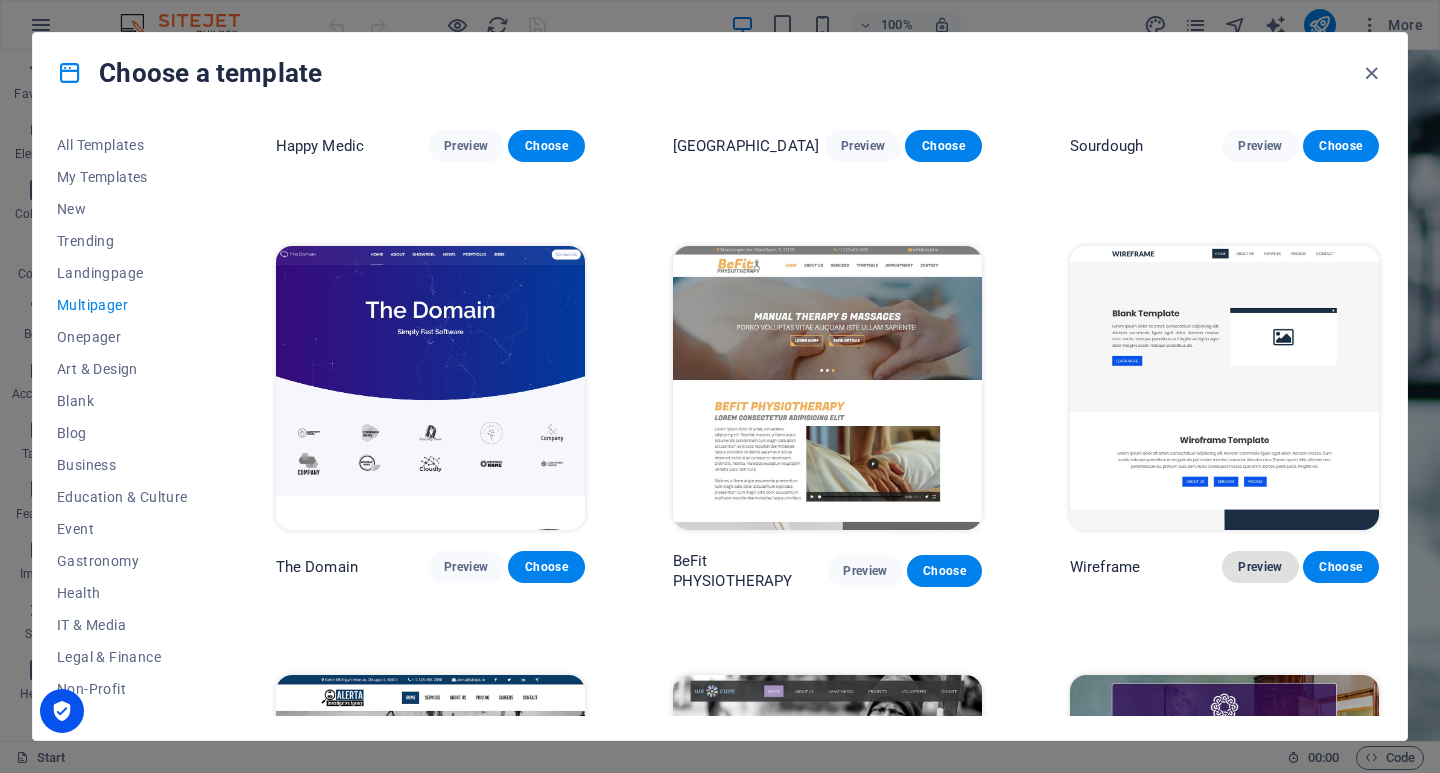 click on "Preview" at bounding box center [1260, 567] 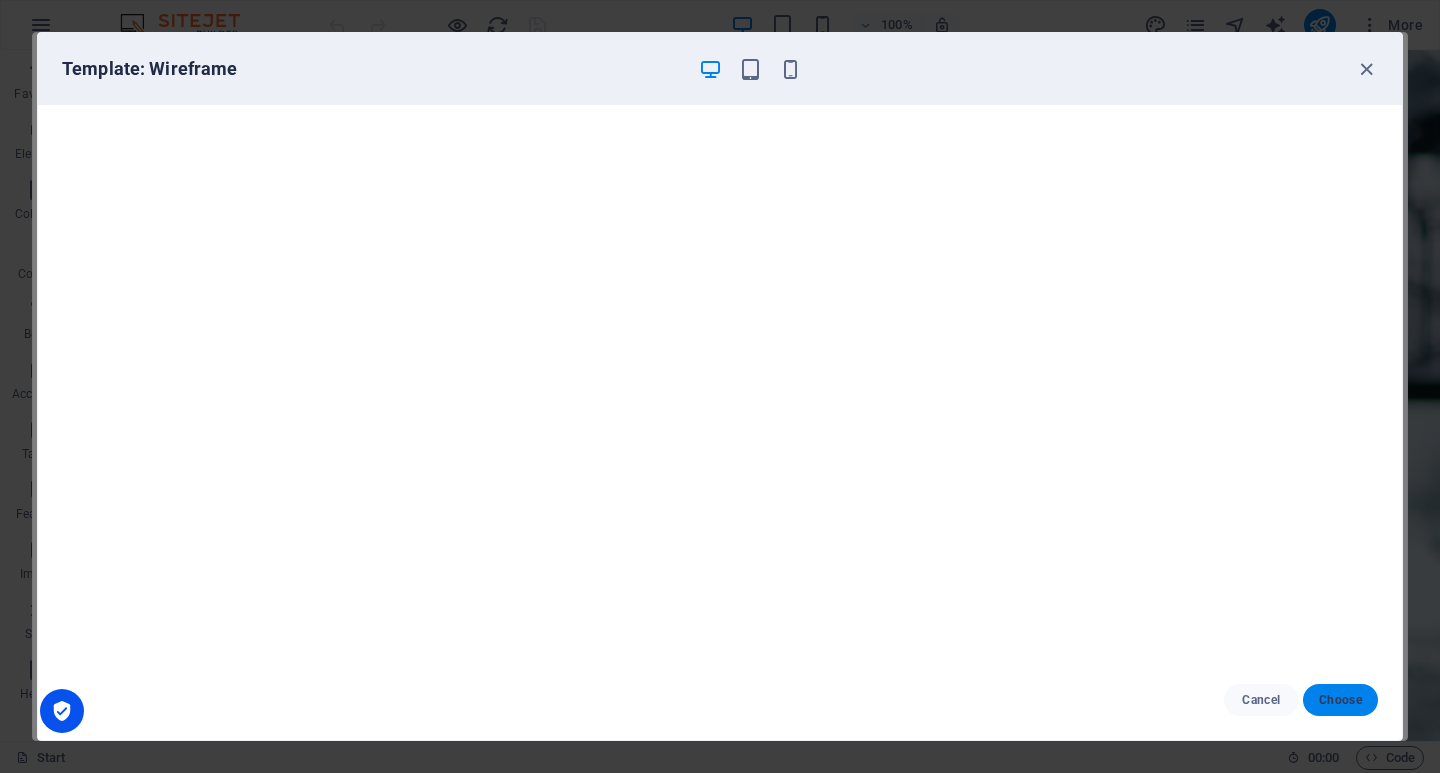 click on "Choose" at bounding box center (1340, 700) 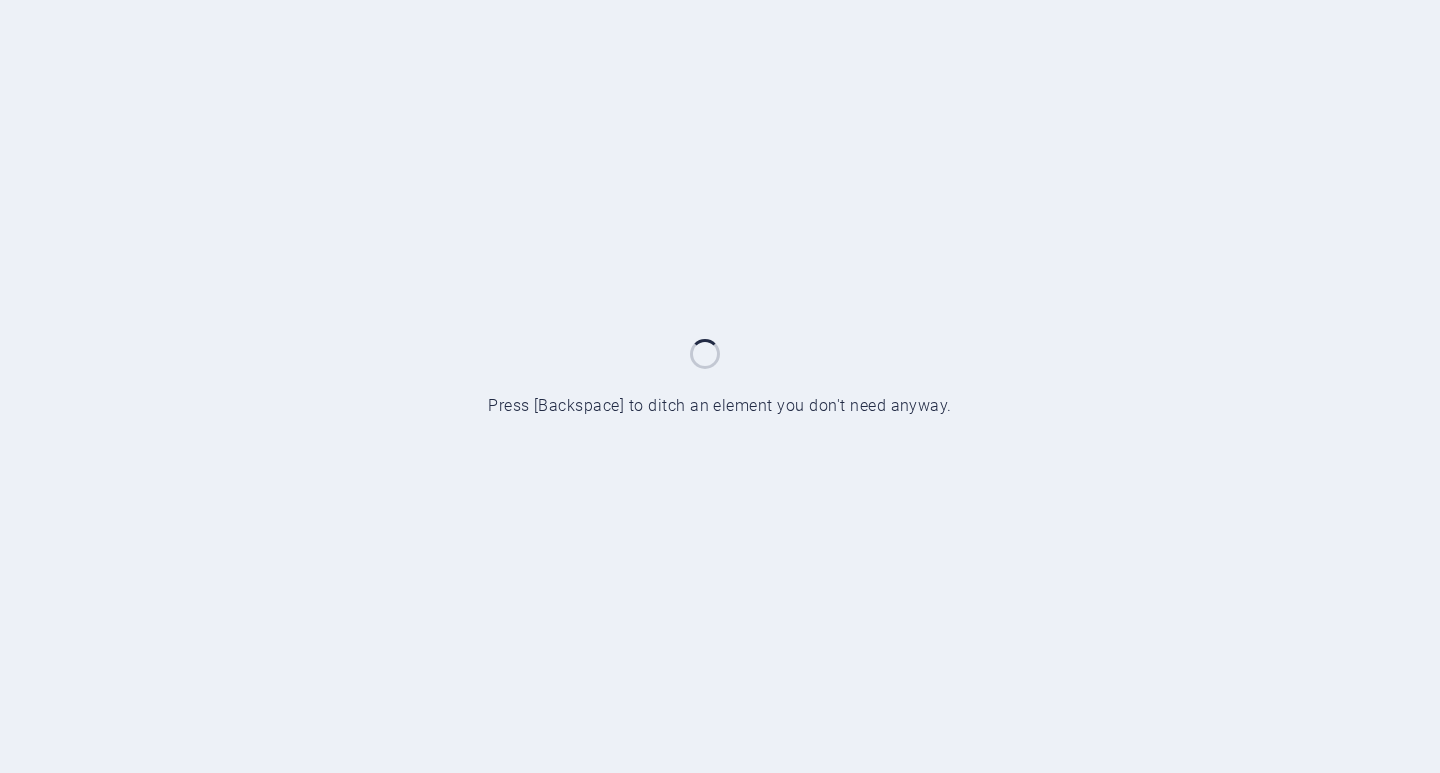 scroll, scrollTop: 0, scrollLeft: 0, axis: both 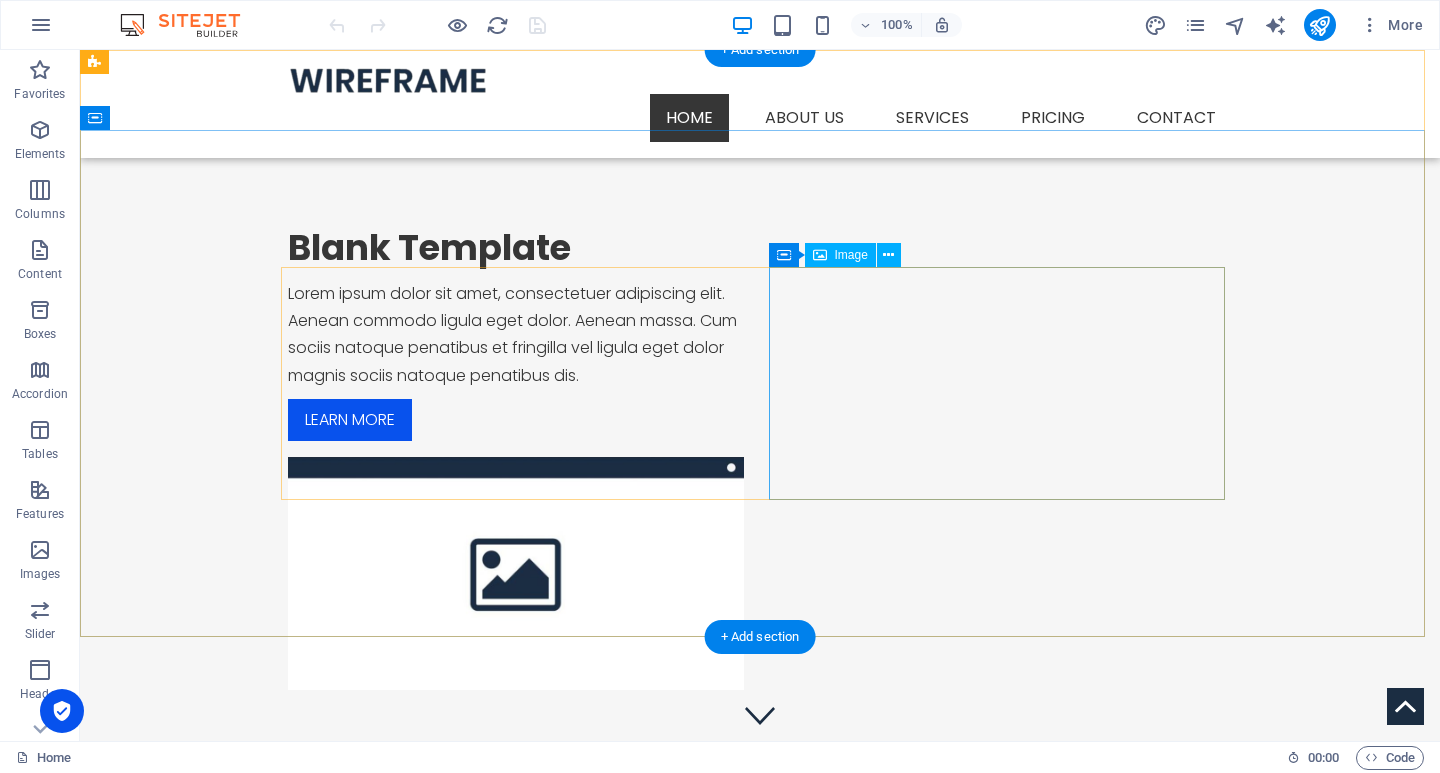 click at bounding box center [516, 573] 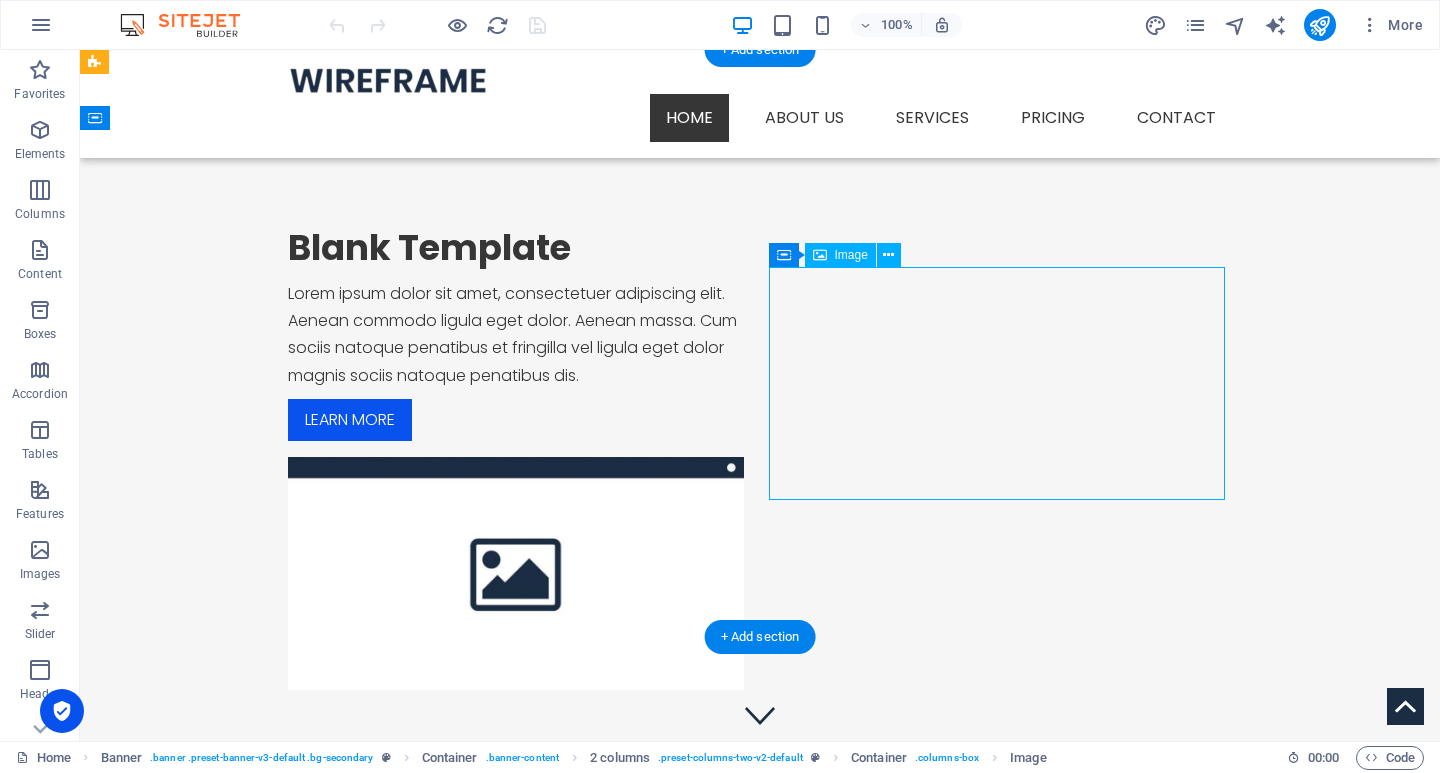 click at bounding box center (516, 573) 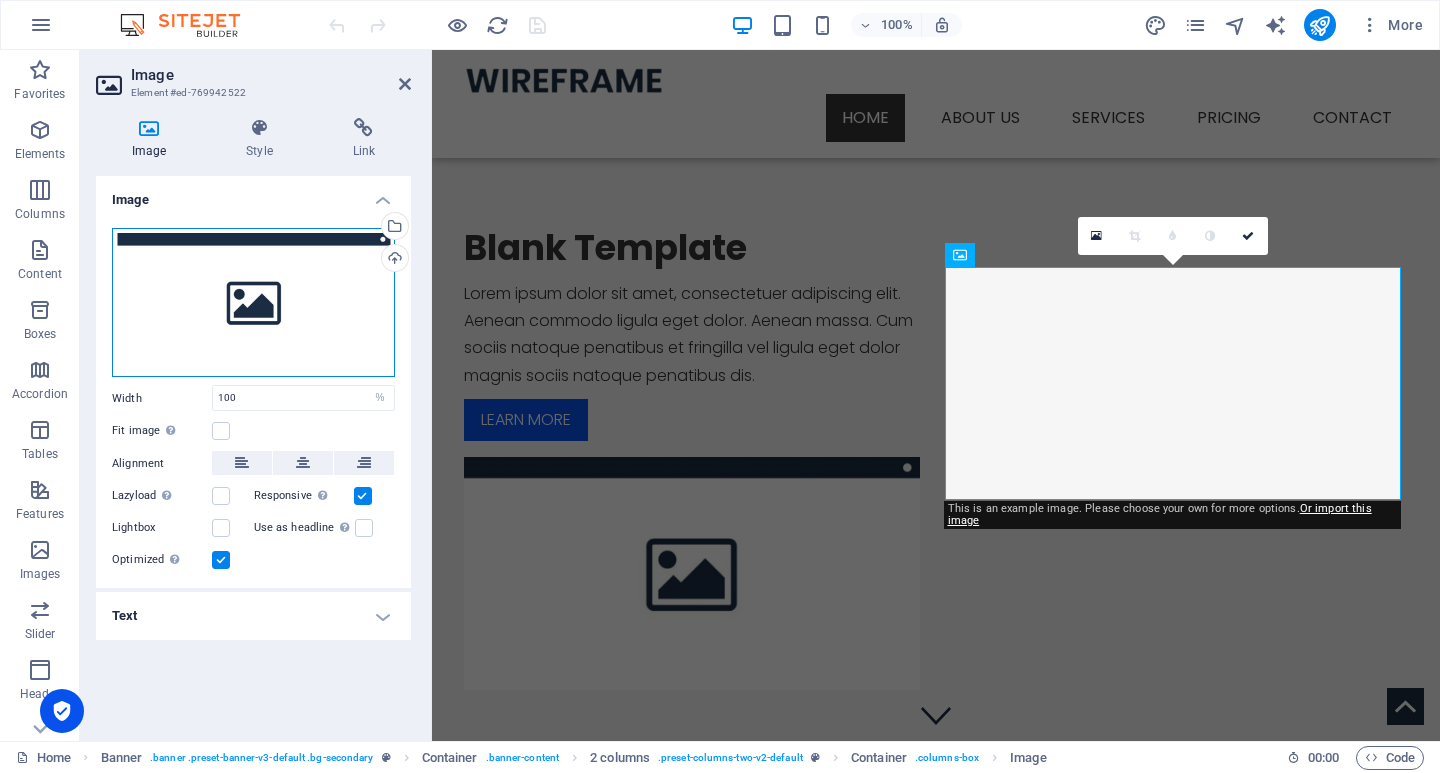 click on "Drag files here, click to choose files or select files from Files or our free stock photos & videos" at bounding box center (253, 303) 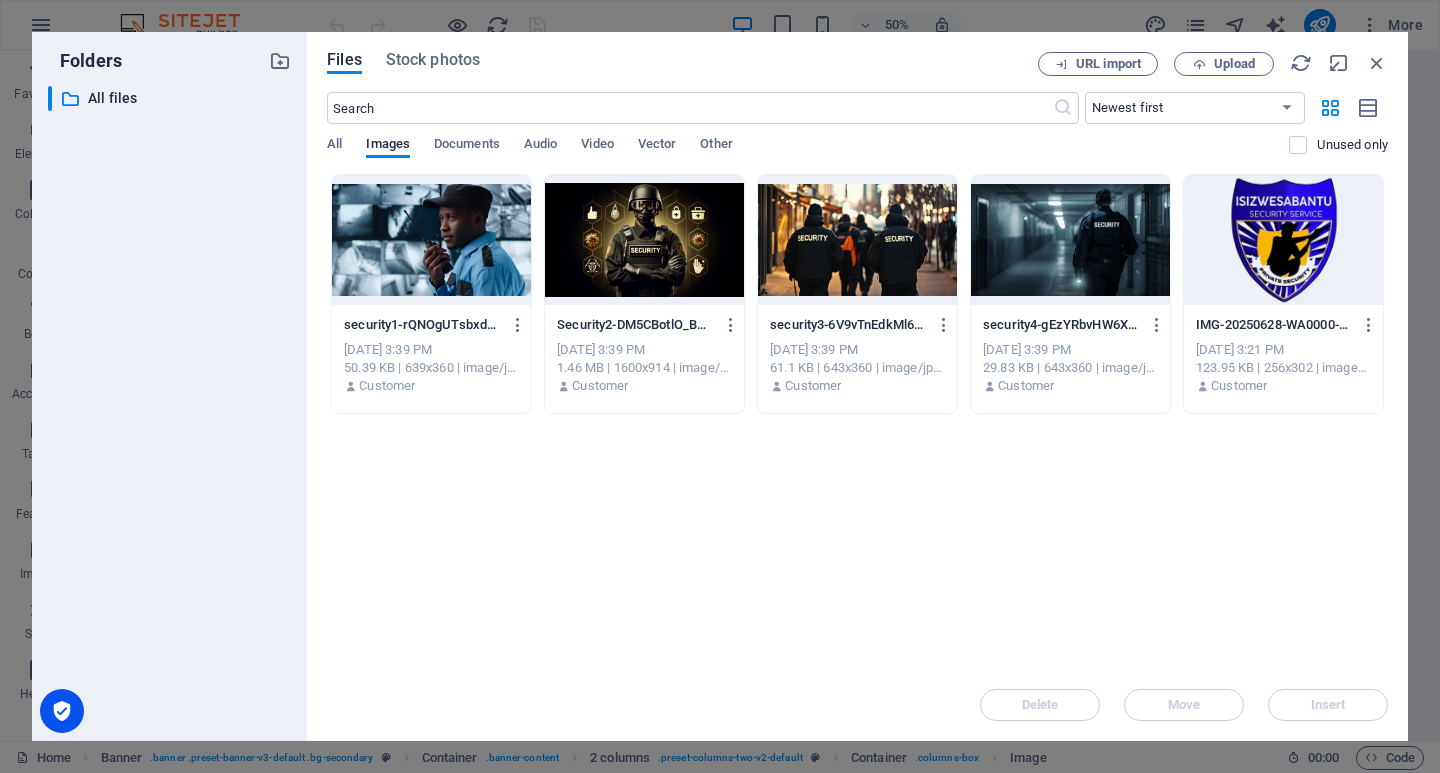 click at bounding box center [1070, 240] 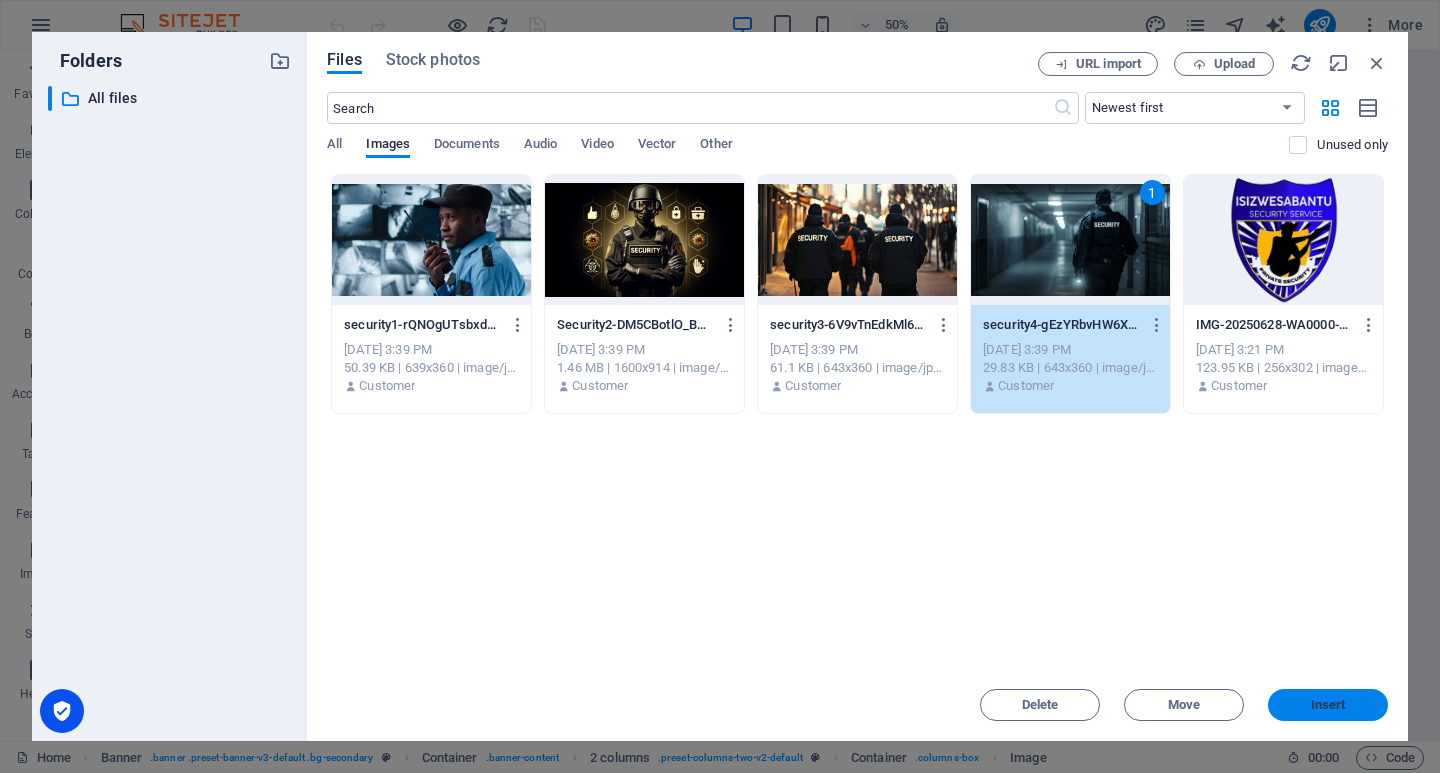 click on "Insert" at bounding box center [1328, 705] 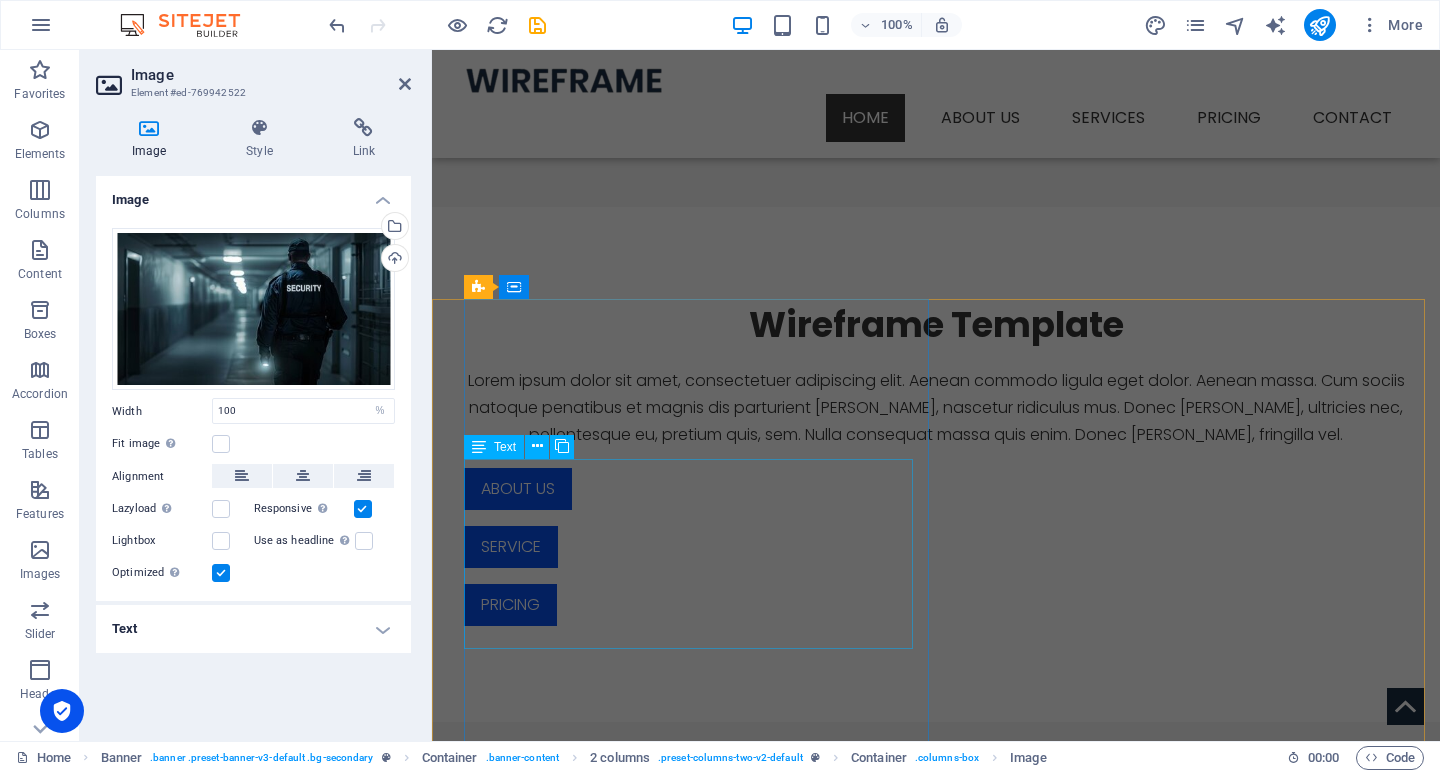scroll, scrollTop: 800, scrollLeft: 0, axis: vertical 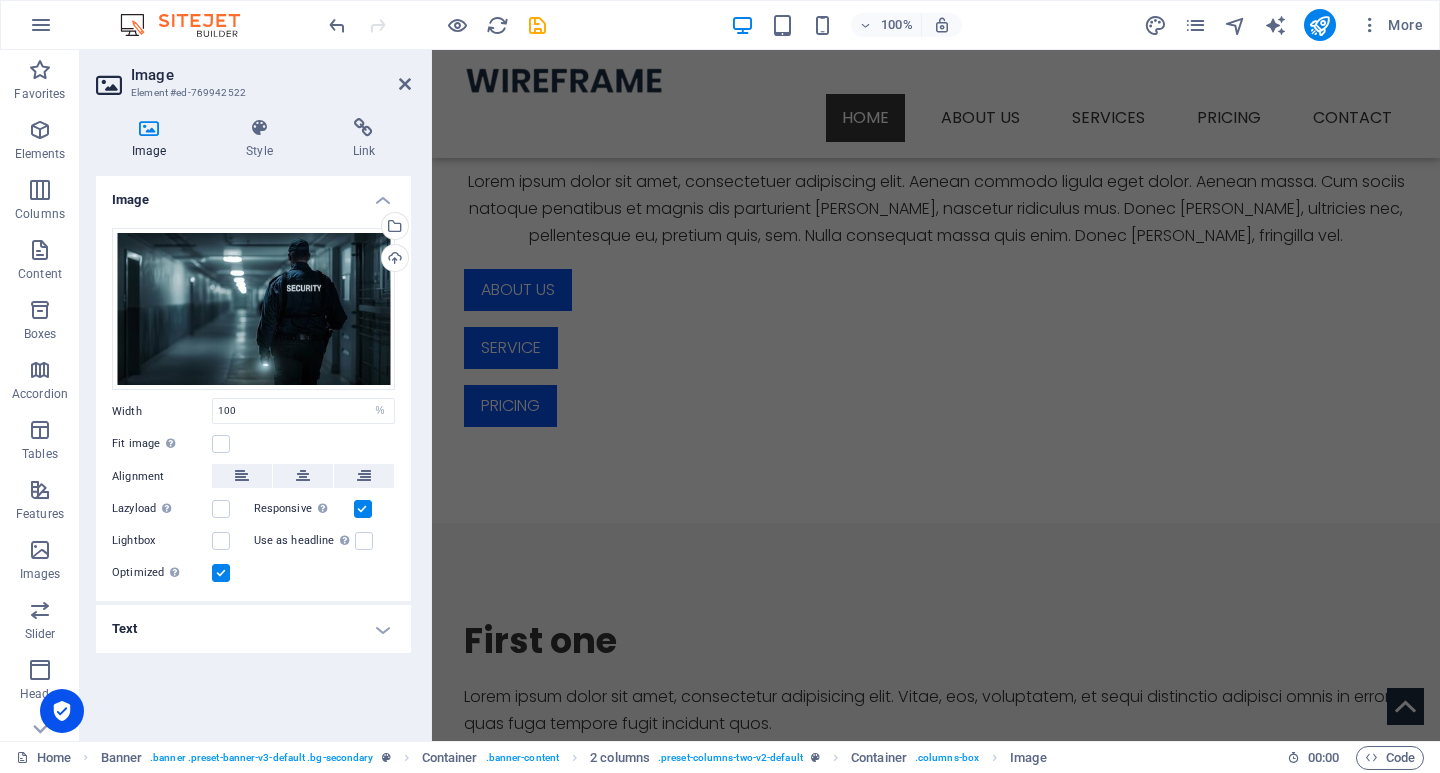 click at bounding box center [936, 1165] 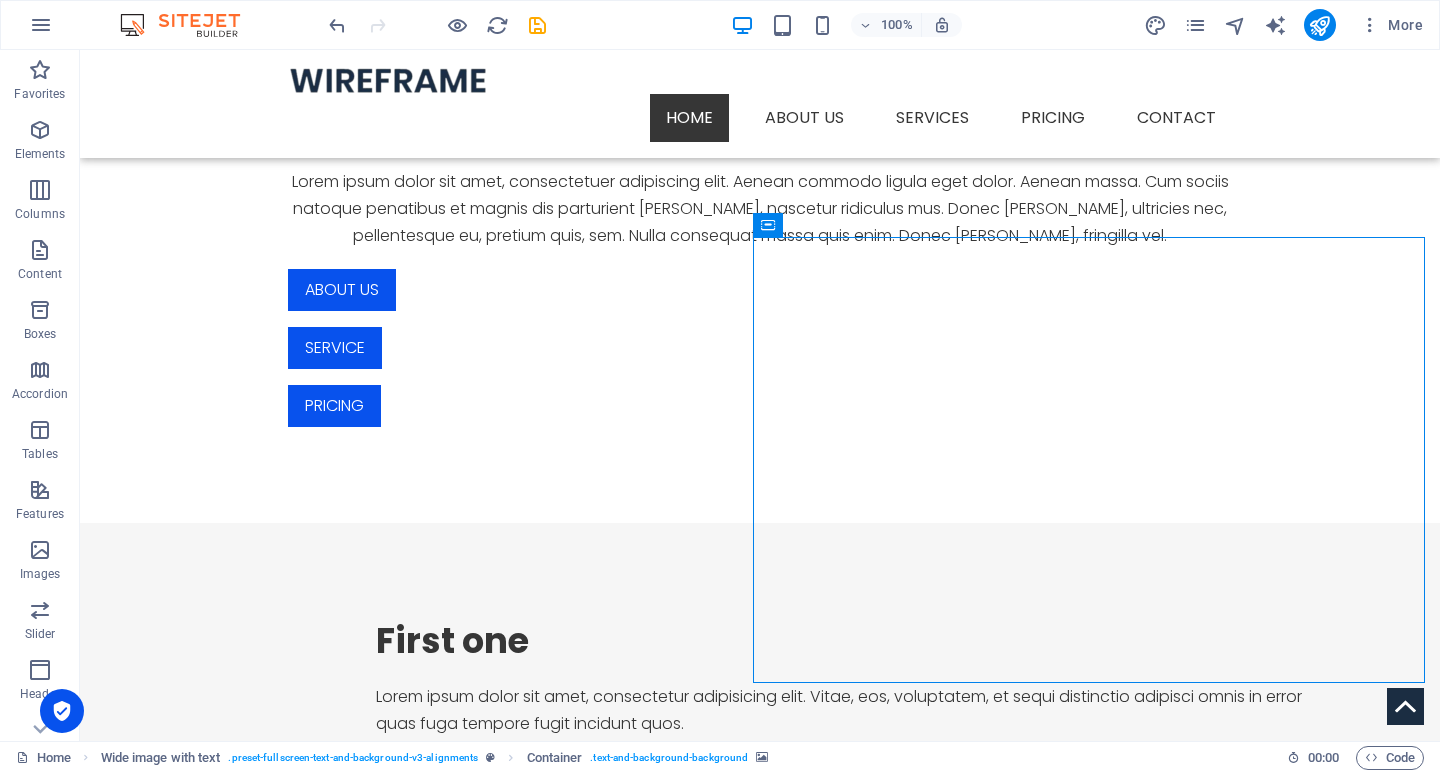 click at bounding box center (760, 1165) 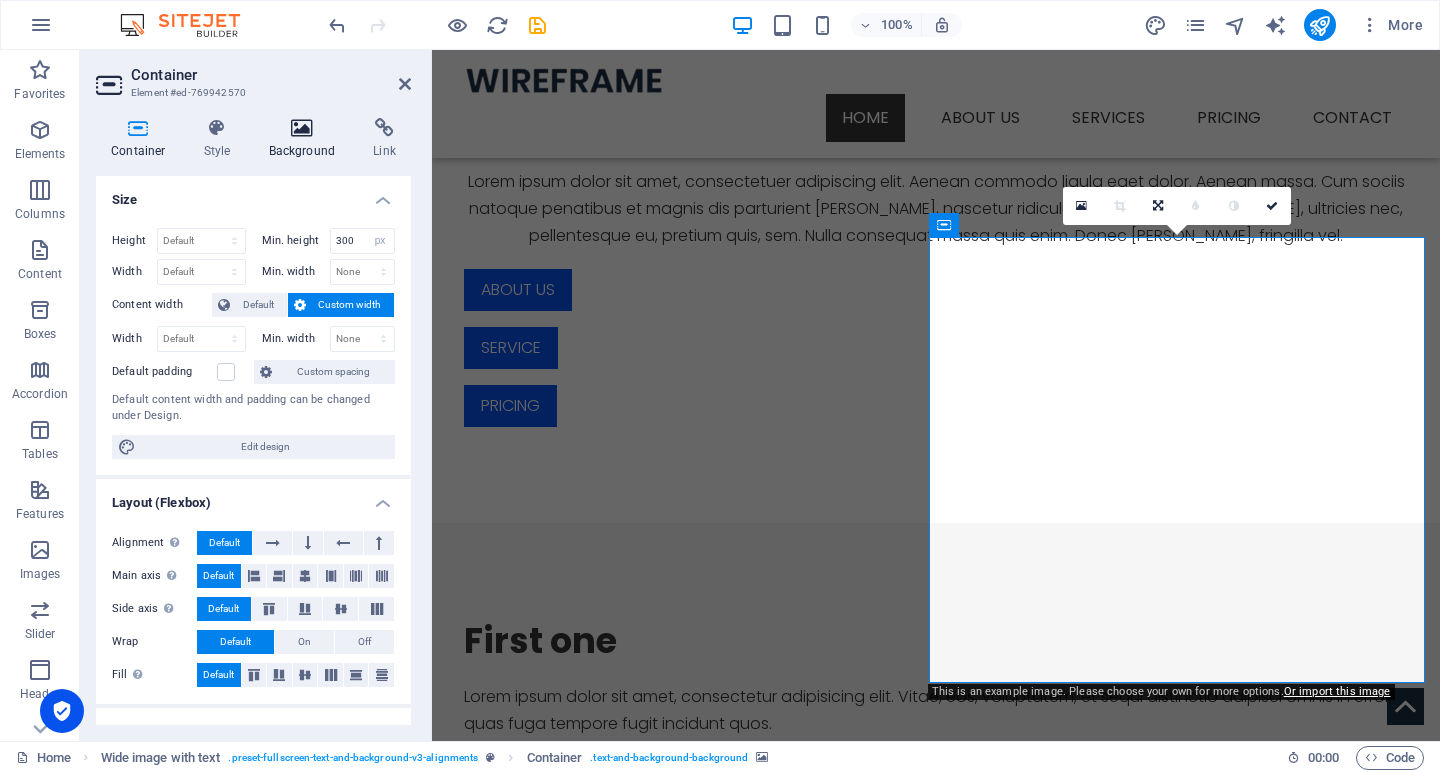 click at bounding box center (302, 128) 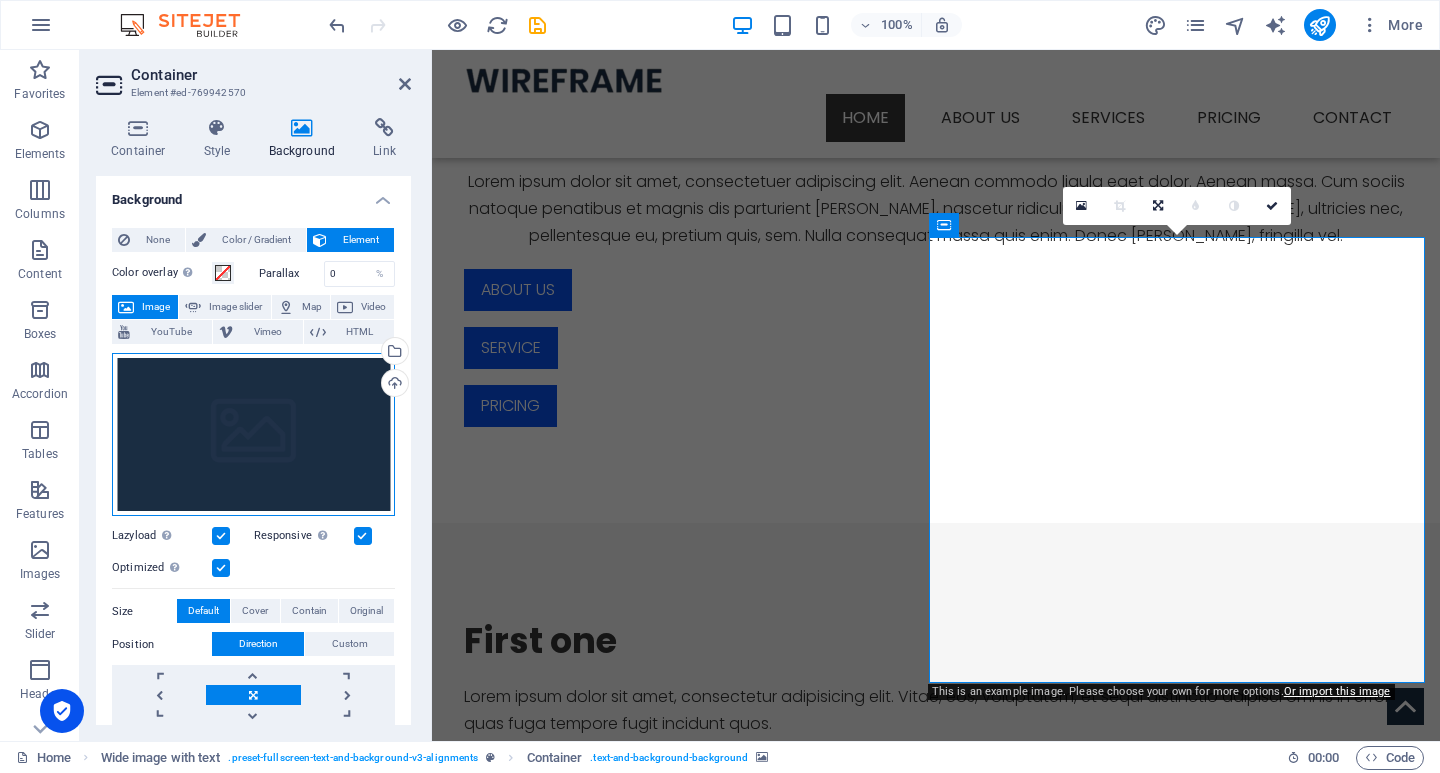 click on "Drag files here, click to choose files or select files from Files or our free stock photos & videos" at bounding box center (253, 435) 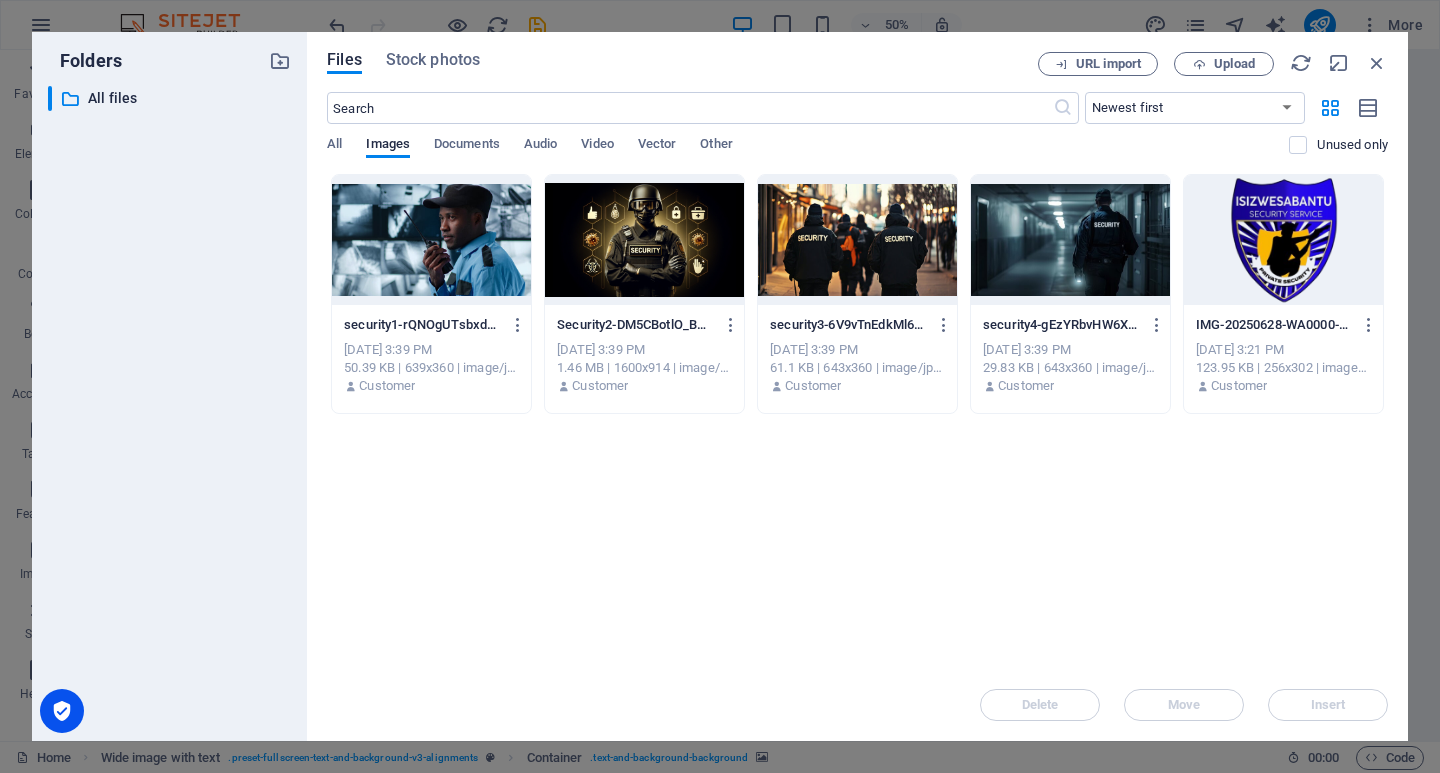 click at bounding box center (857, 240) 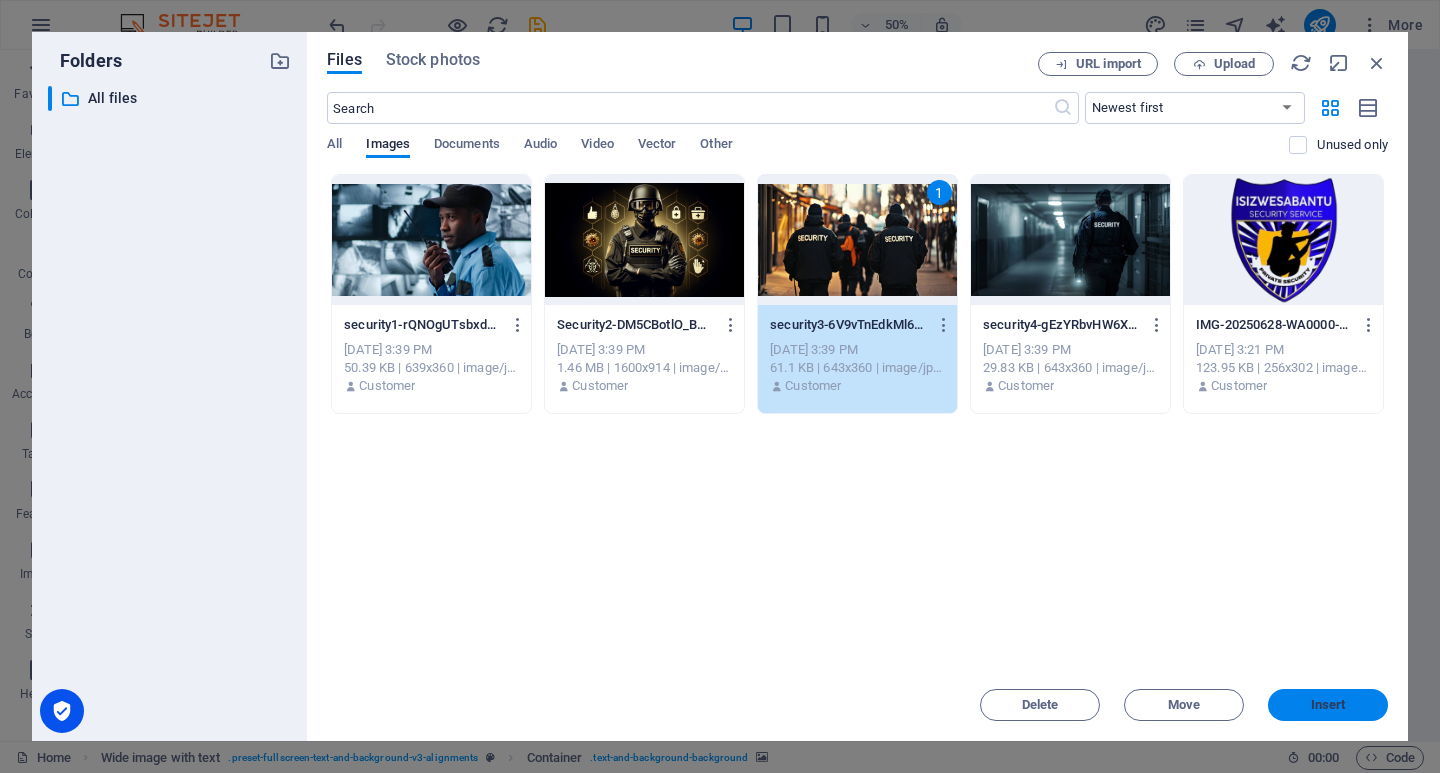 click on "Insert" at bounding box center [1328, 705] 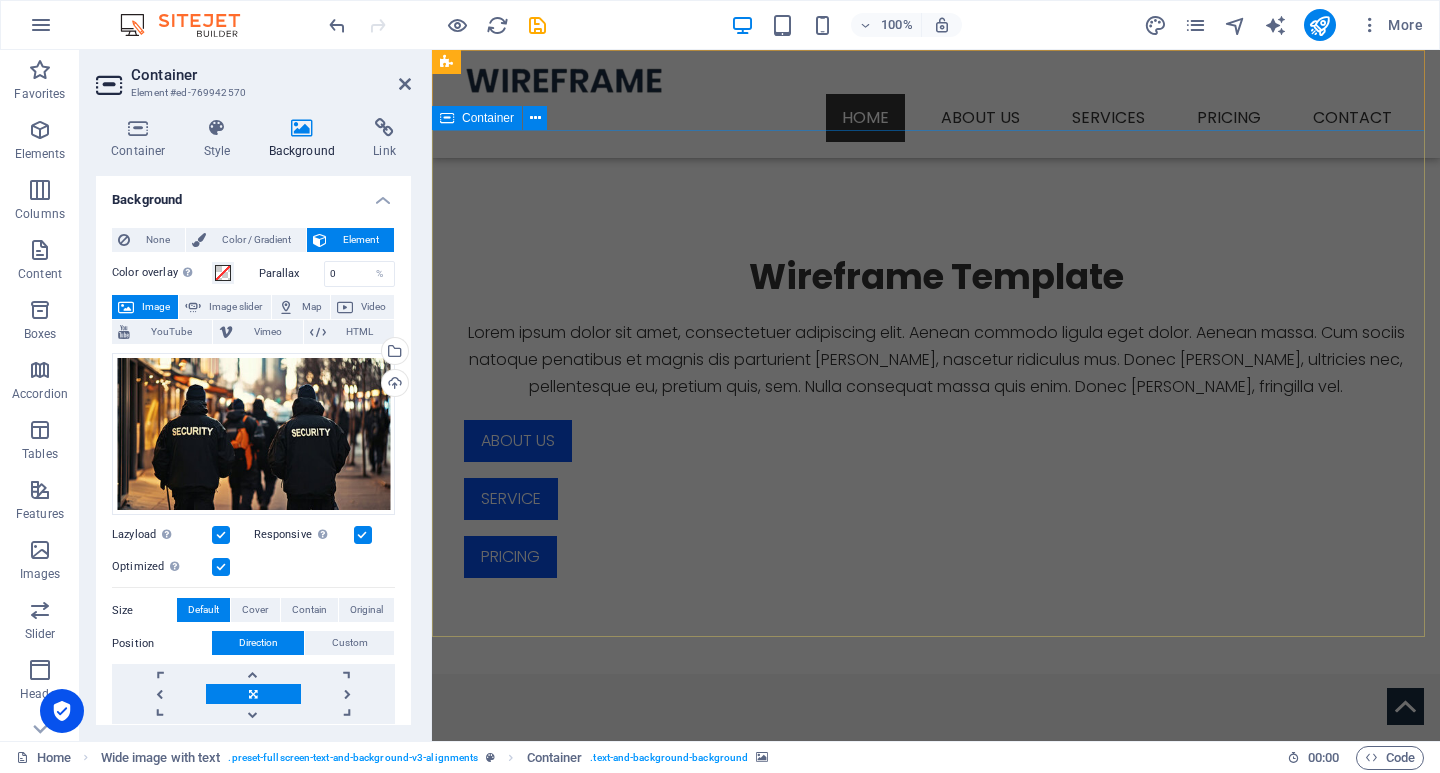 scroll, scrollTop: 0, scrollLeft: 0, axis: both 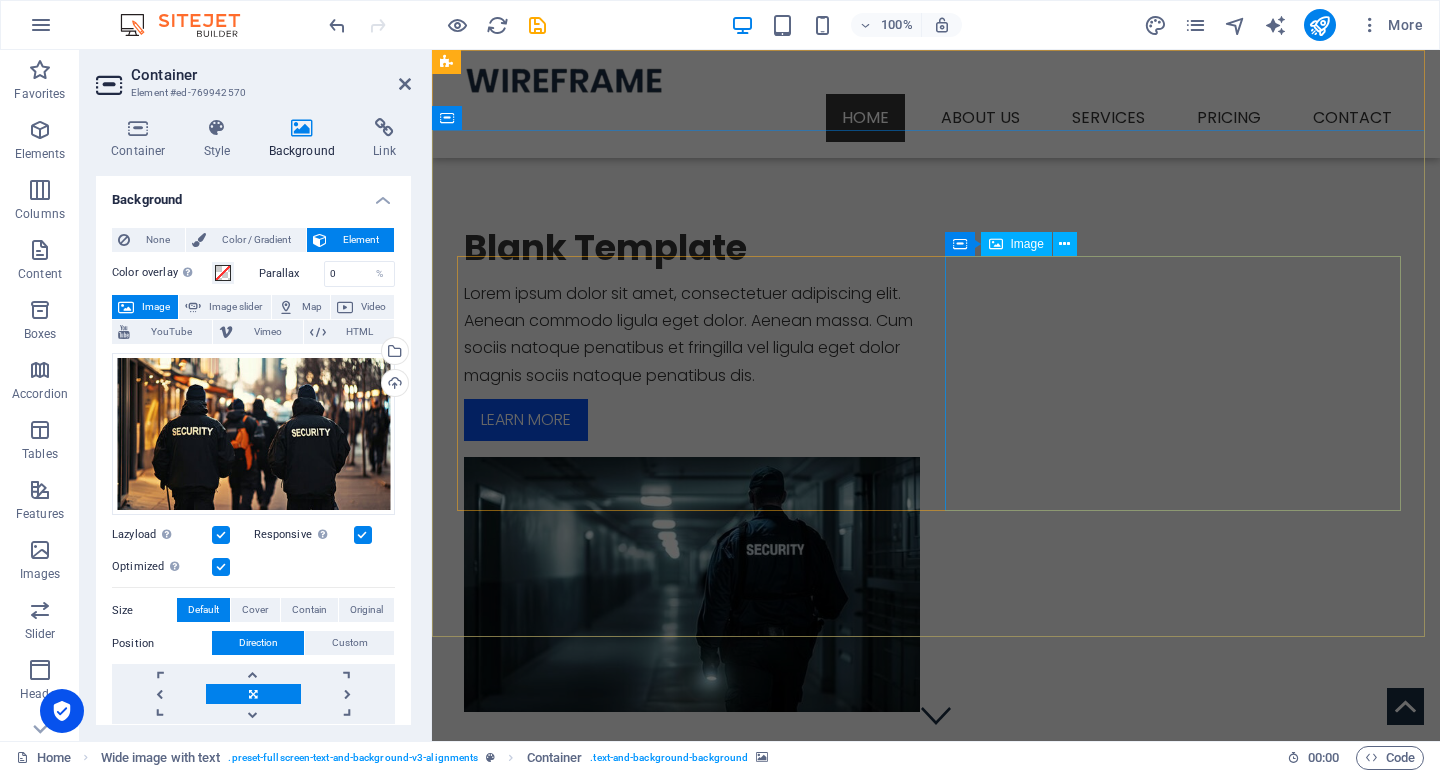 click at bounding box center [692, 584] 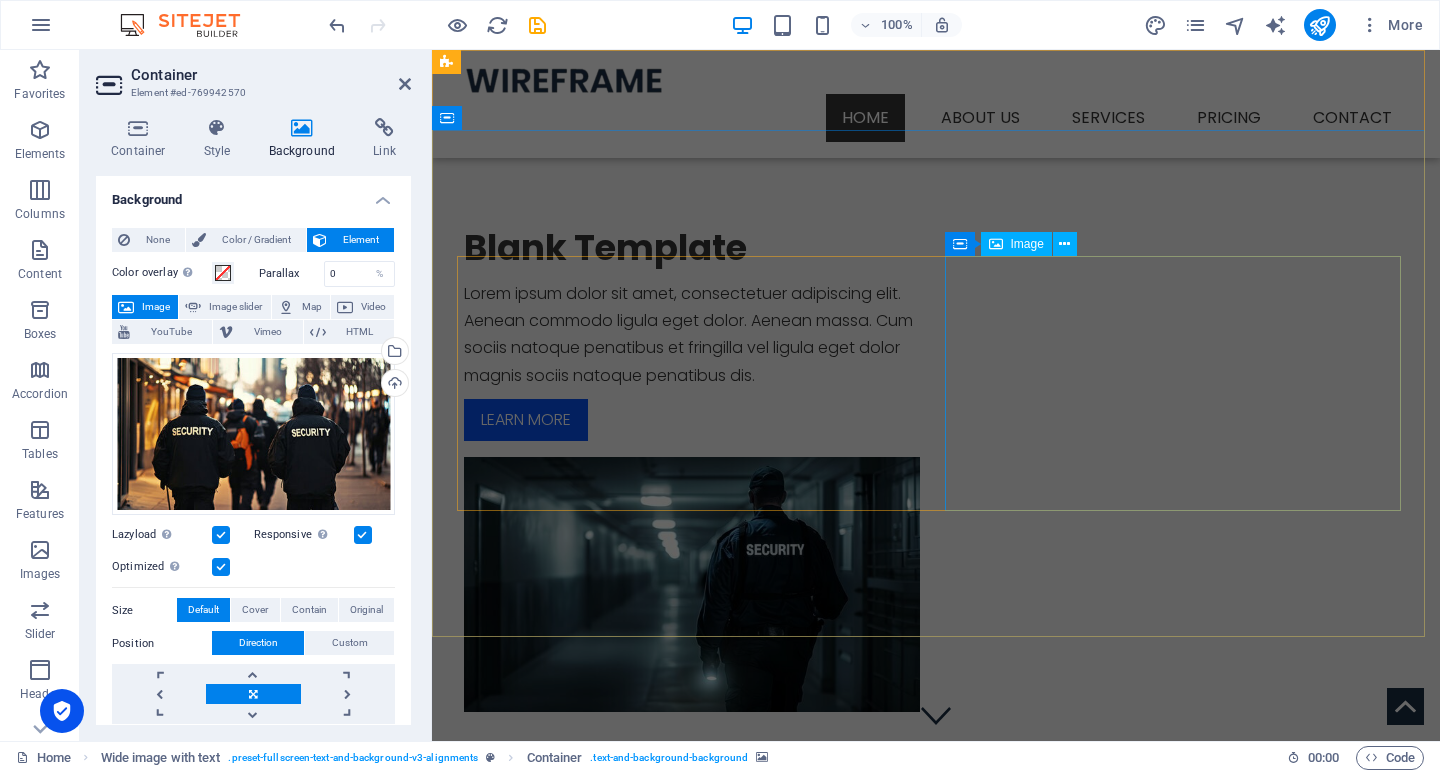 select on "%" 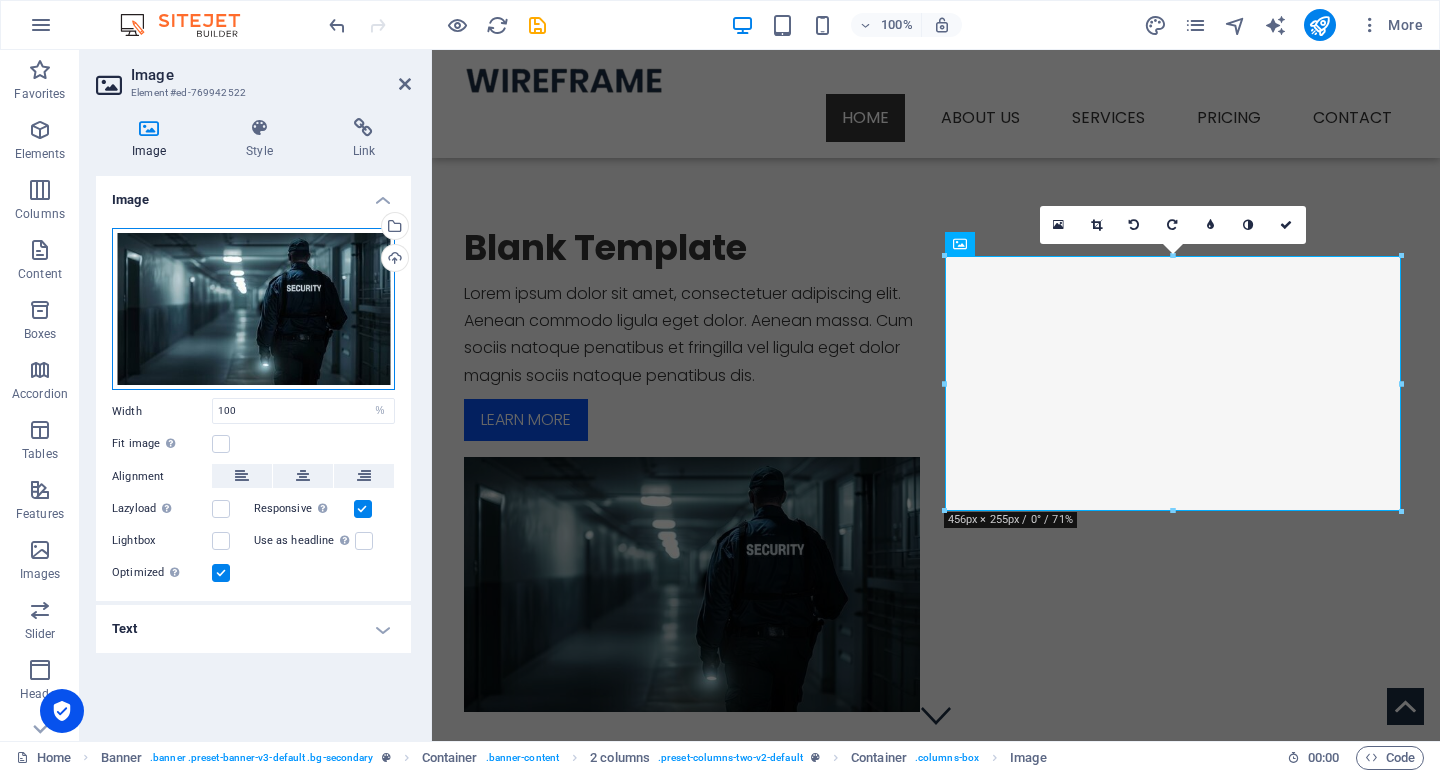 click on "Drag files here, click to choose files or select files from Files or our free stock photos & videos" at bounding box center (253, 309) 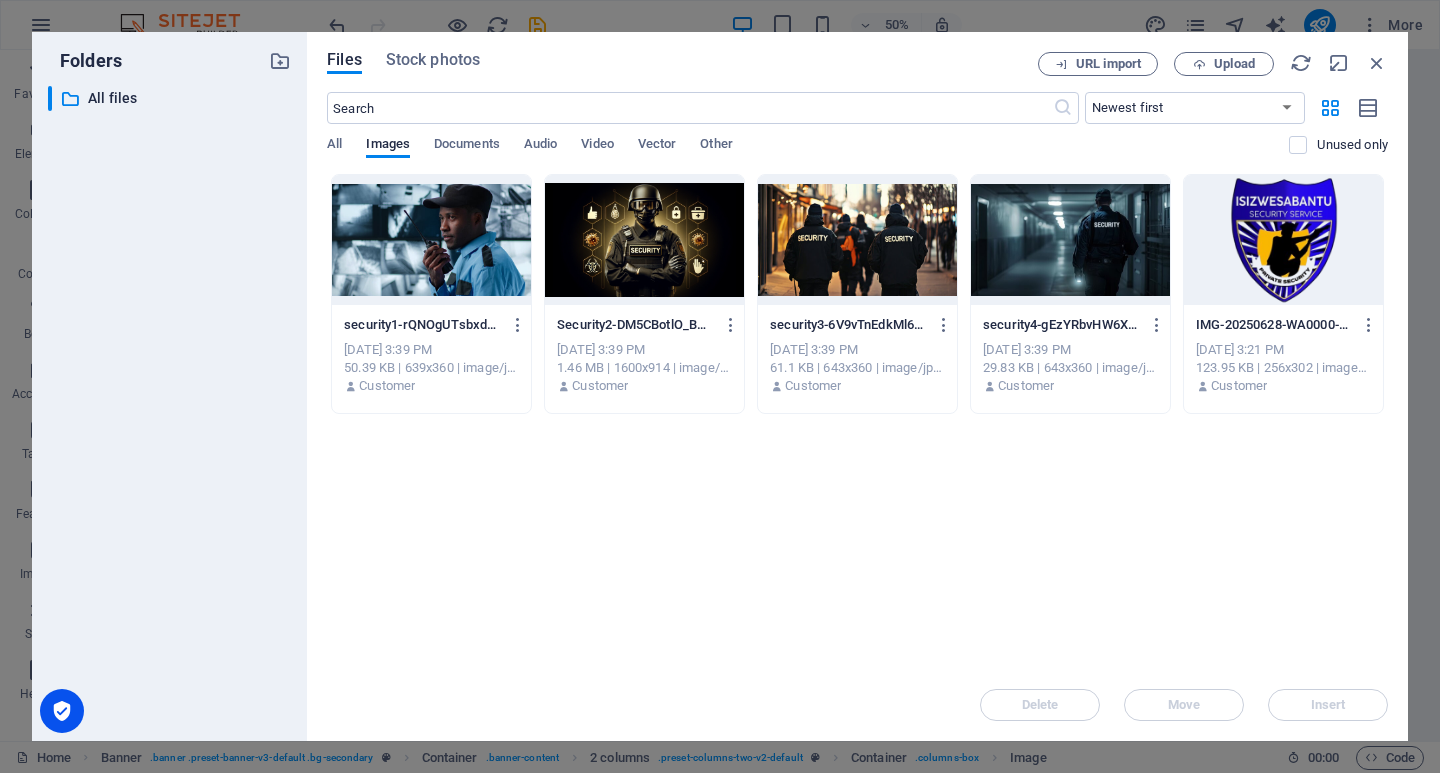 click at bounding box center (431, 240) 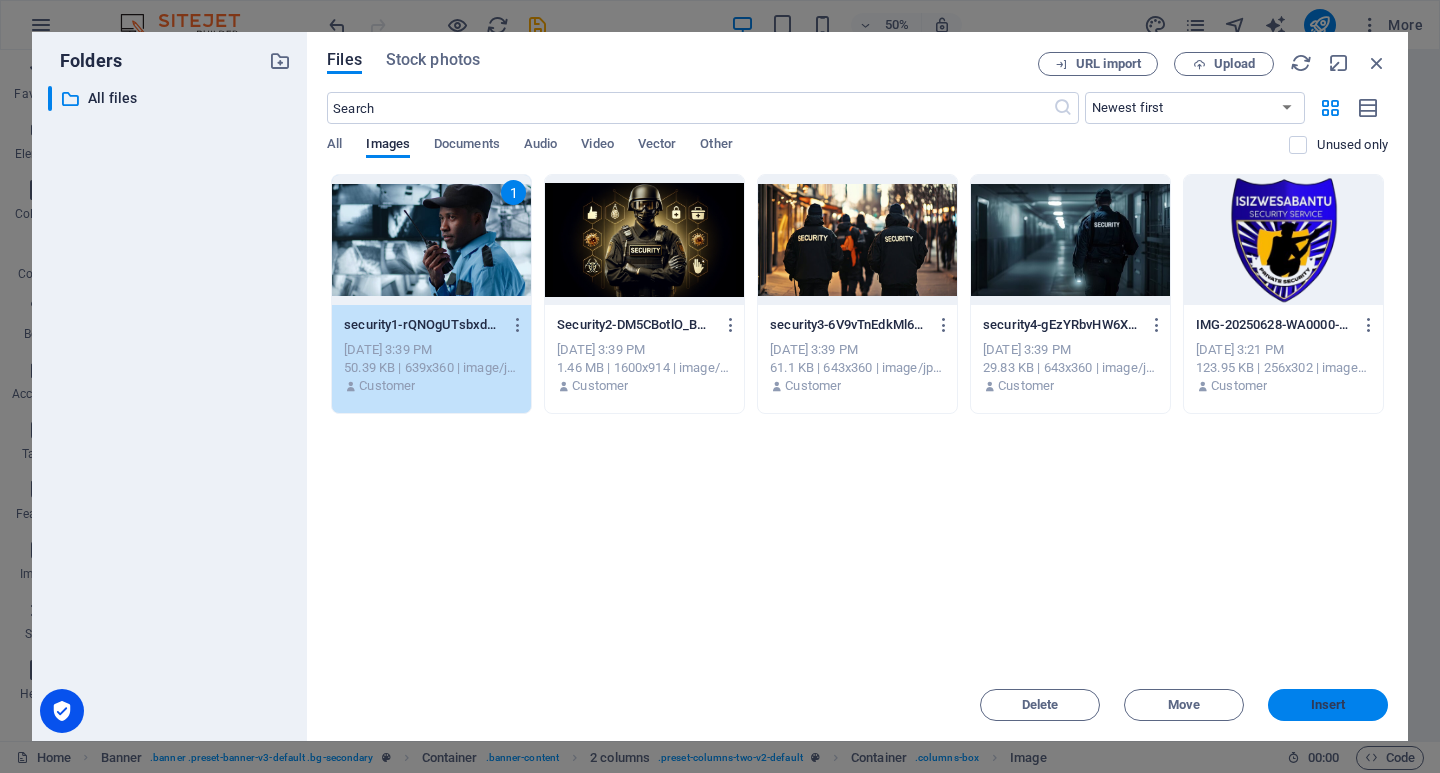drag, startPoint x: 1305, startPoint y: 698, endPoint x: 521, endPoint y: 435, distance: 826.93713 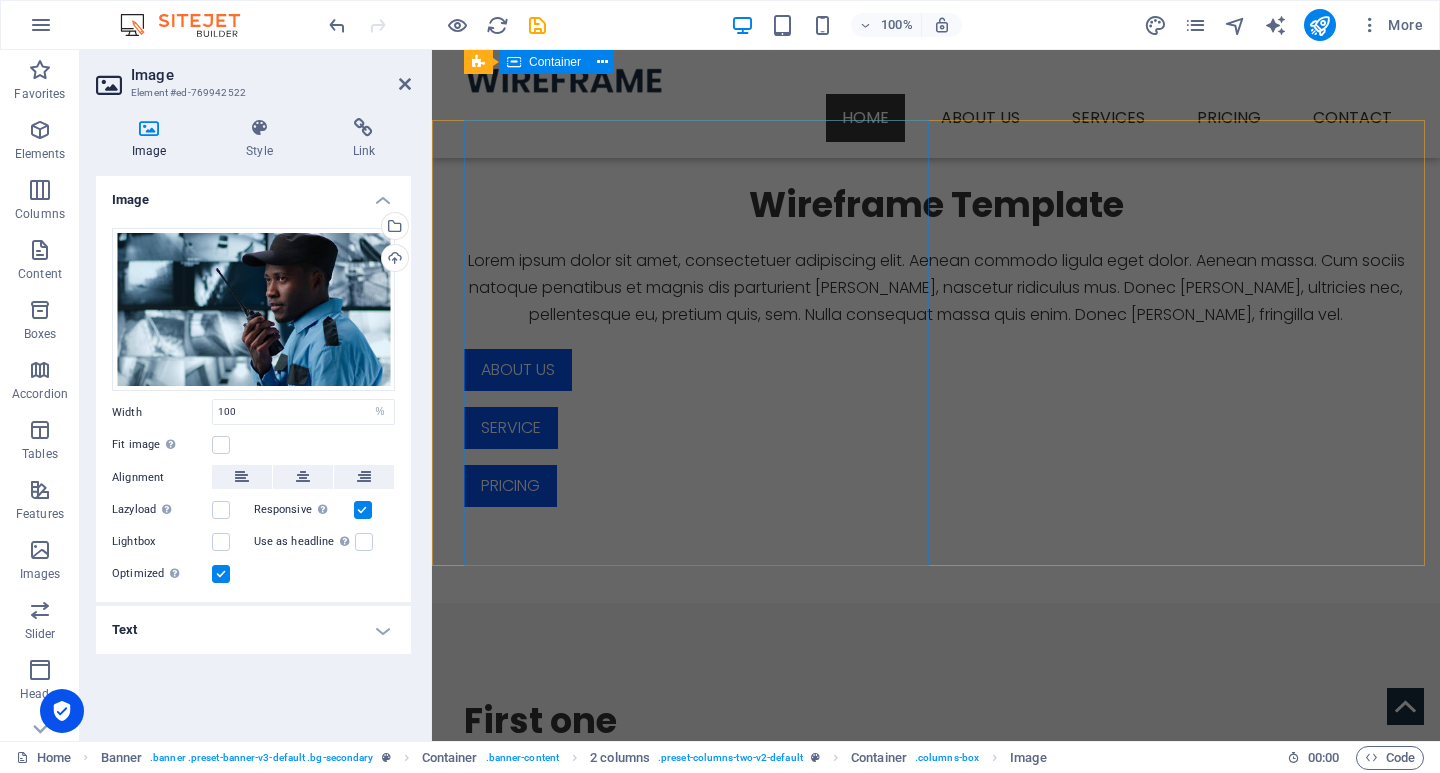 scroll, scrollTop: 712, scrollLeft: 0, axis: vertical 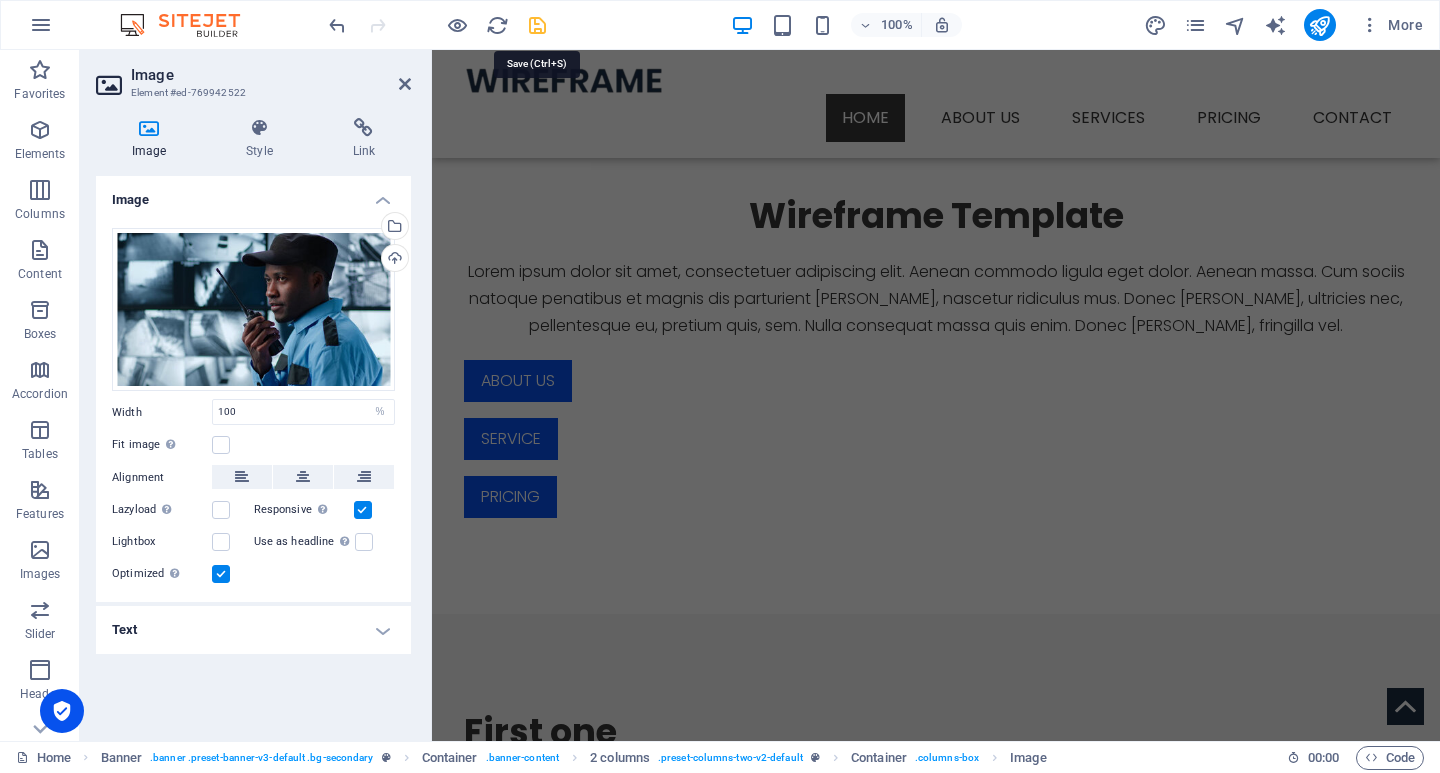 click at bounding box center (537, 25) 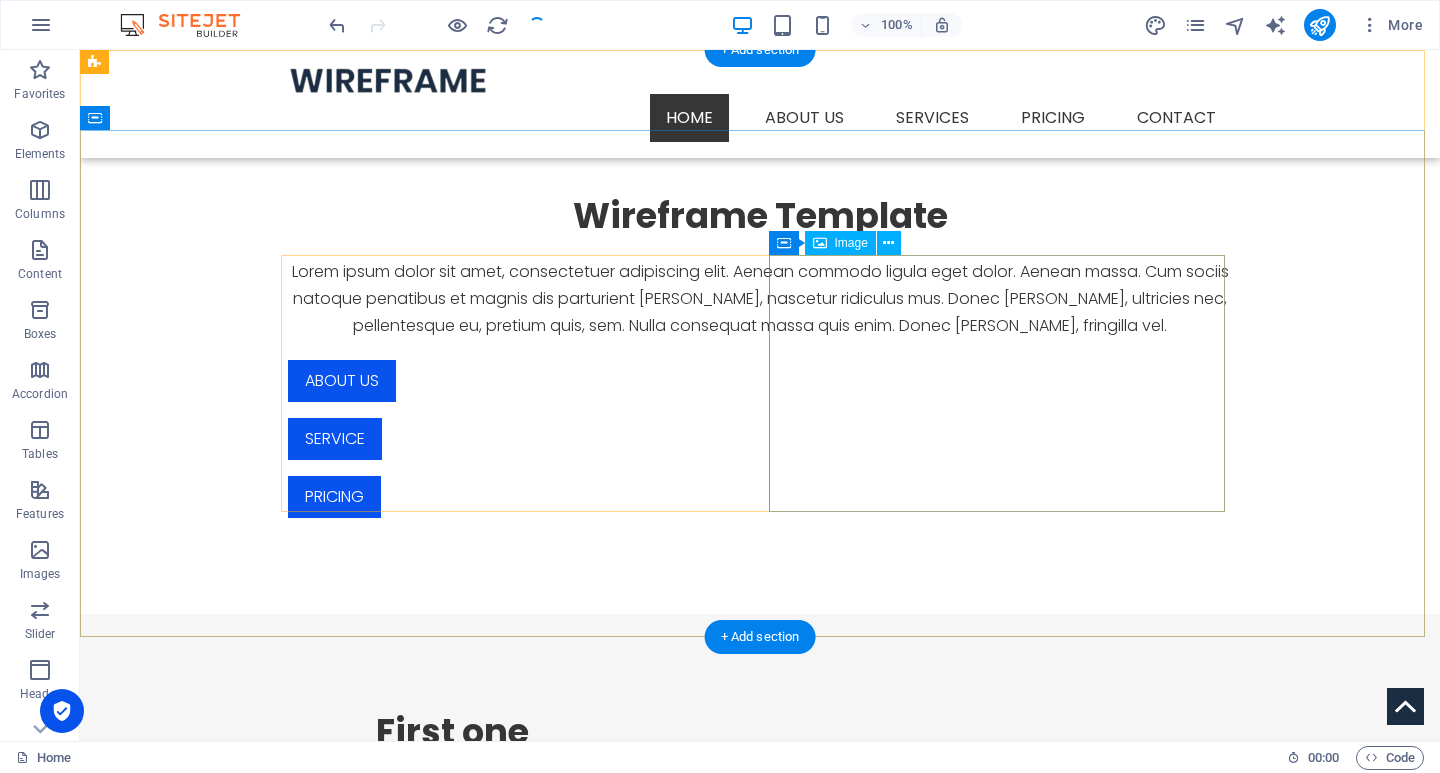 scroll, scrollTop: 0, scrollLeft: 0, axis: both 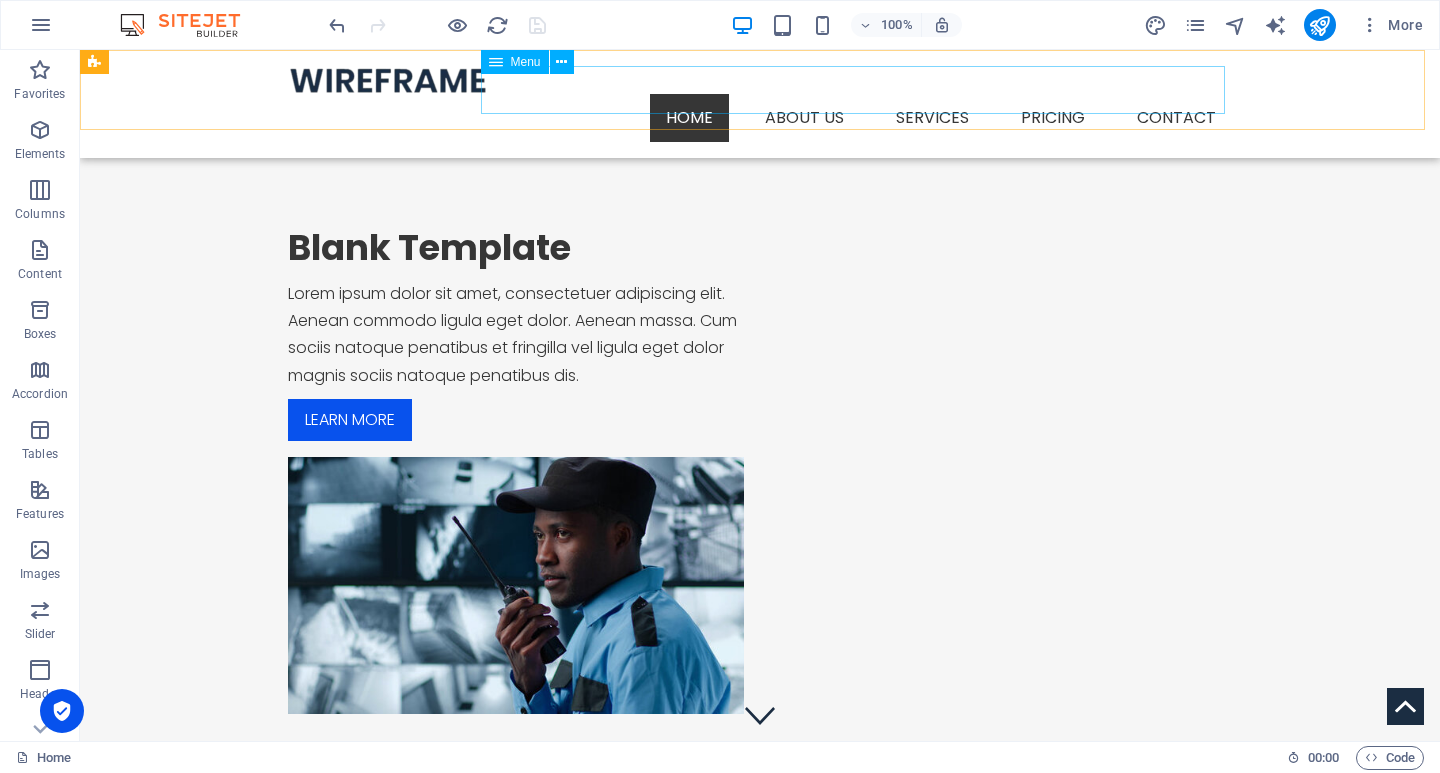 click on "Home About us Services Service Detail Pricing Contact" at bounding box center [760, 118] 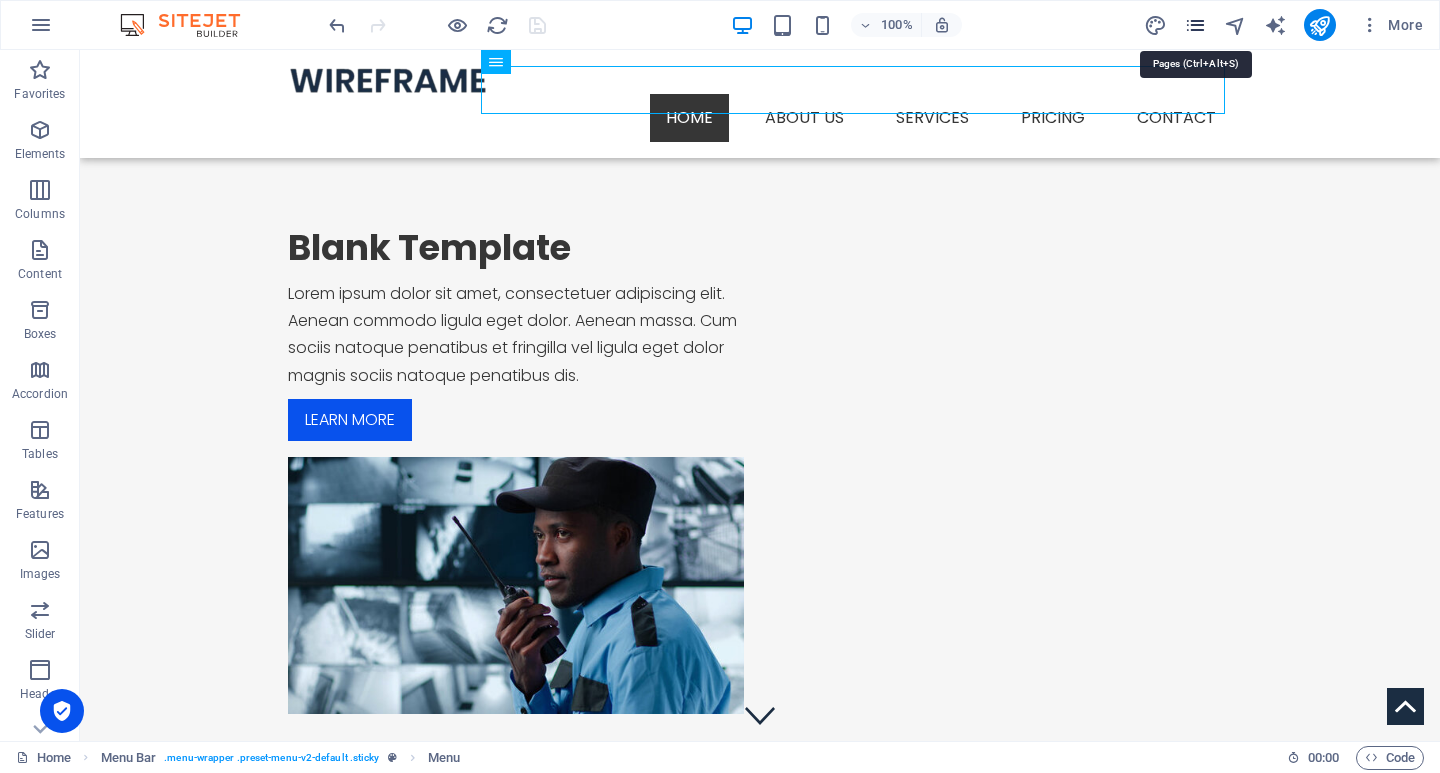 click at bounding box center [1195, 25] 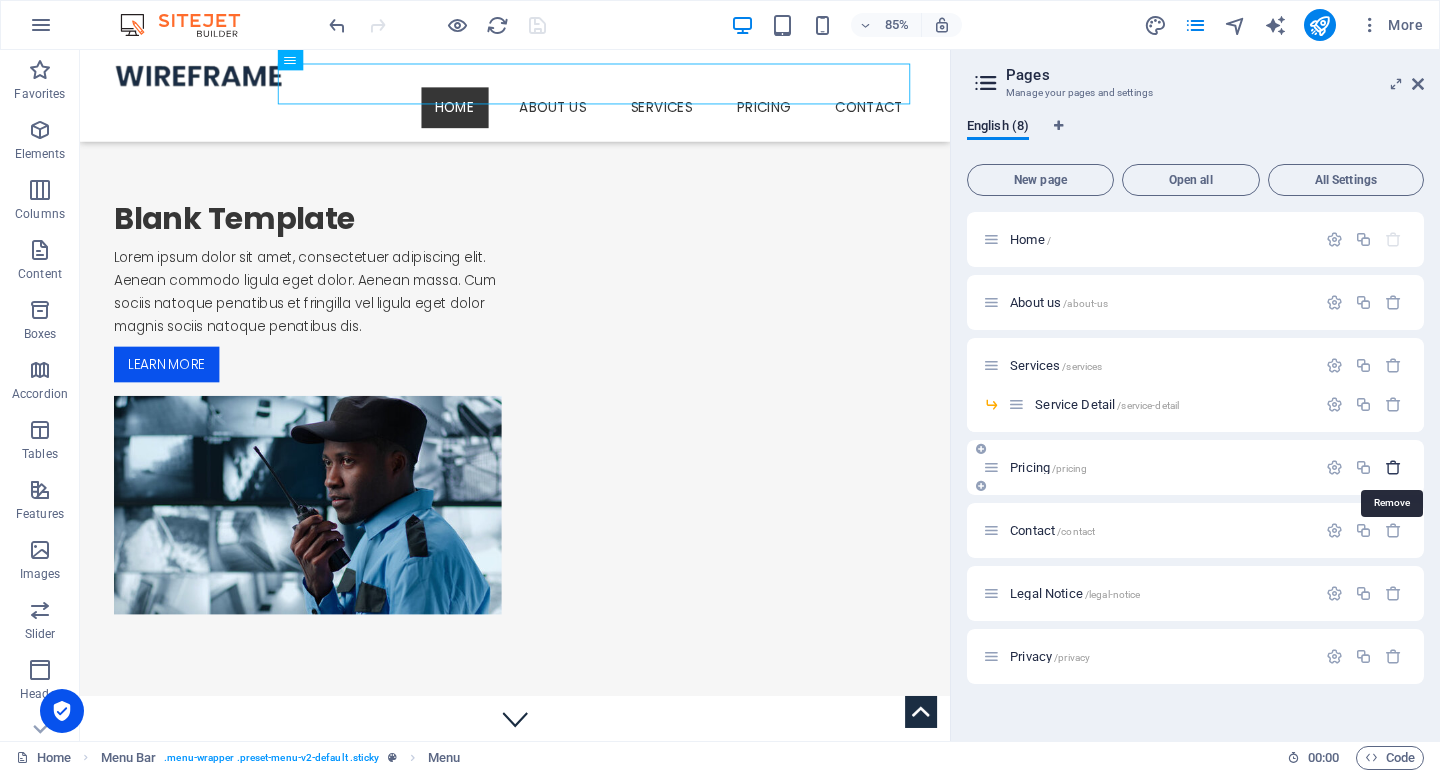 click at bounding box center (1393, 467) 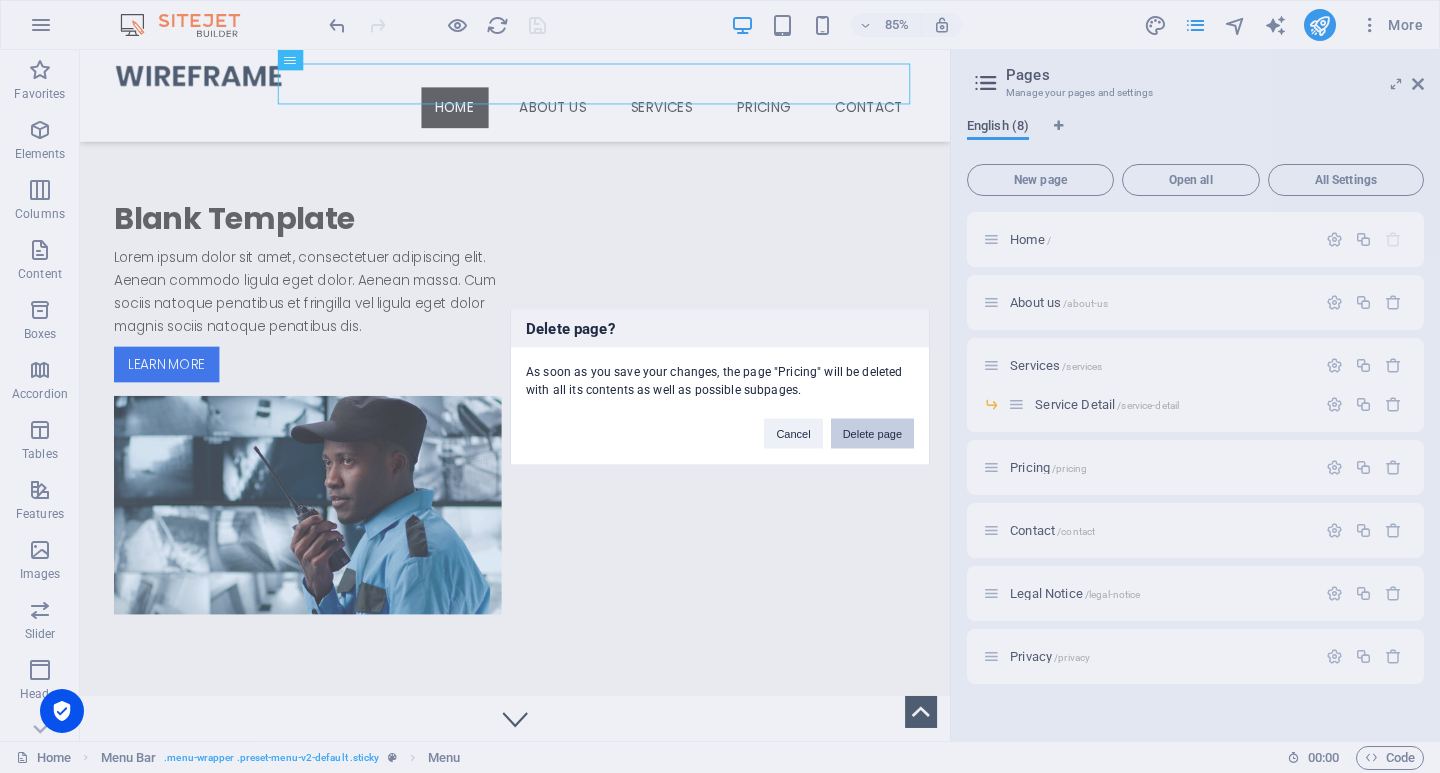 click on "Delete page" at bounding box center [872, 433] 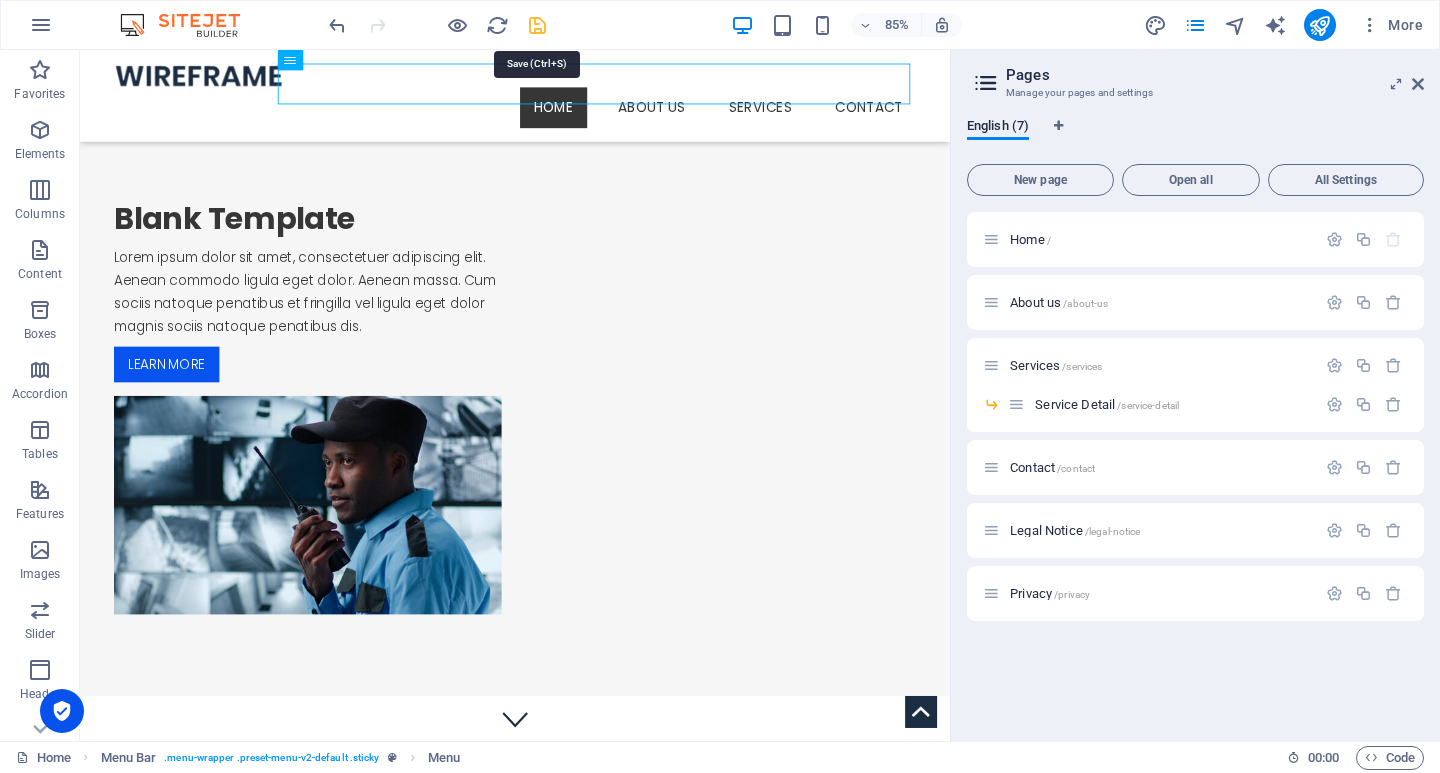 click at bounding box center (537, 25) 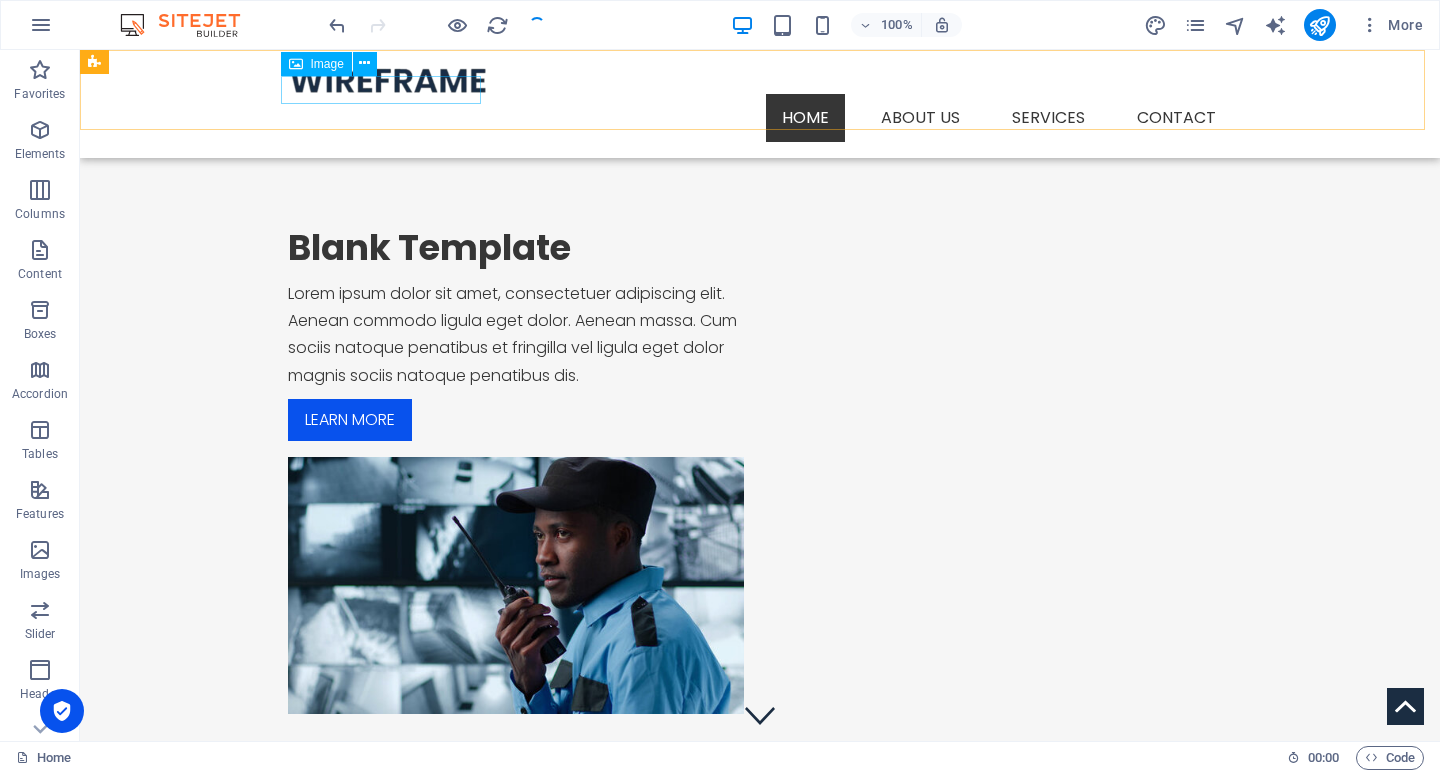 click at bounding box center (760, 80) 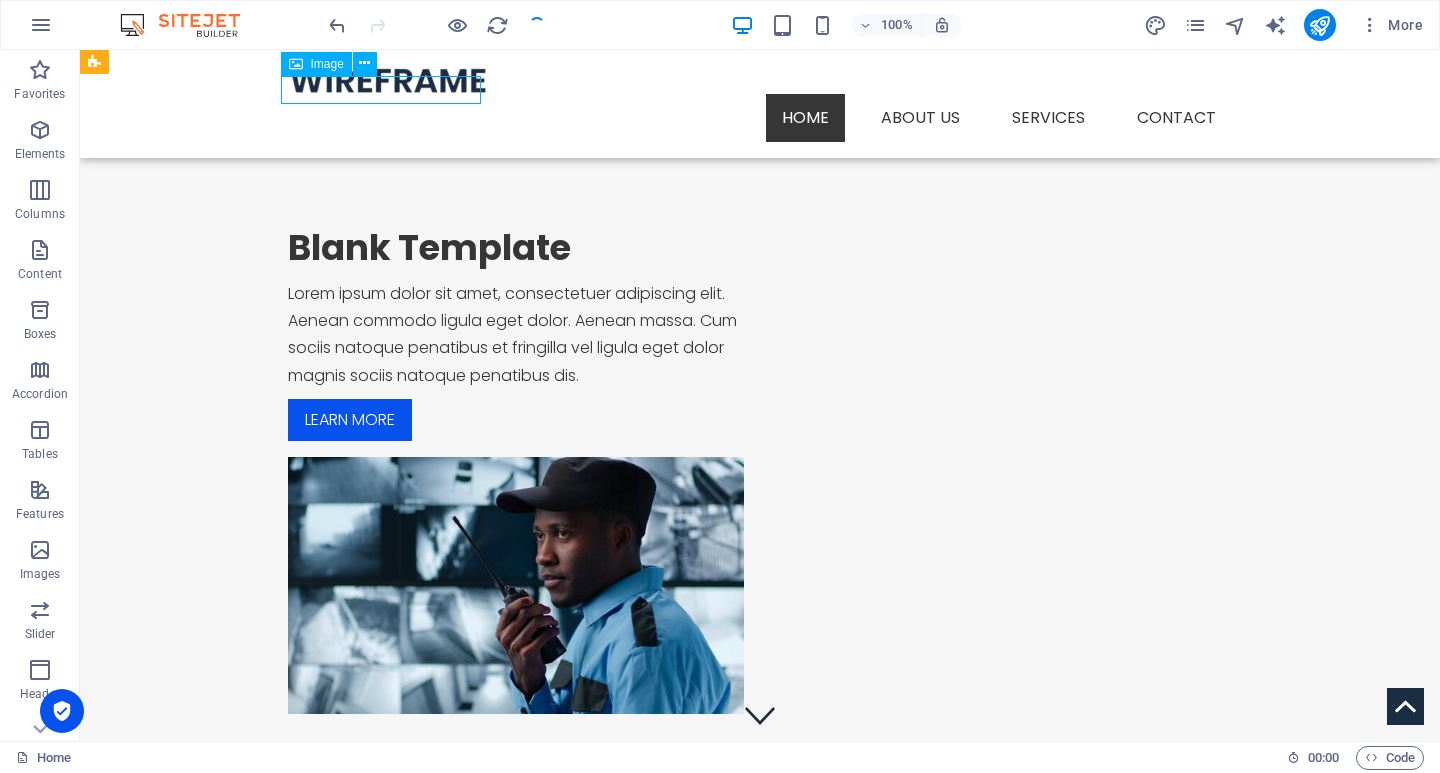 click at bounding box center (760, 80) 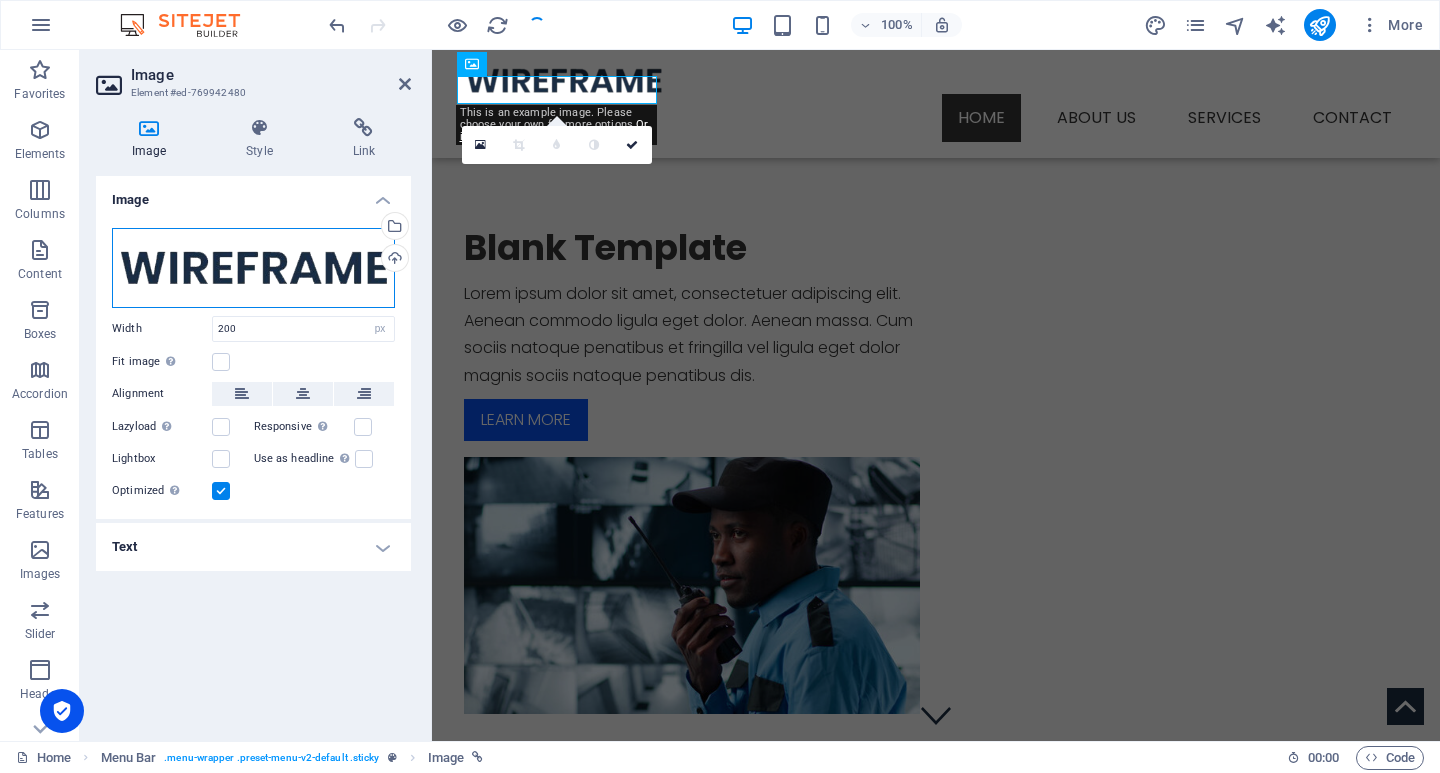click on "Drag files here, click to choose files or select files from Files or our free stock photos & videos" at bounding box center (253, 268) 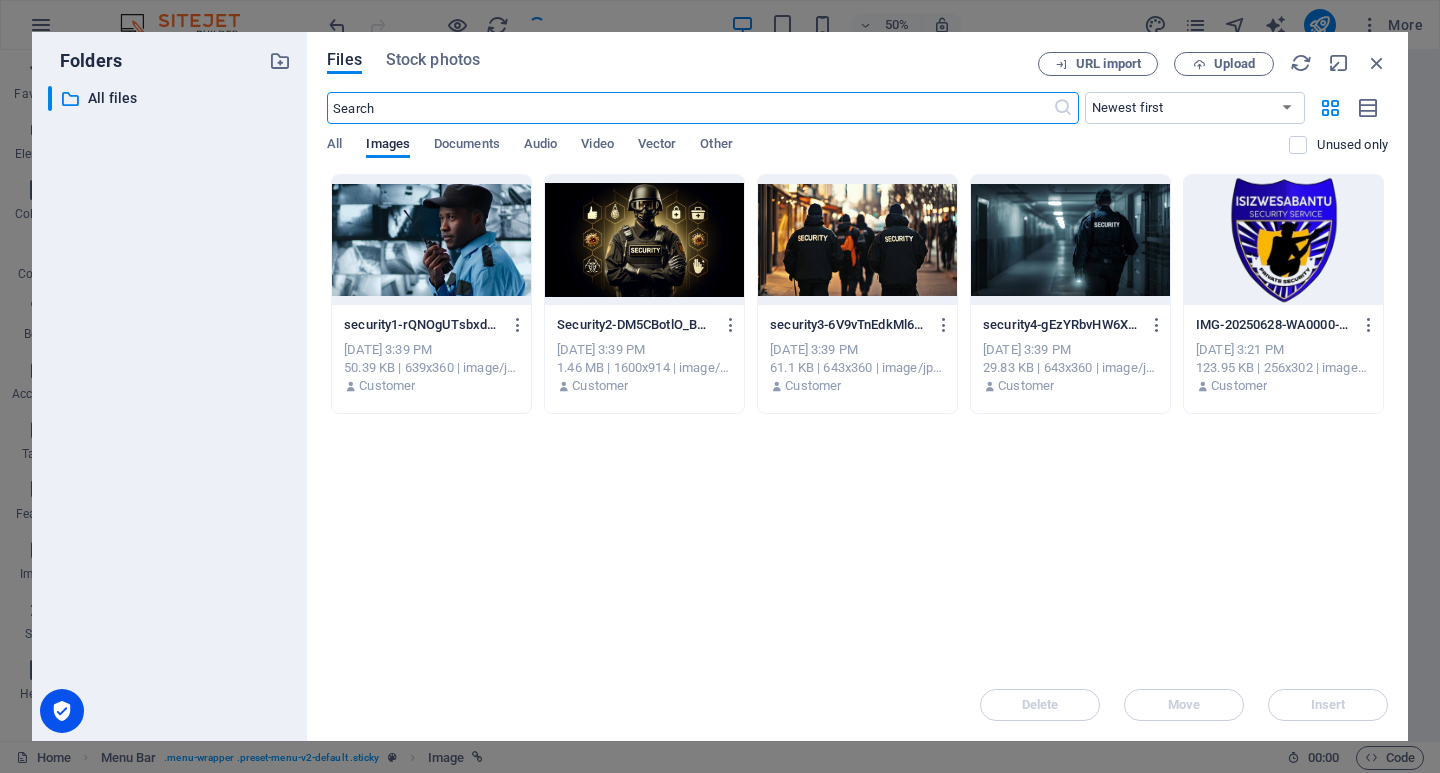click at bounding box center [1283, 240] 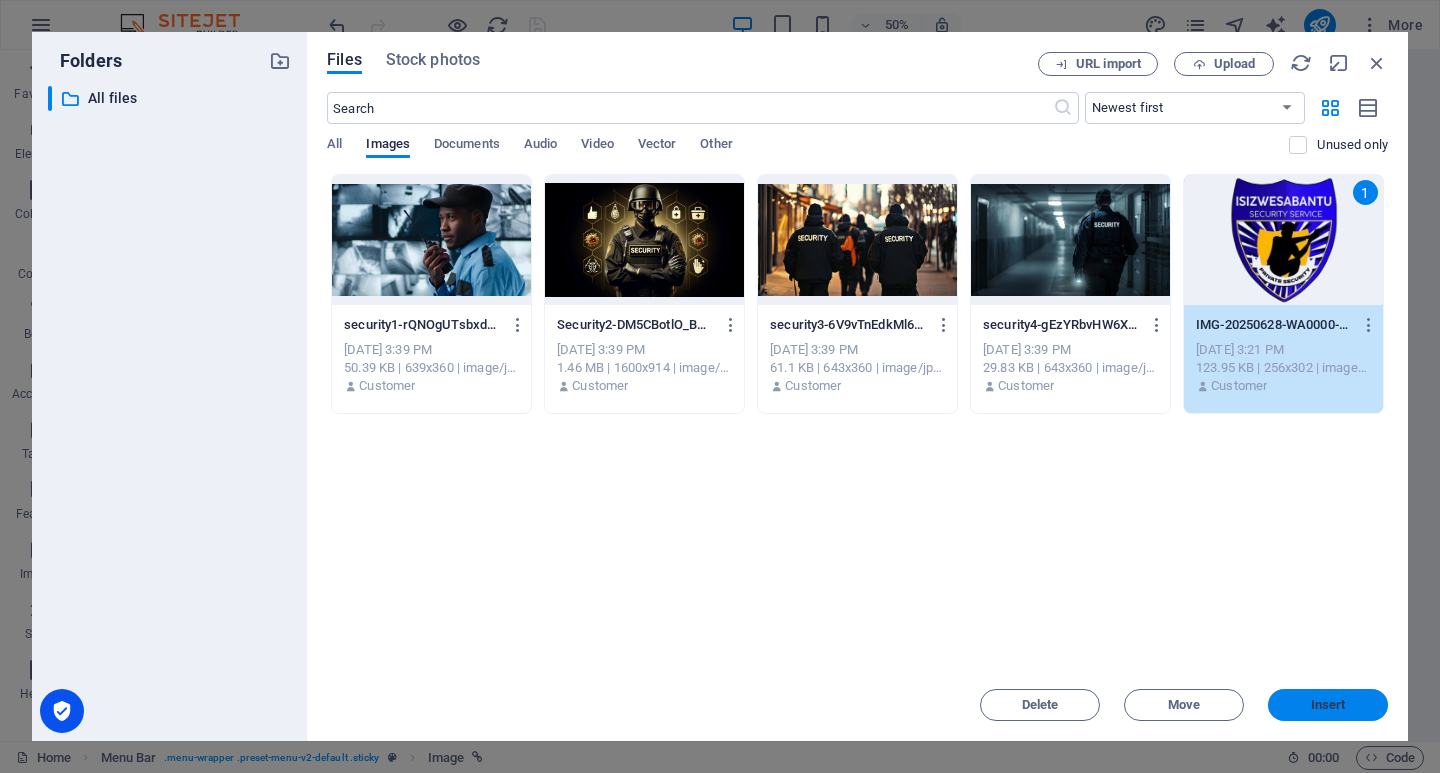 click on "Insert" at bounding box center (1328, 705) 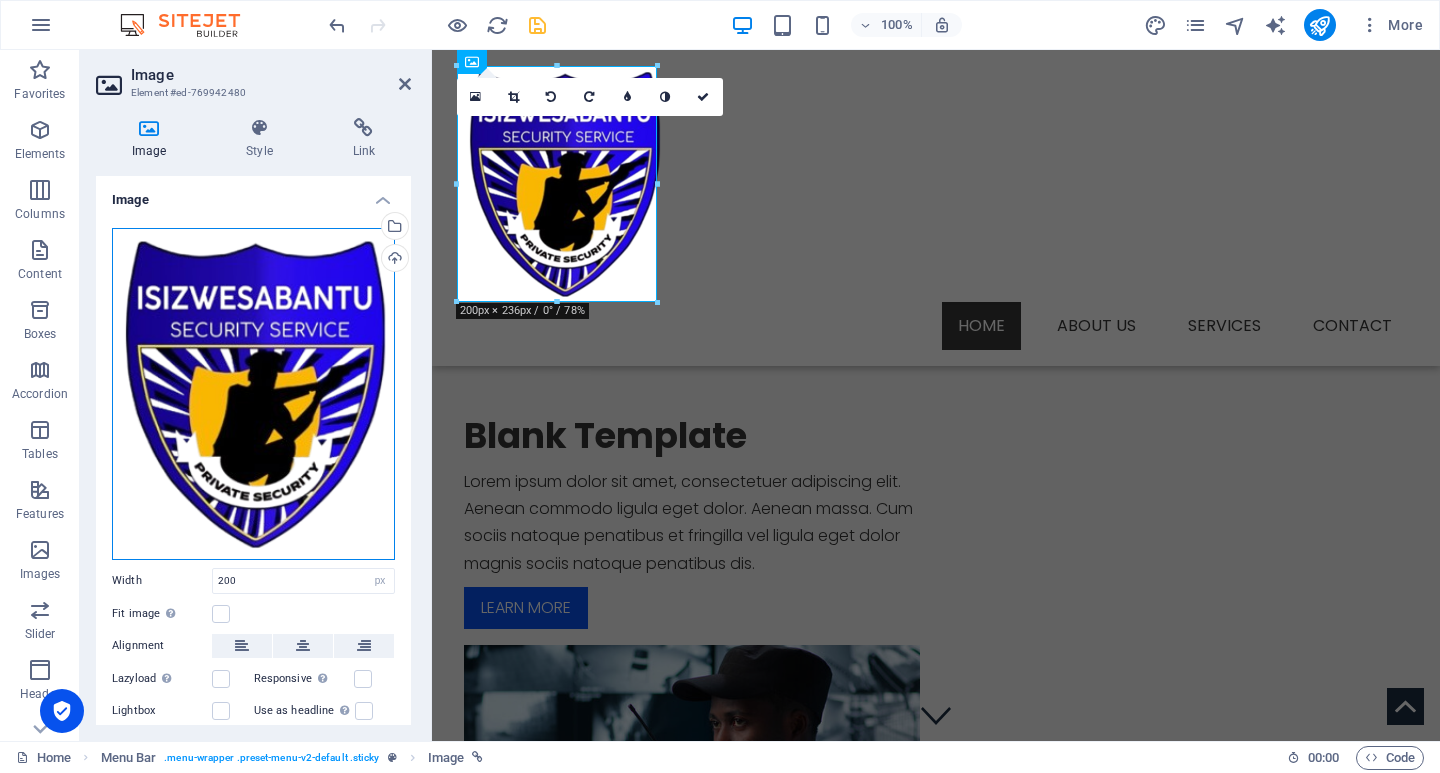 click on "Drag files here, click to choose files or select files from Files or our free stock photos & videos" at bounding box center [253, 394] 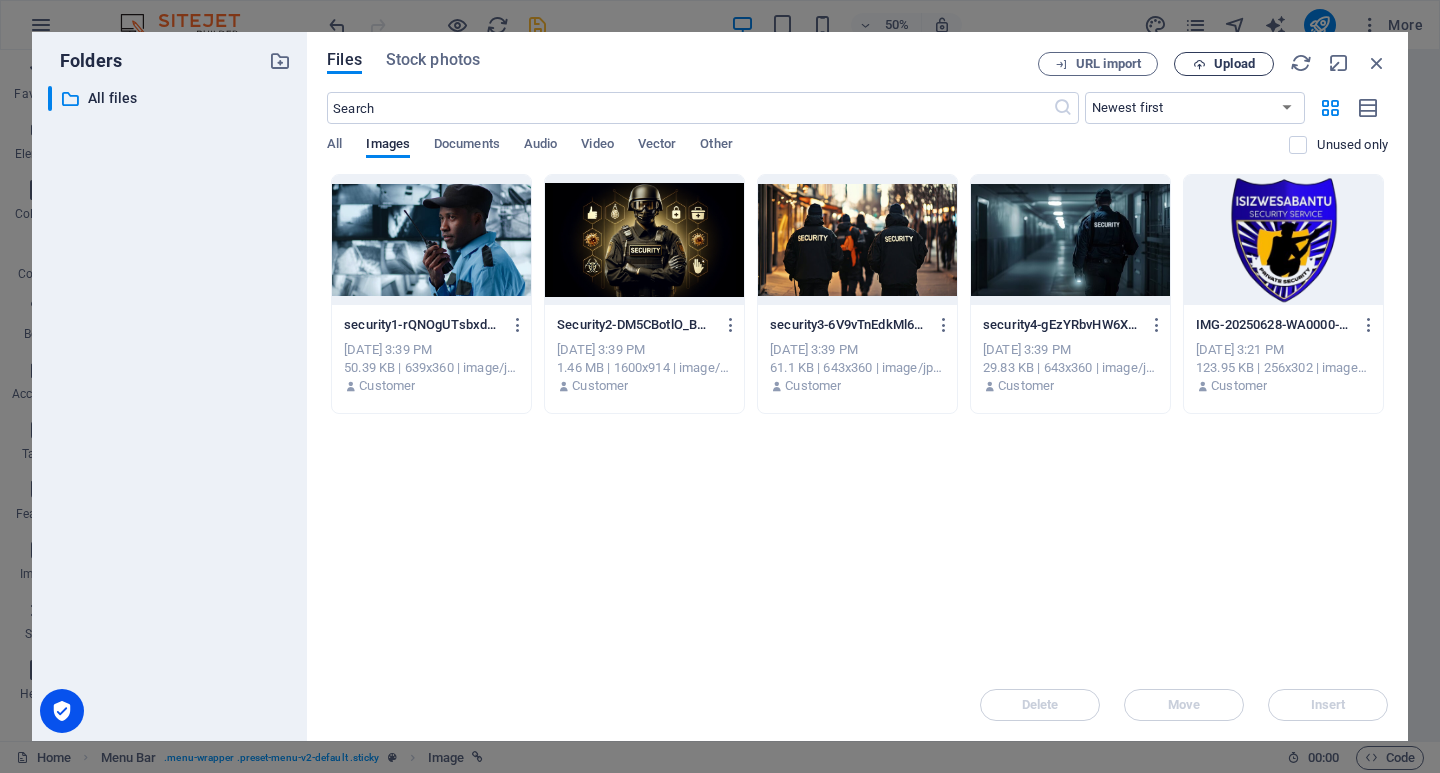 click on "Upload" at bounding box center (1234, 64) 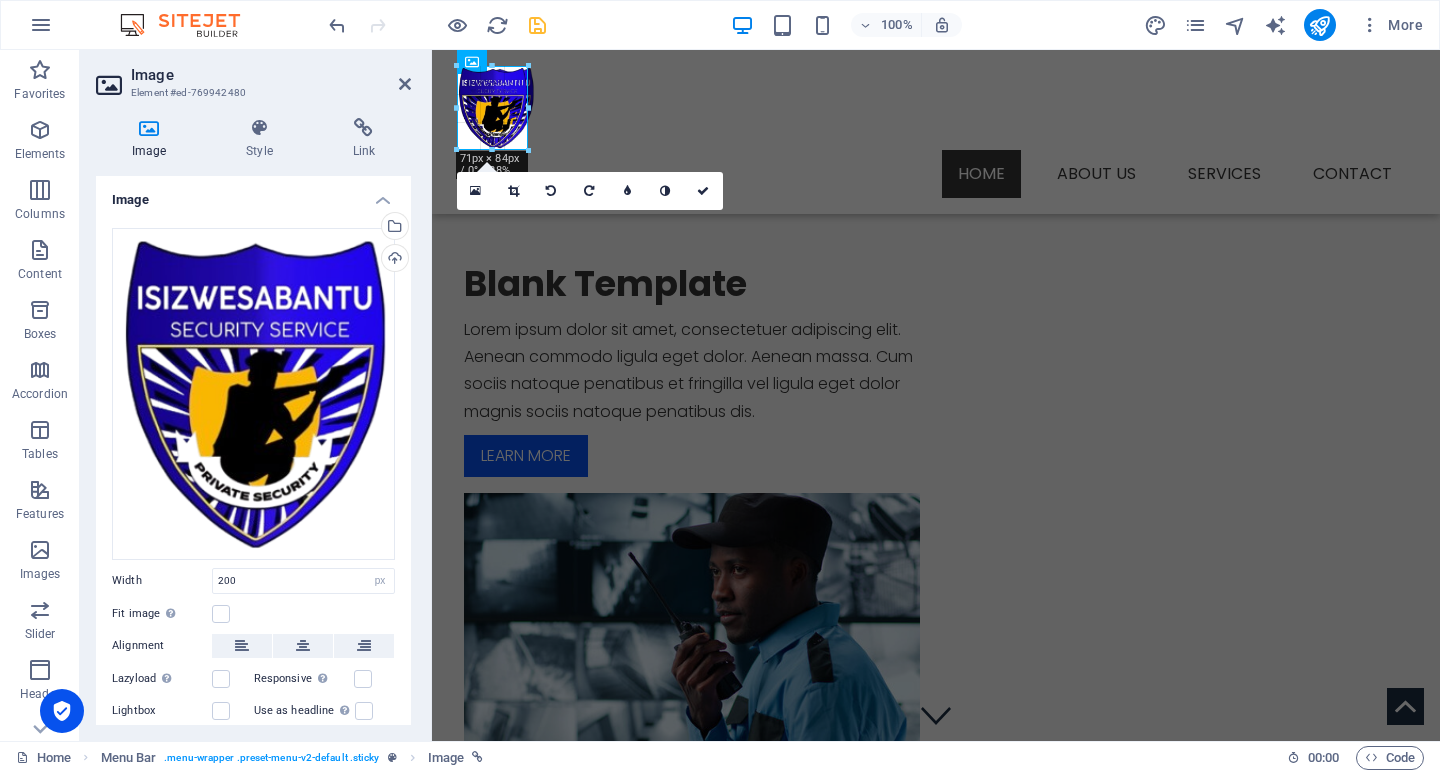 drag, startPoint x: 657, startPoint y: 300, endPoint x: 526, endPoint y: 144, distance: 203.70813 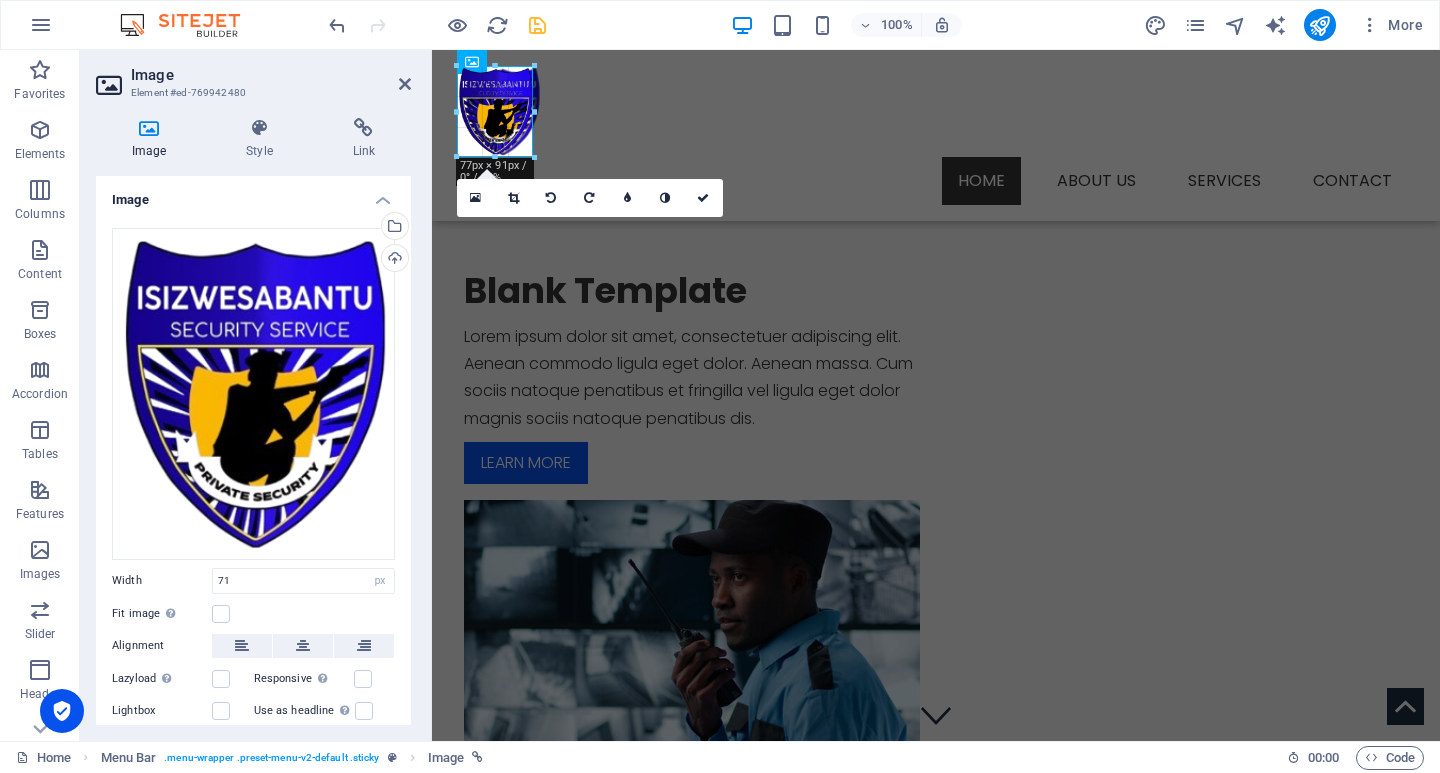 drag, startPoint x: 528, startPoint y: 154, endPoint x: 538, endPoint y: 159, distance: 11.18034 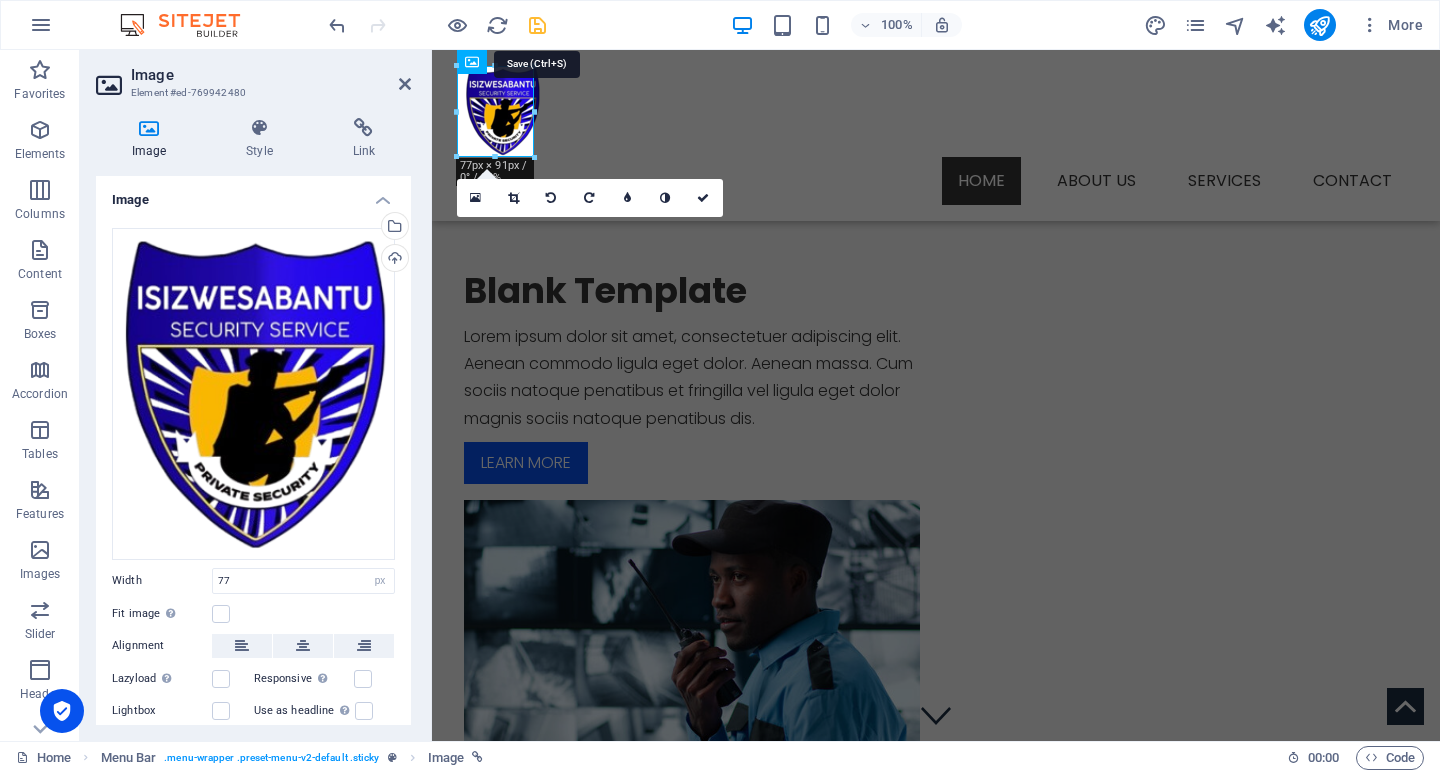 click at bounding box center [537, 25] 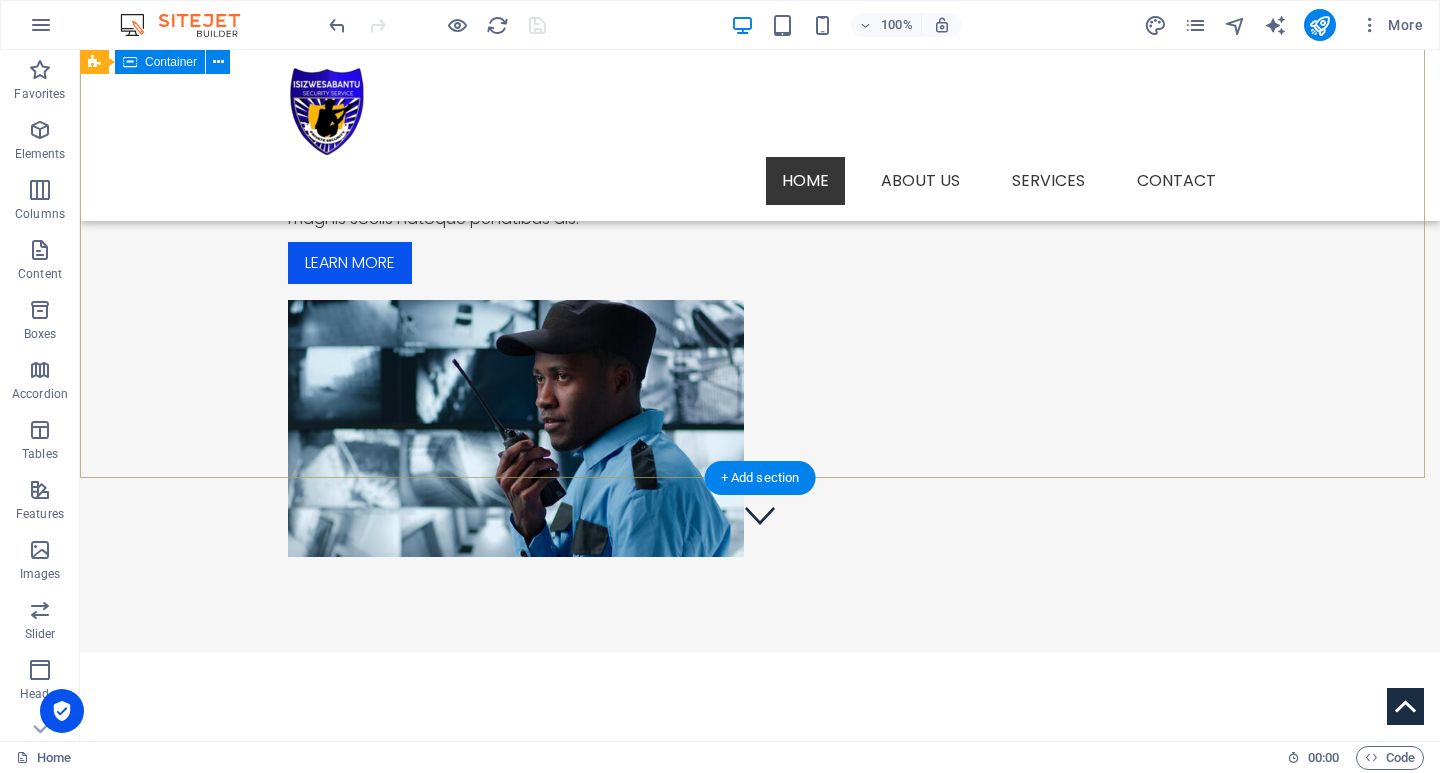 scroll, scrollTop: 0, scrollLeft: 0, axis: both 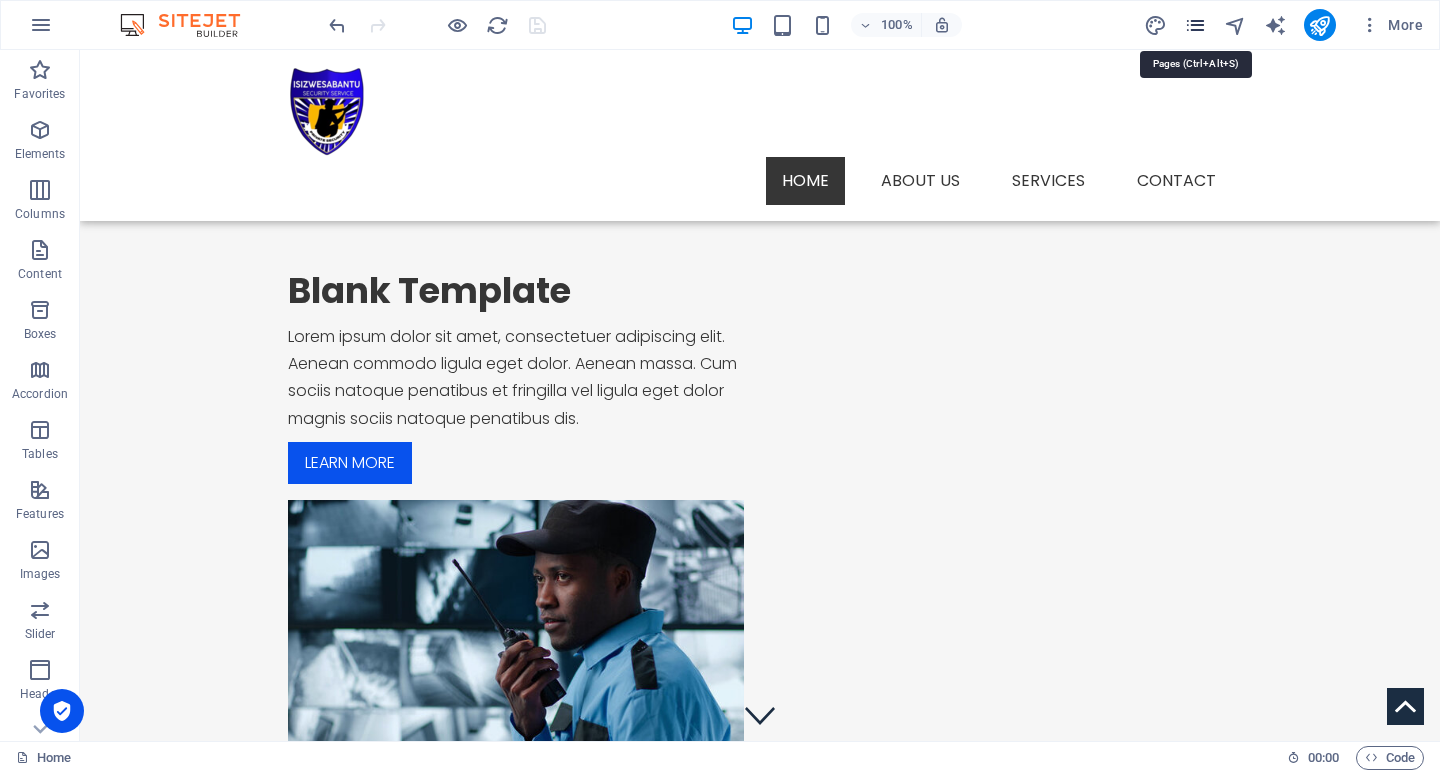 click at bounding box center (1195, 25) 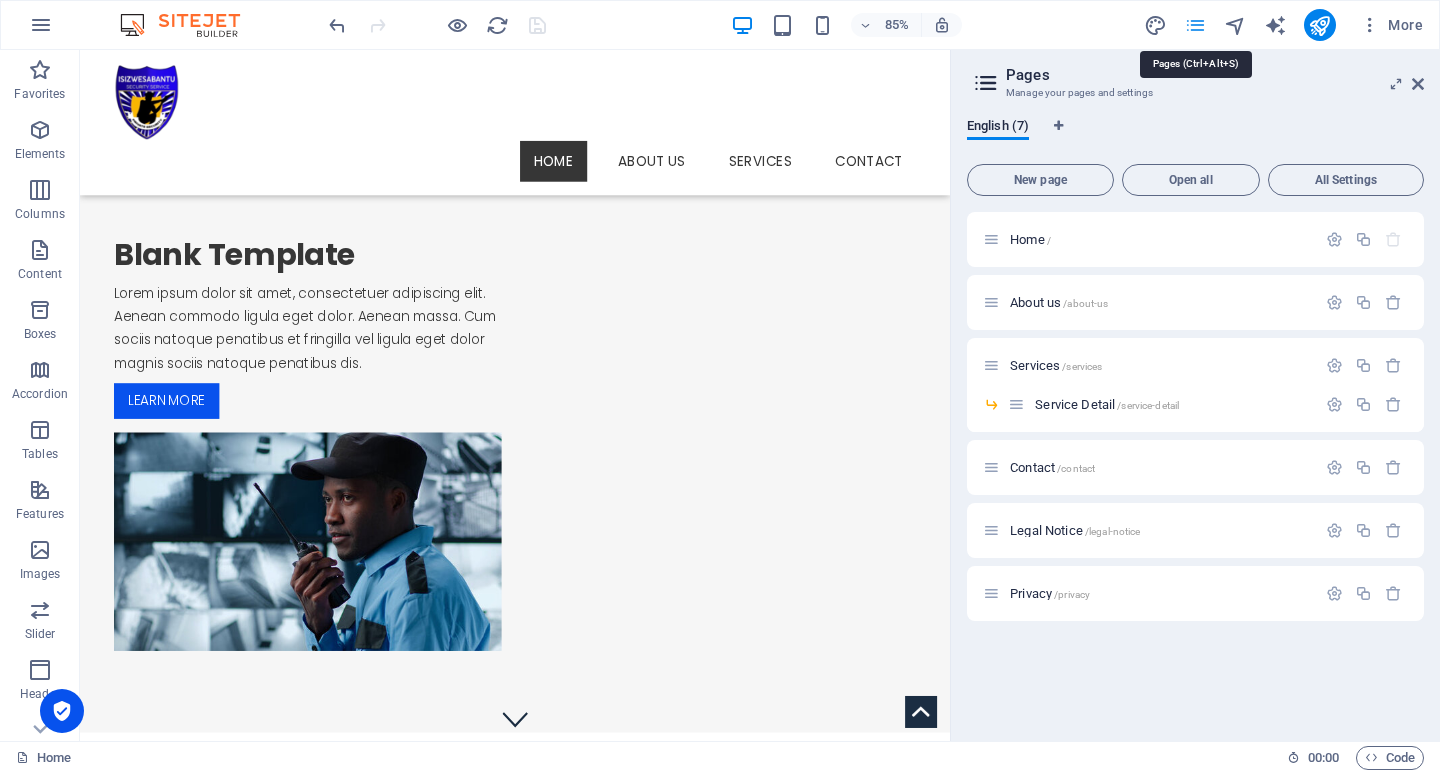 click at bounding box center (1195, 25) 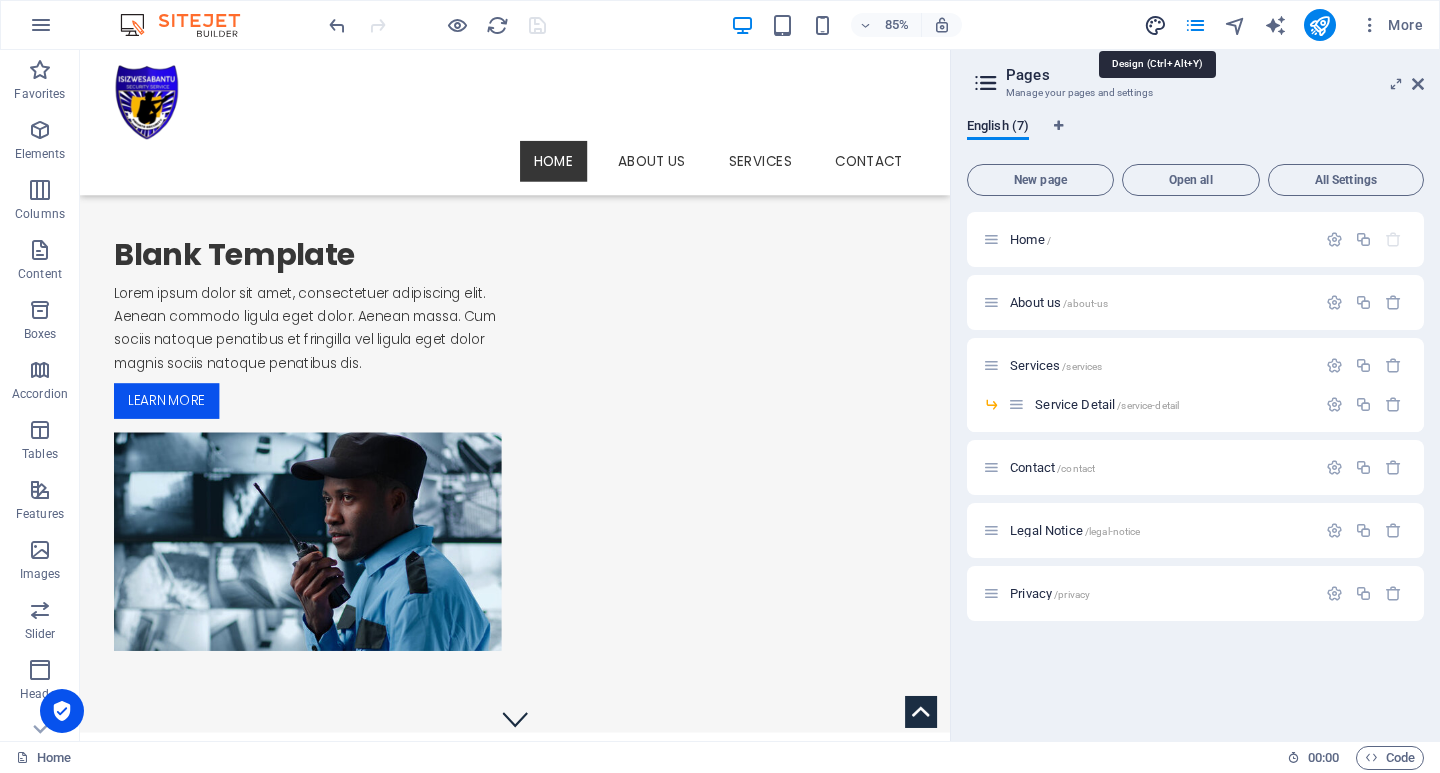 click at bounding box center (1155, 25) 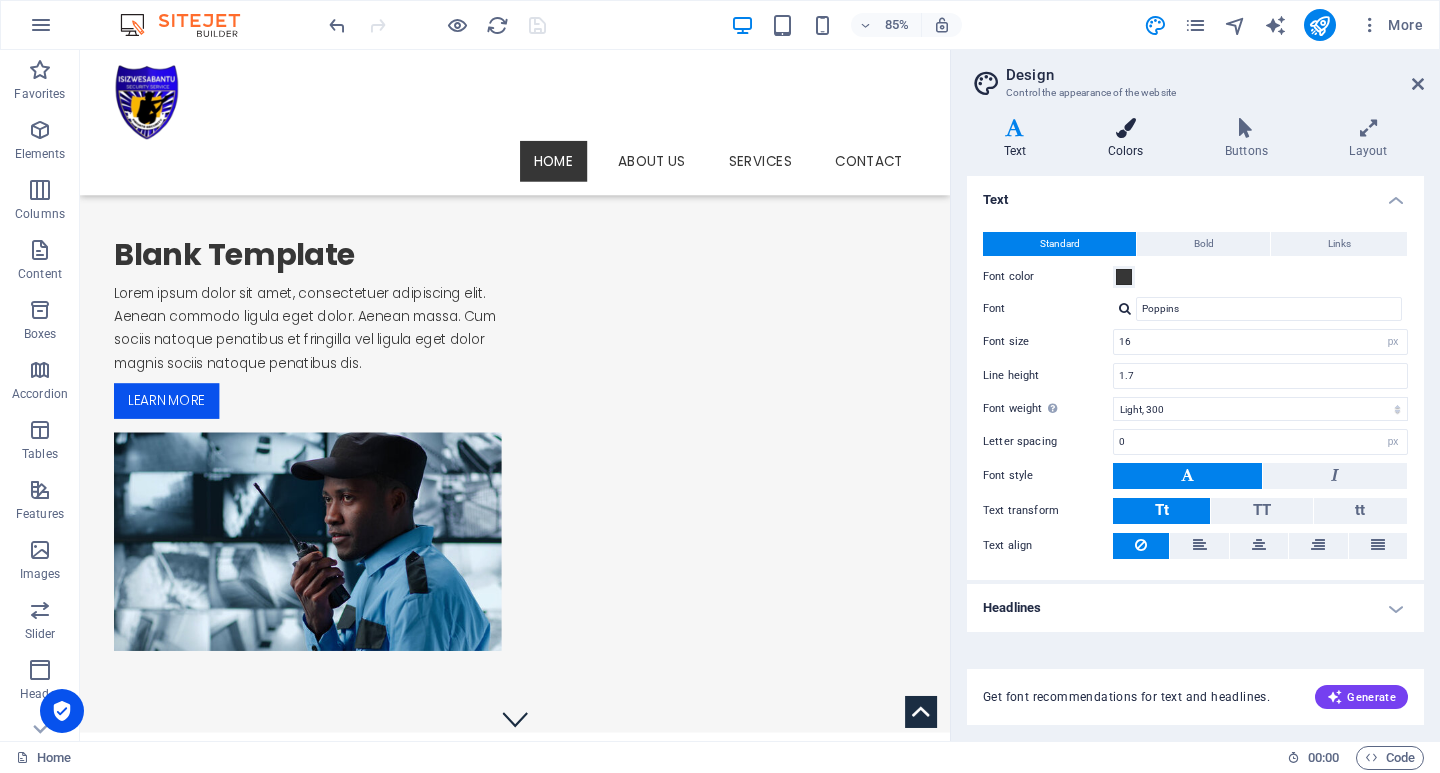 click on "Colors" at bounding box center (1129, 139) 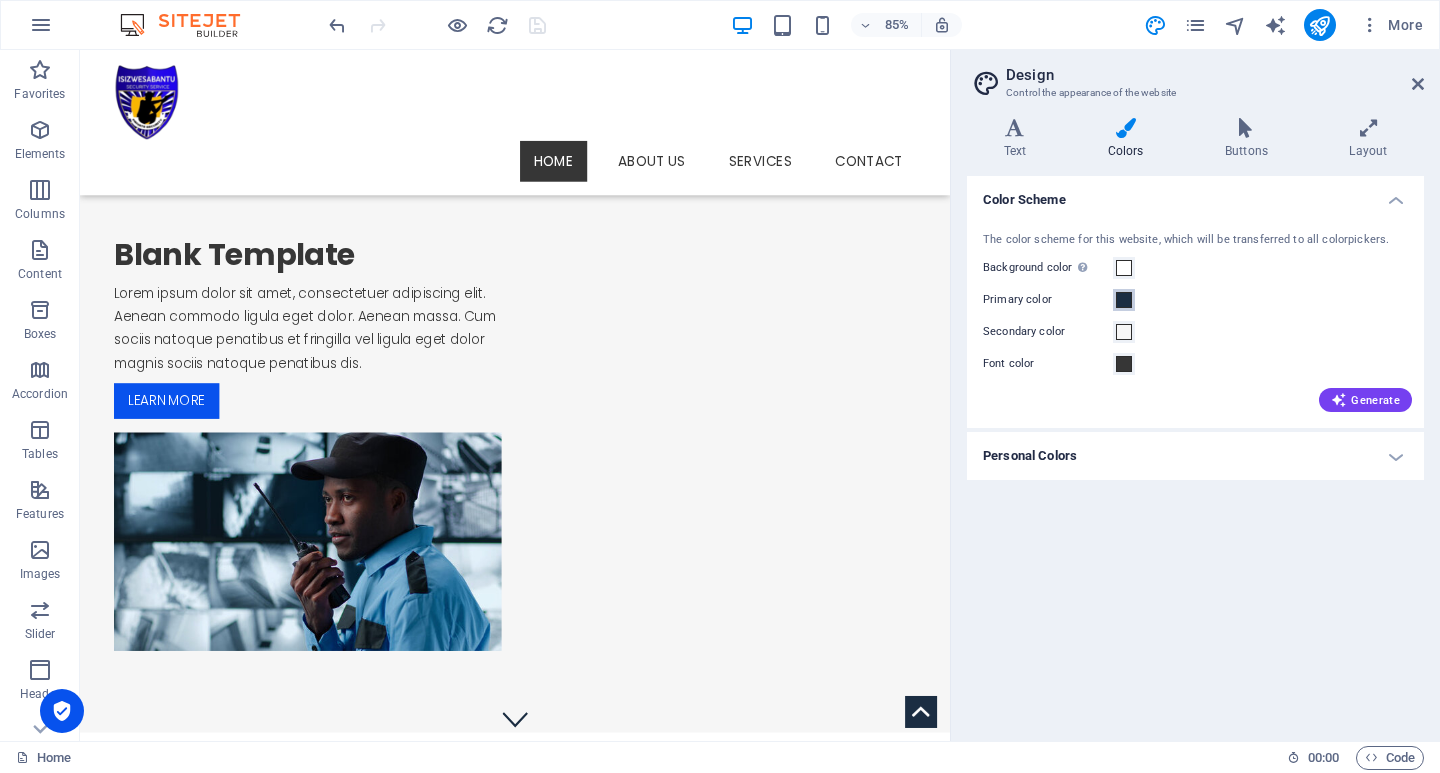 click at bounding box center [1124, 300] 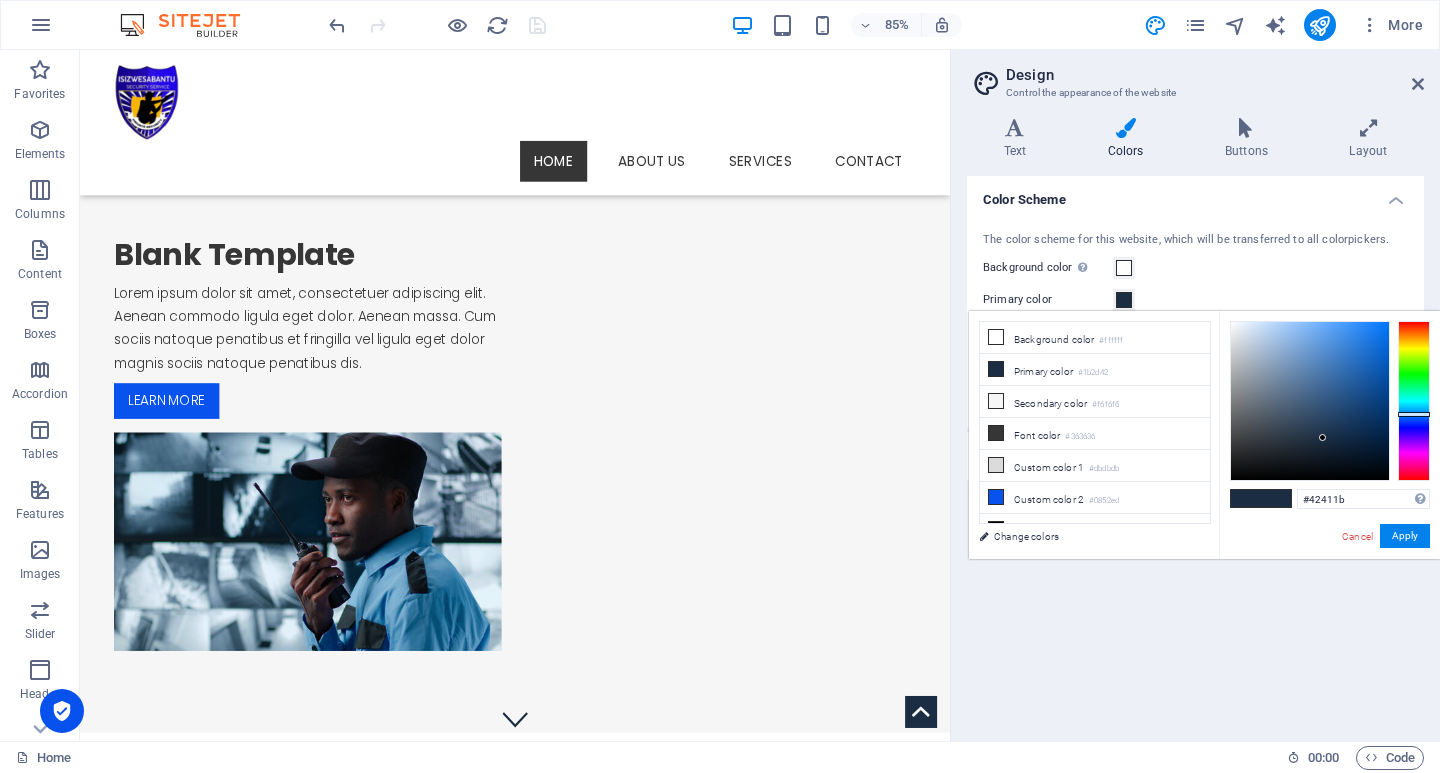 click at bounding box center (1414, 401) 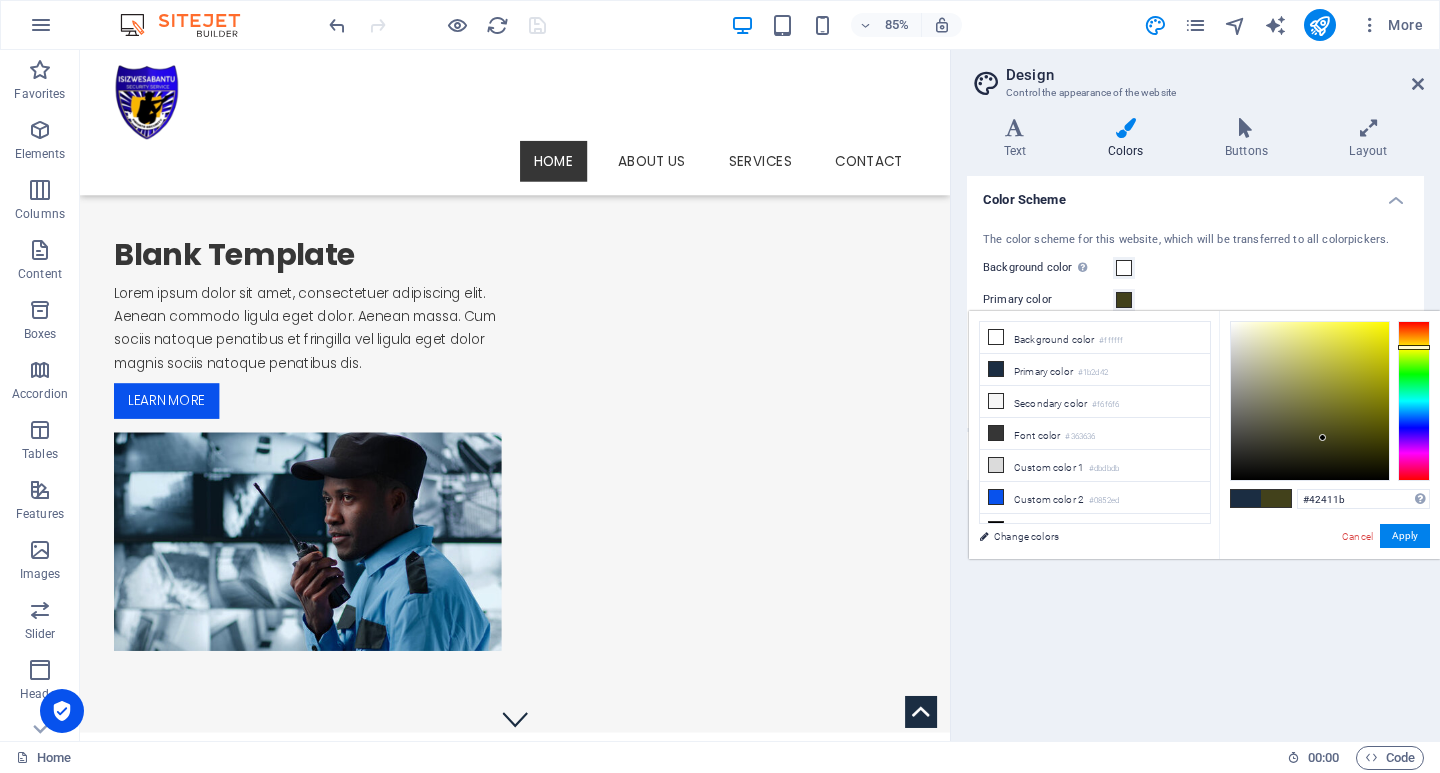 click at bounding box center (1414, 347) 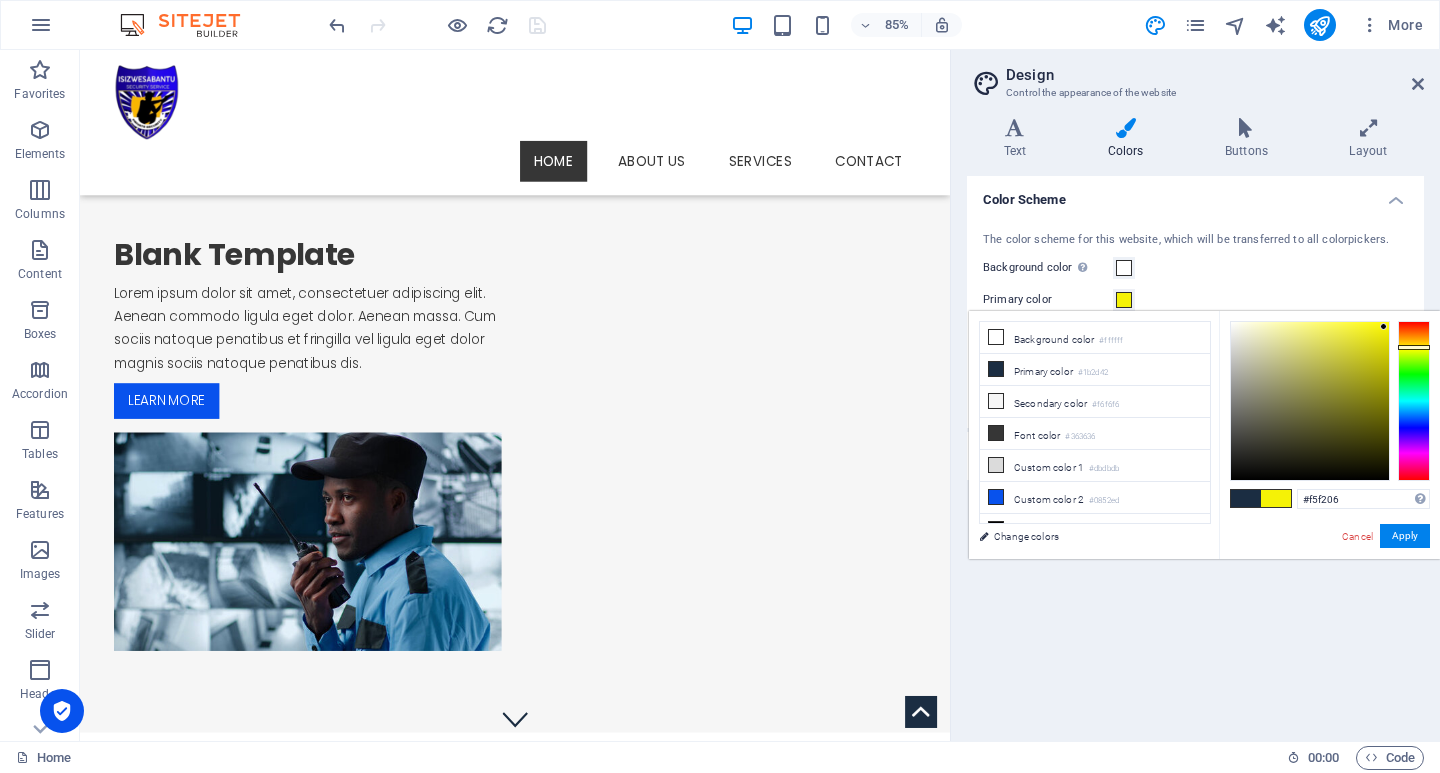 click at bounding box center (1310, 401) 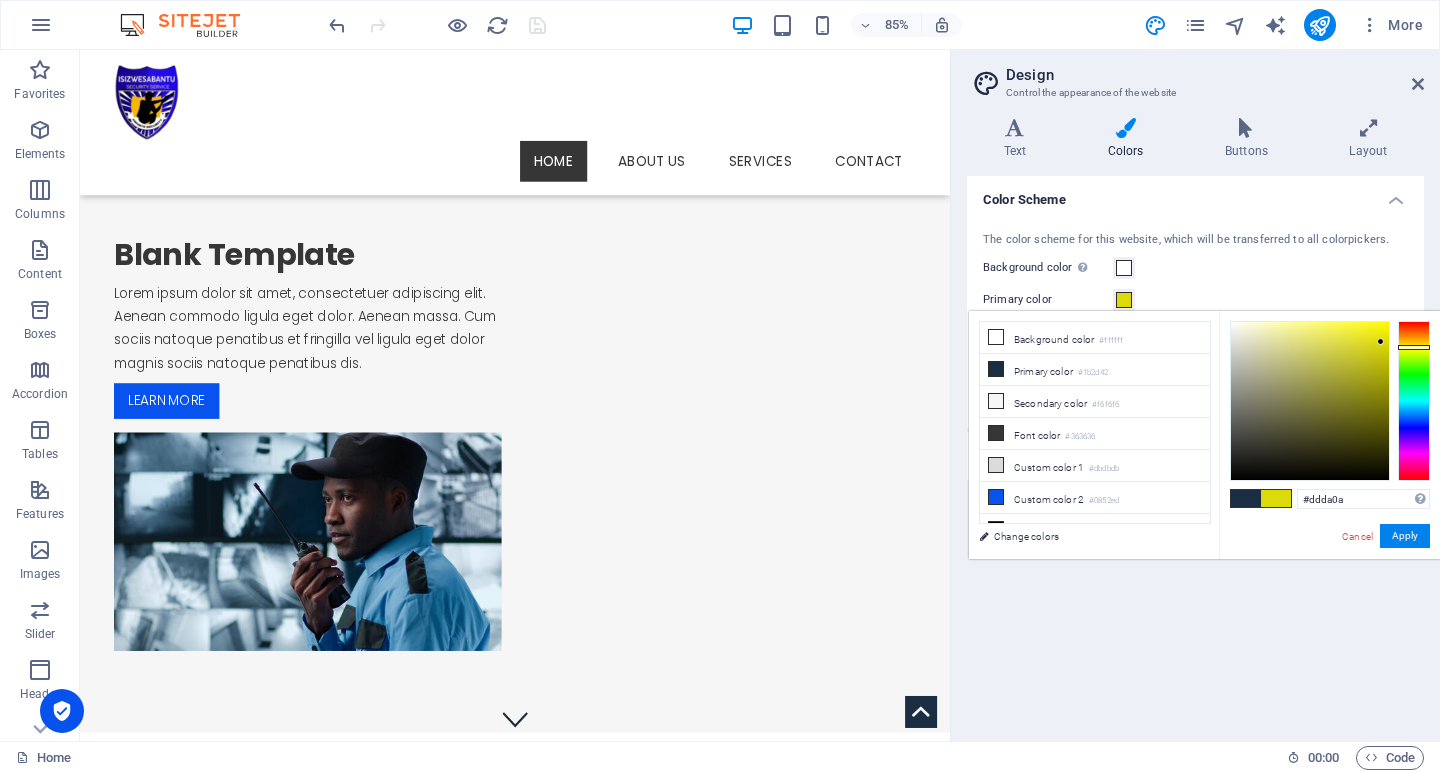 drag, startPoint x: 1384, startPoint y: 327, endPoint x: 1381, endPoint y: 342, distance: 15.297058 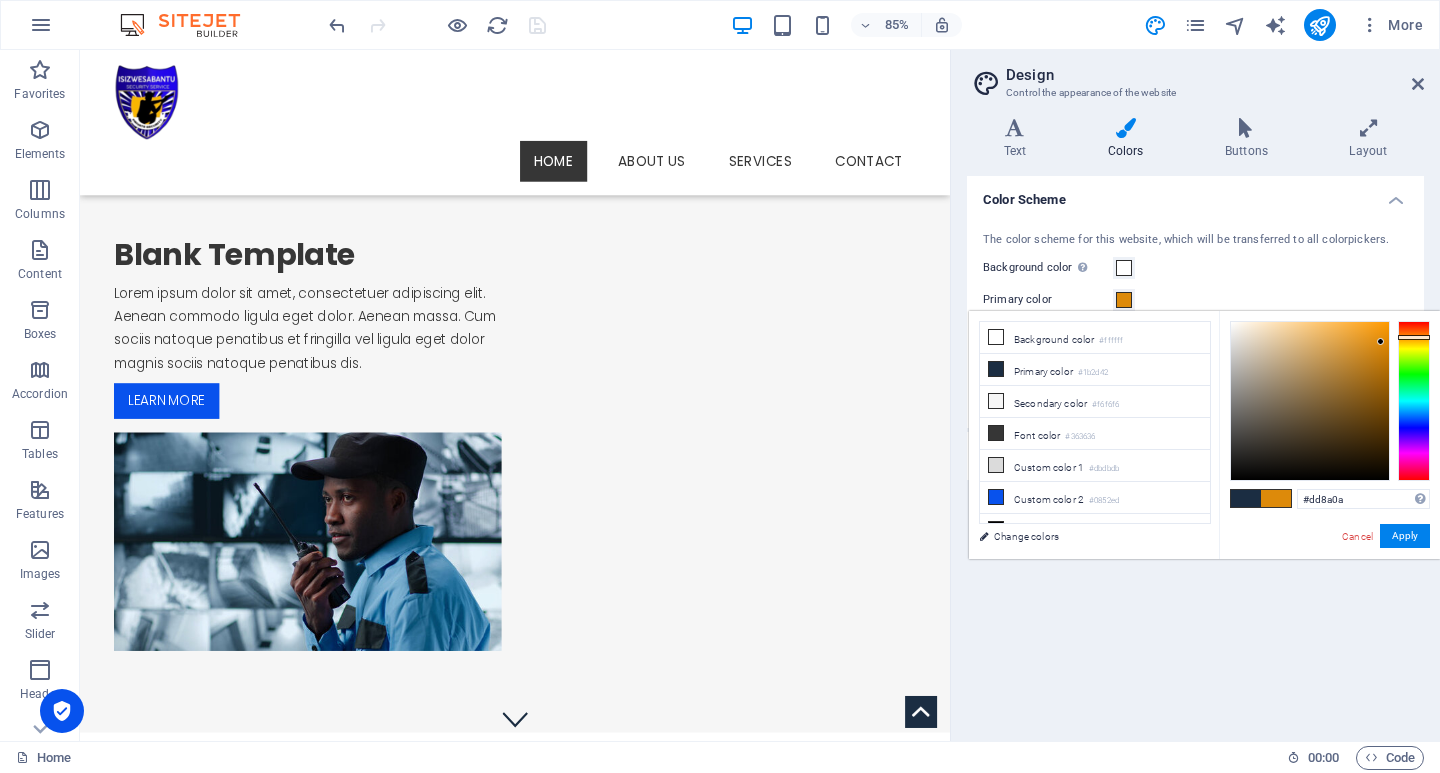 click at bounding box center (1414, 401) 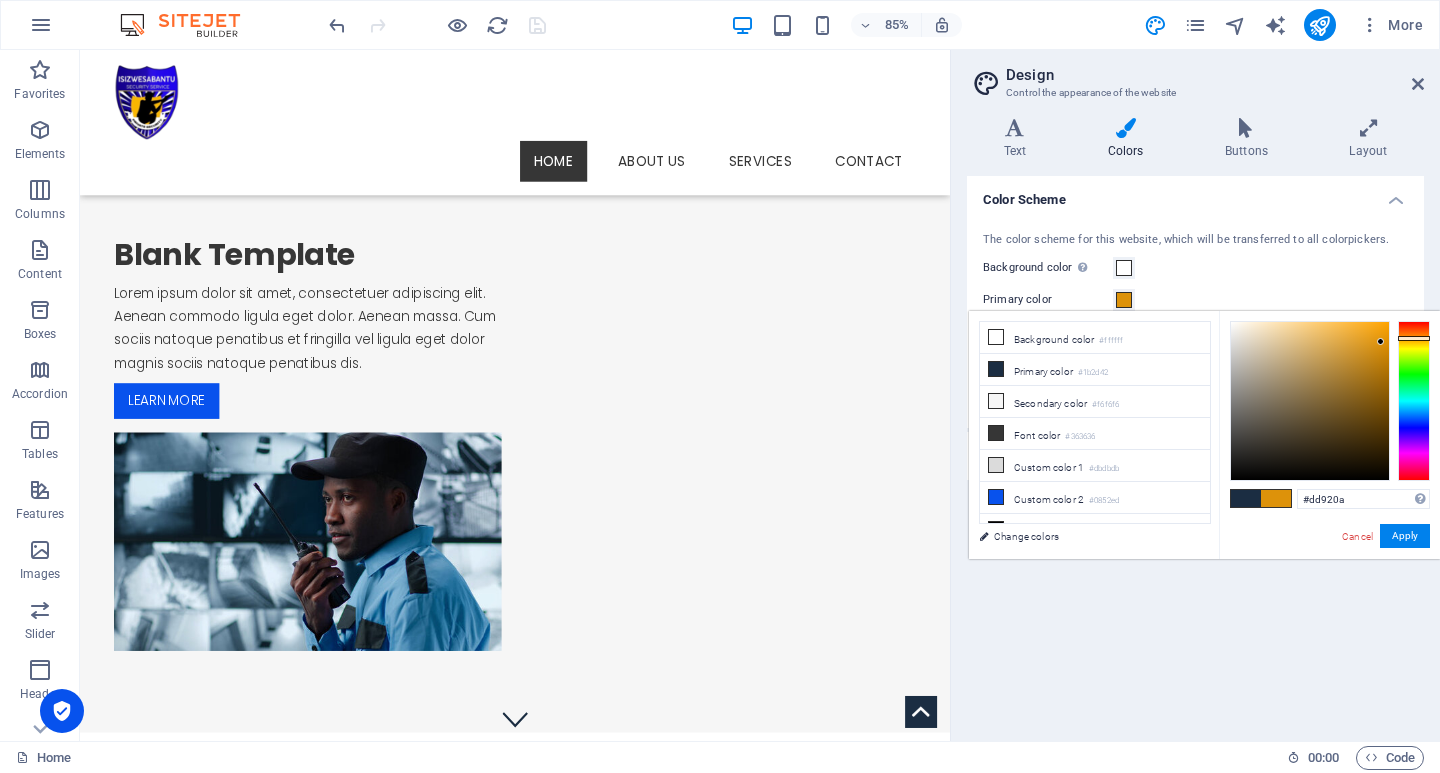click at bounding box center (1414, 338) 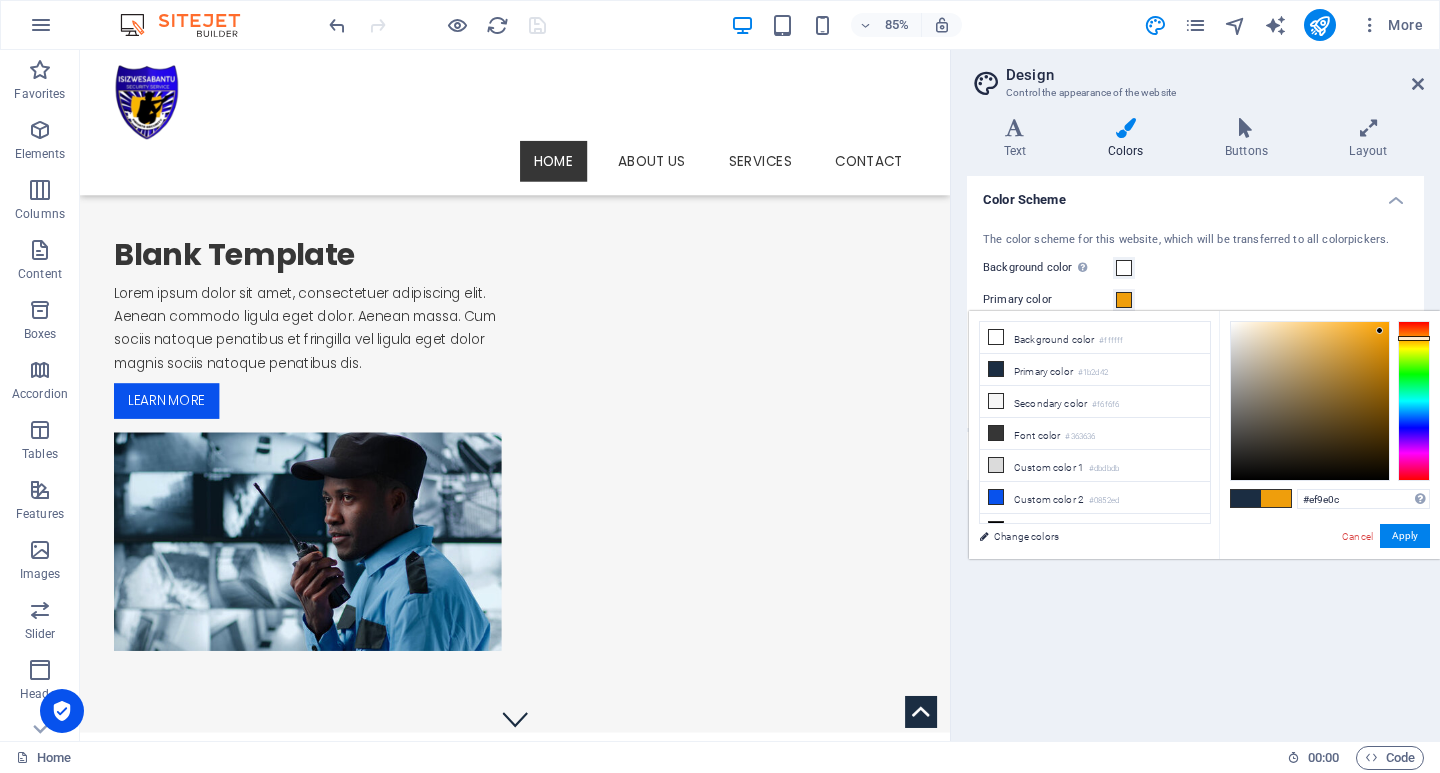 type on "#f19e0b" 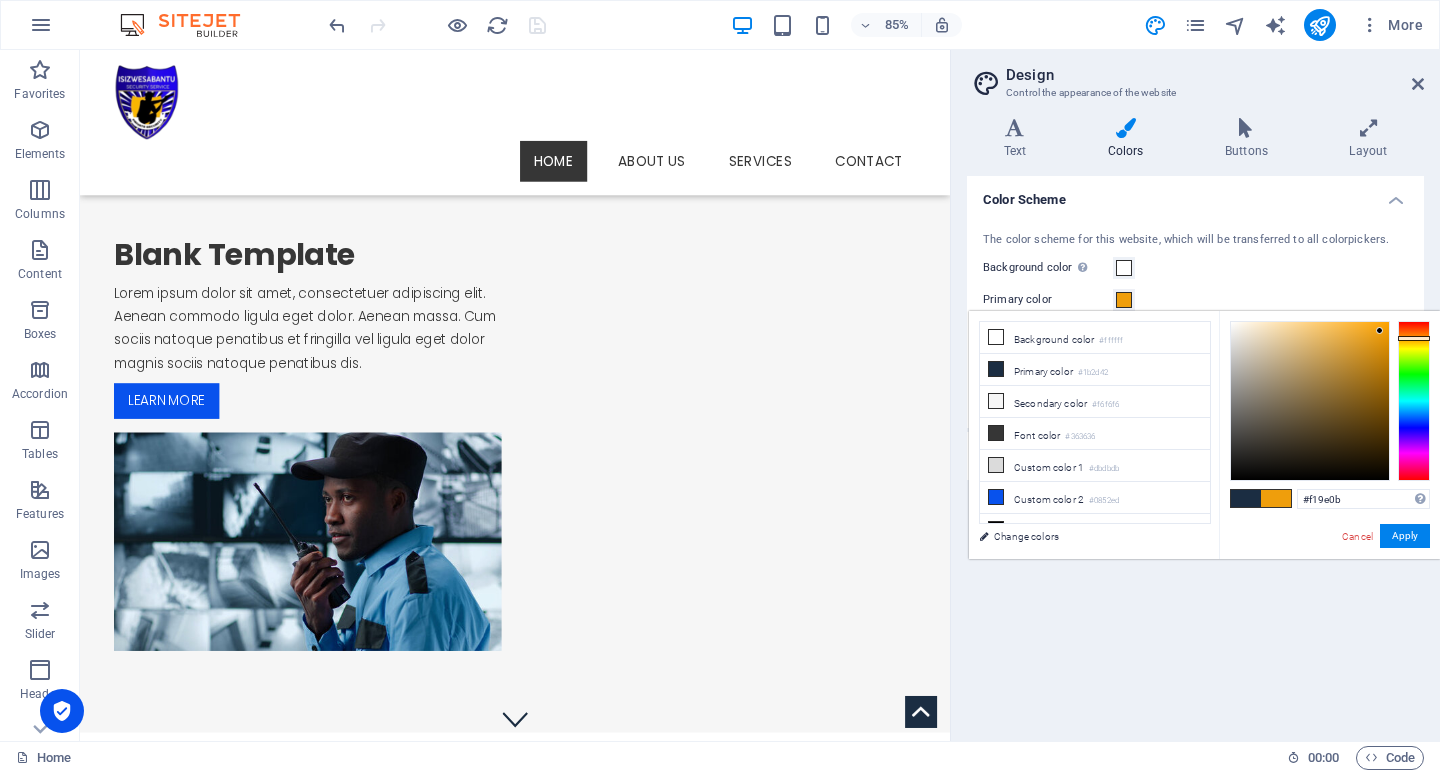 click at bounding box center (1379, 330) 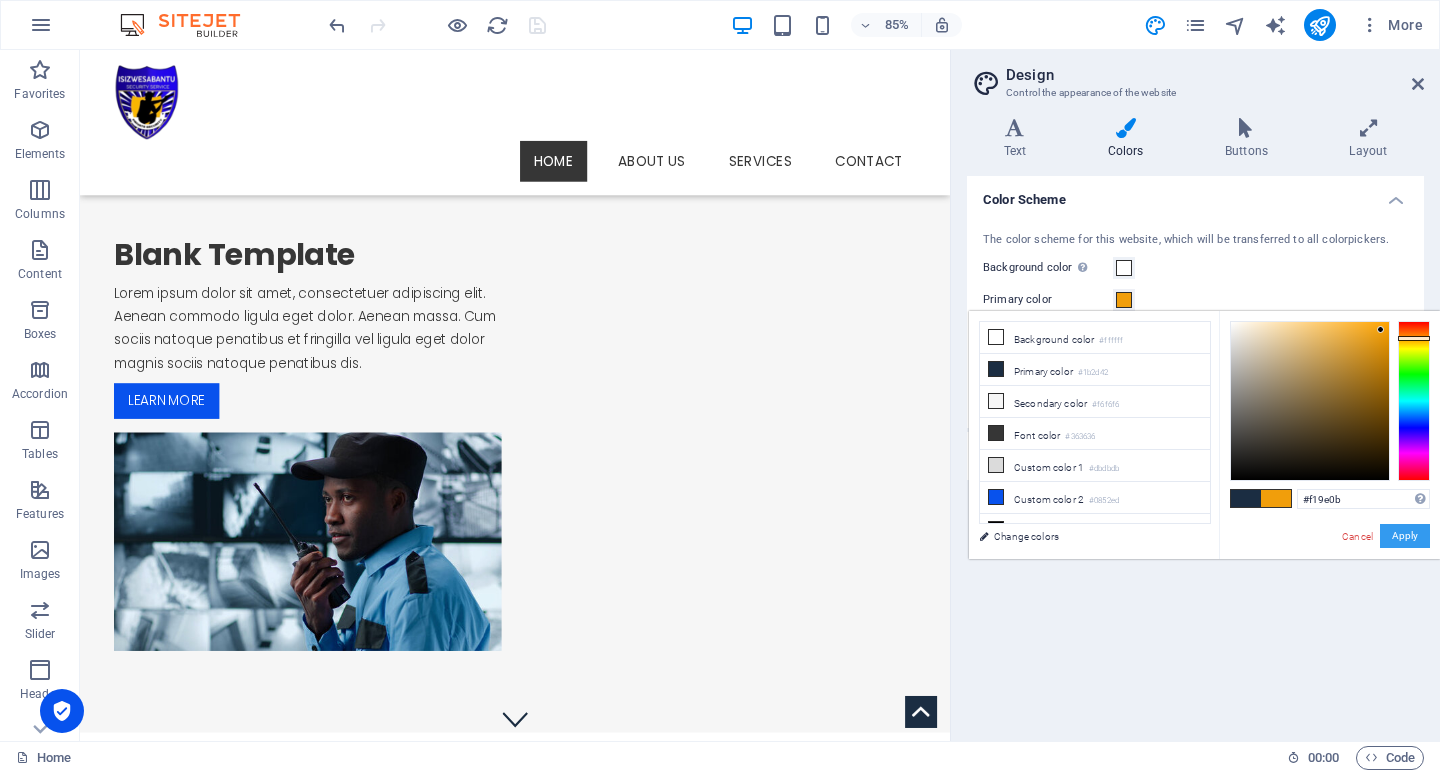 click on "Apply" at bounding box center [1405, 536] 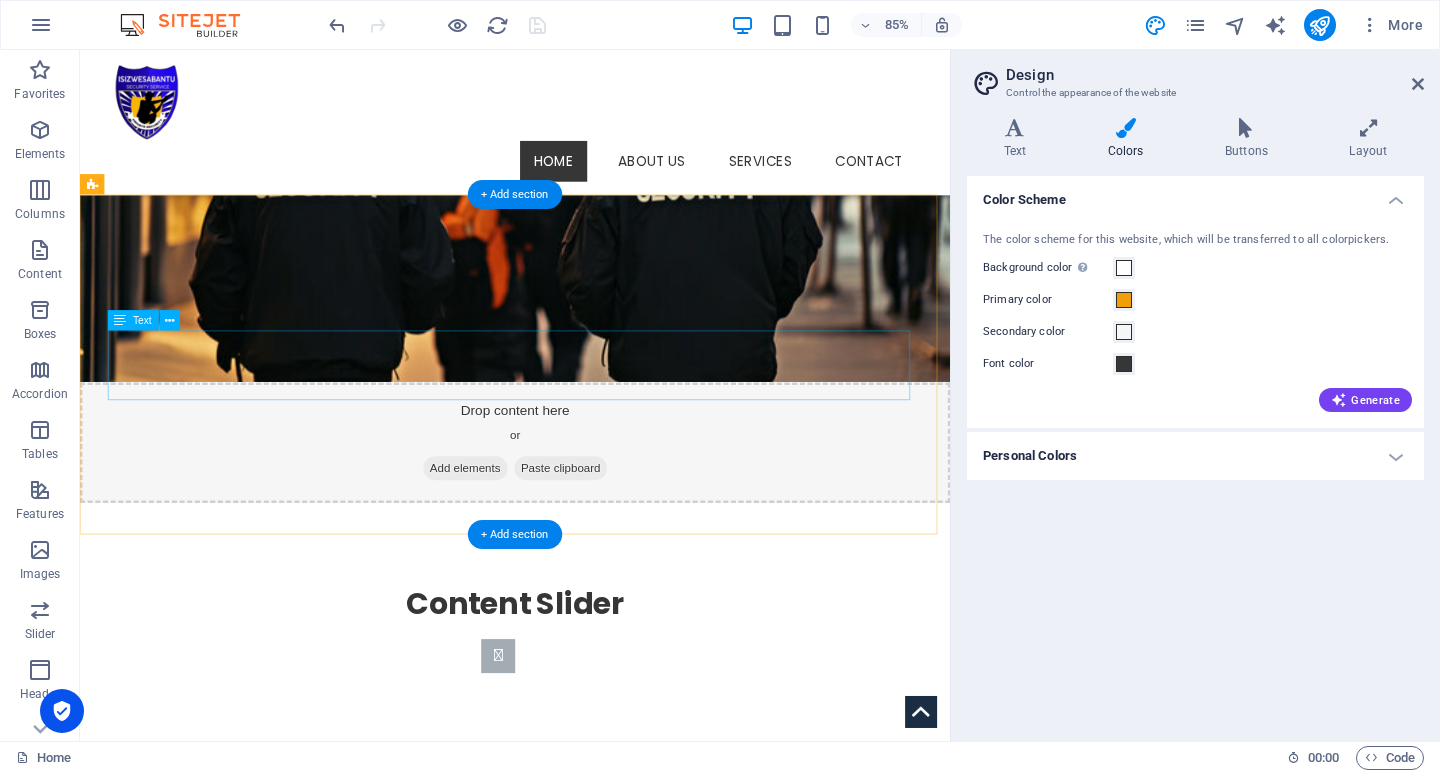 scroll, scrollTop: 0, scrollLeft: 0, axis: both 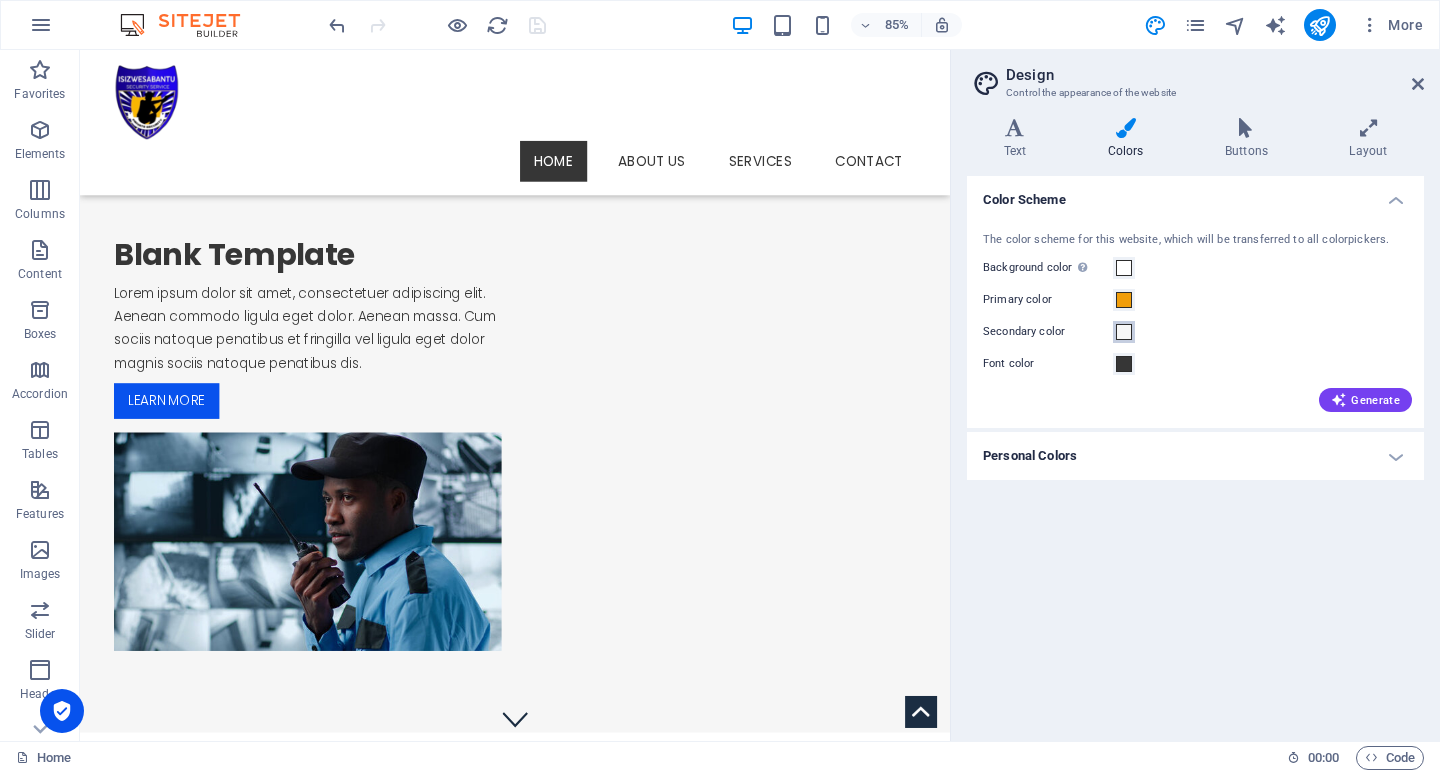click at bounding box center [1124, 332] 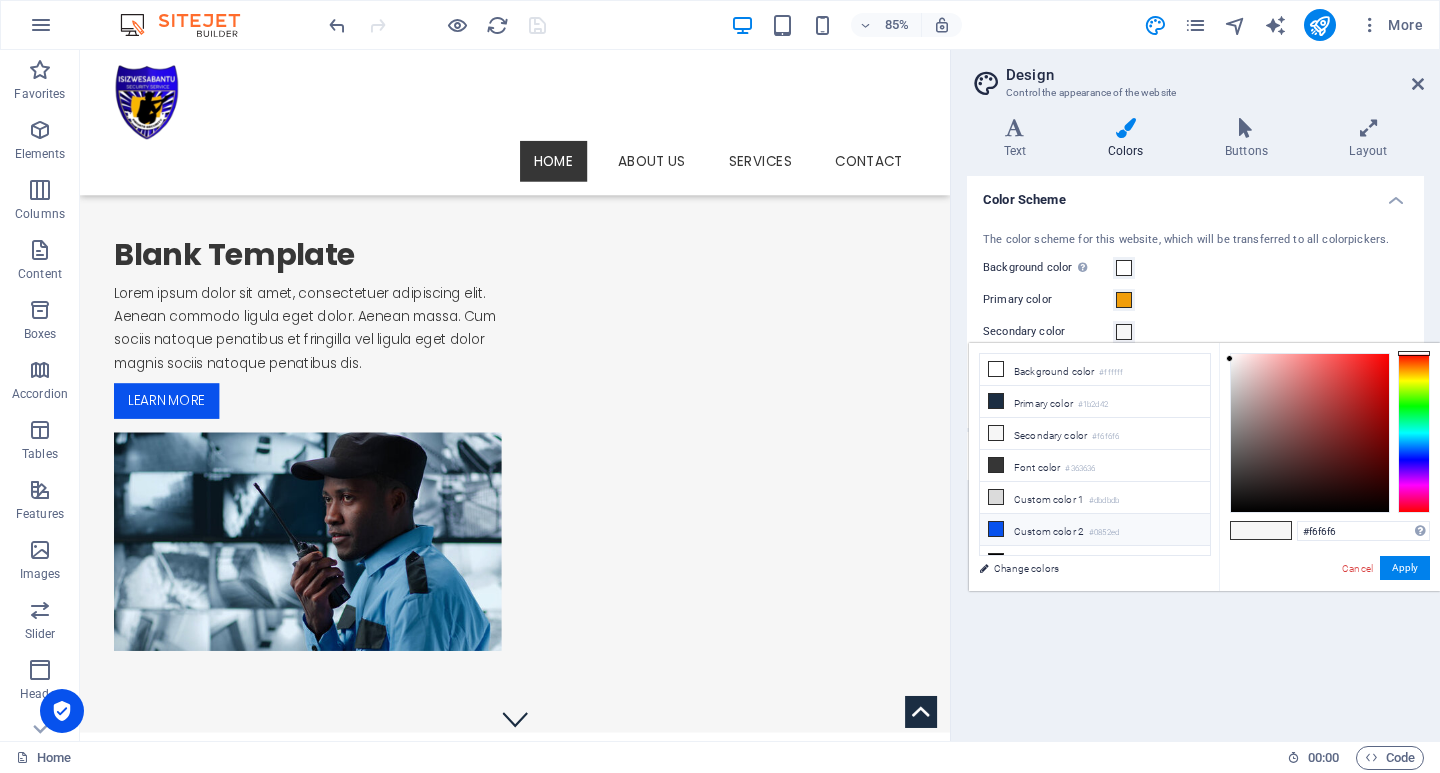 click at bounding box center [996, 529] 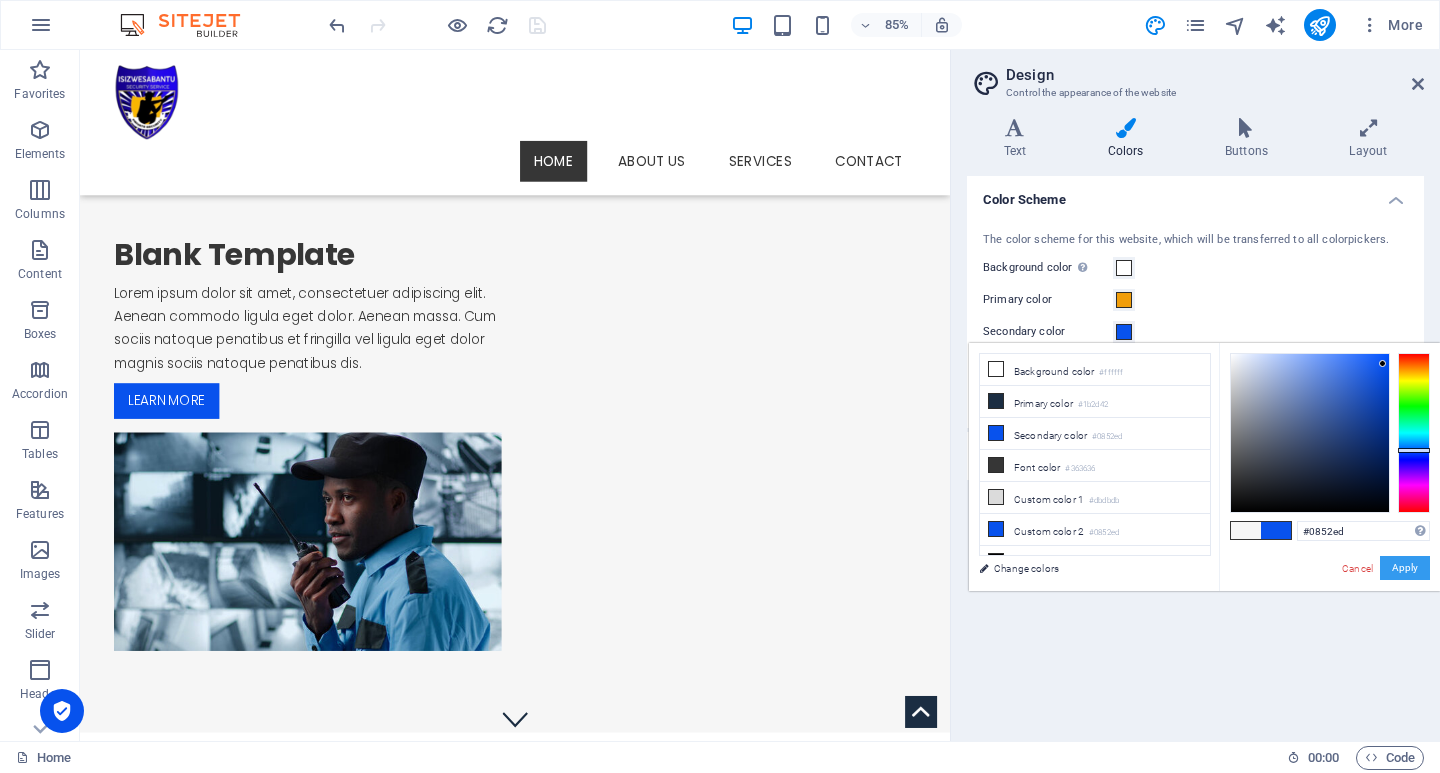 click on "Apply" at bounding box center (1405, 568) 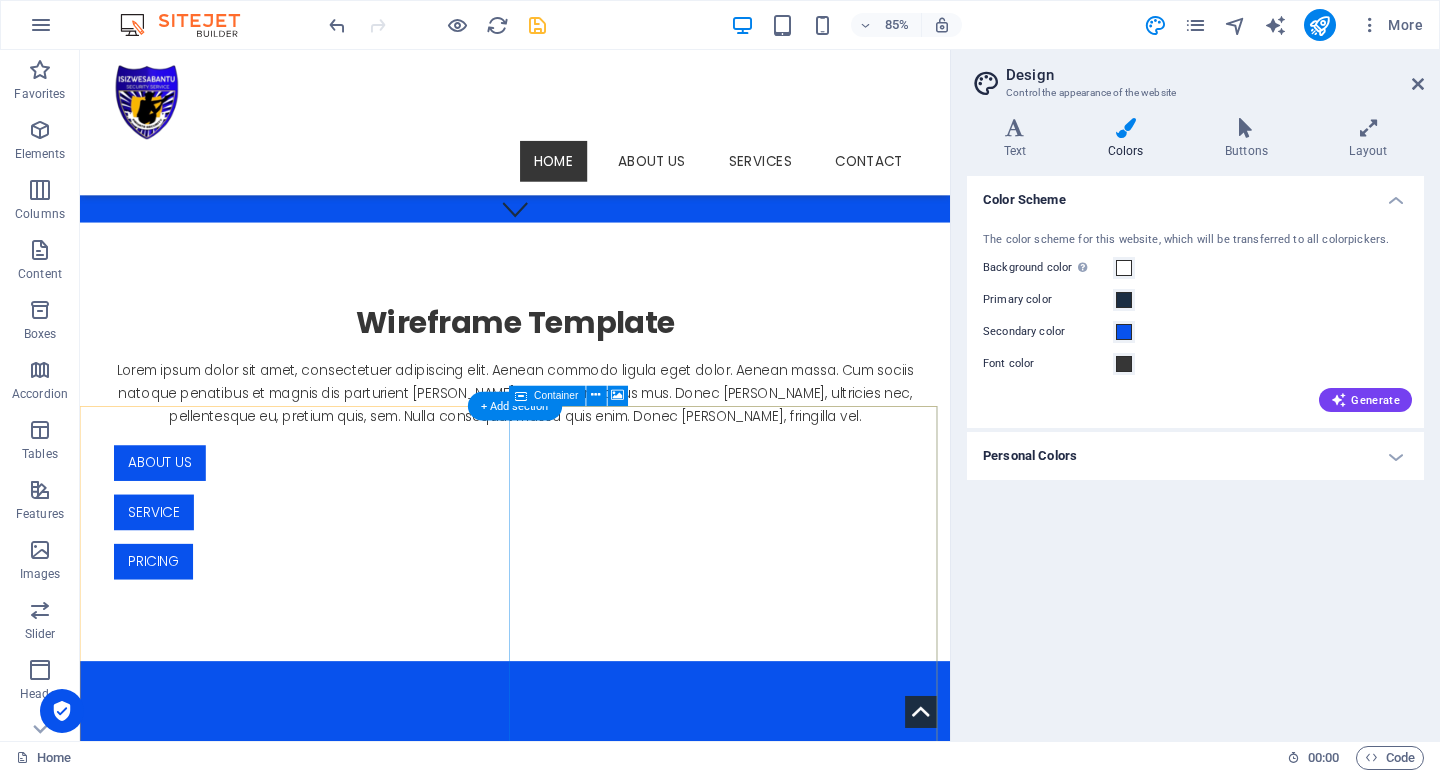 scroll, scrollTop: 1793, scrollLeft: 0, axis: vertical 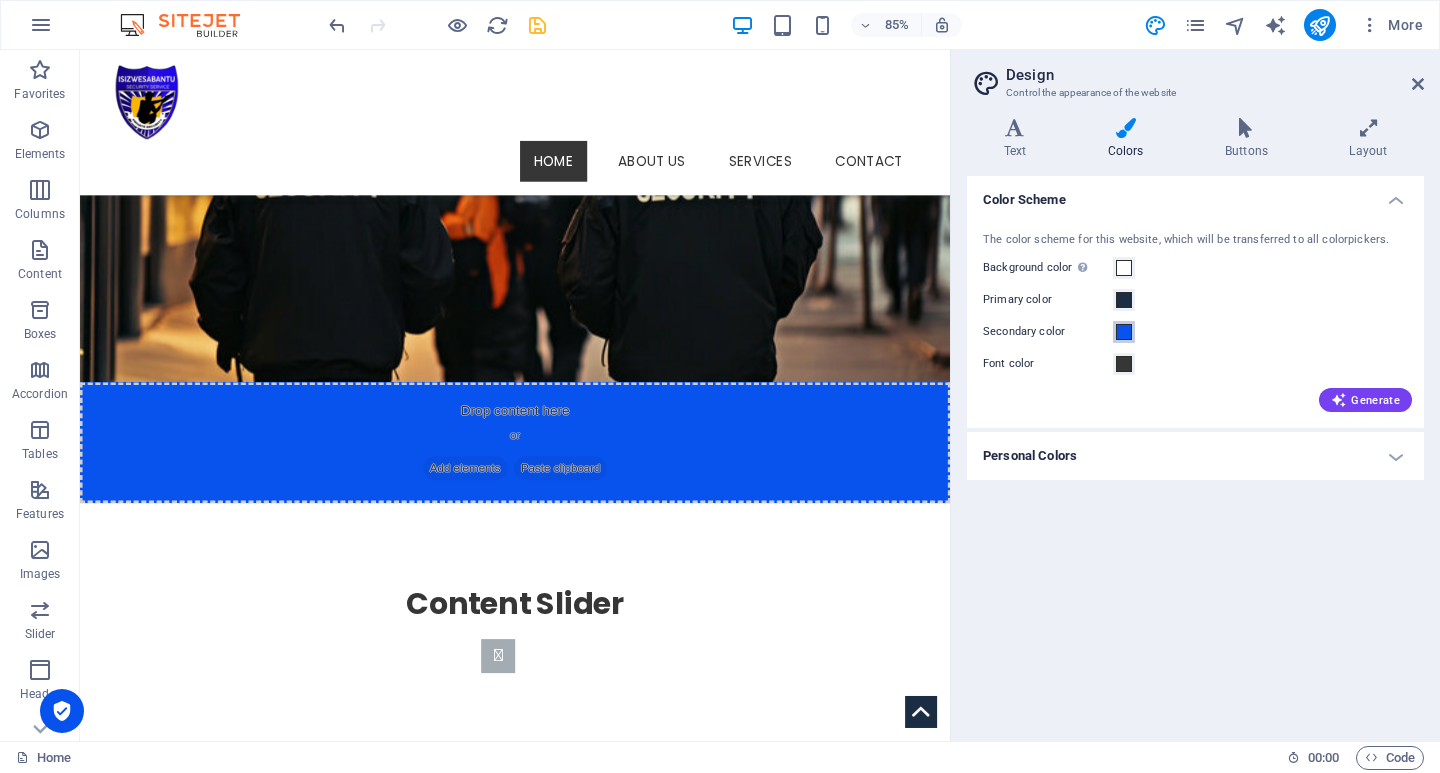 click at bounding box center (1124, 332) 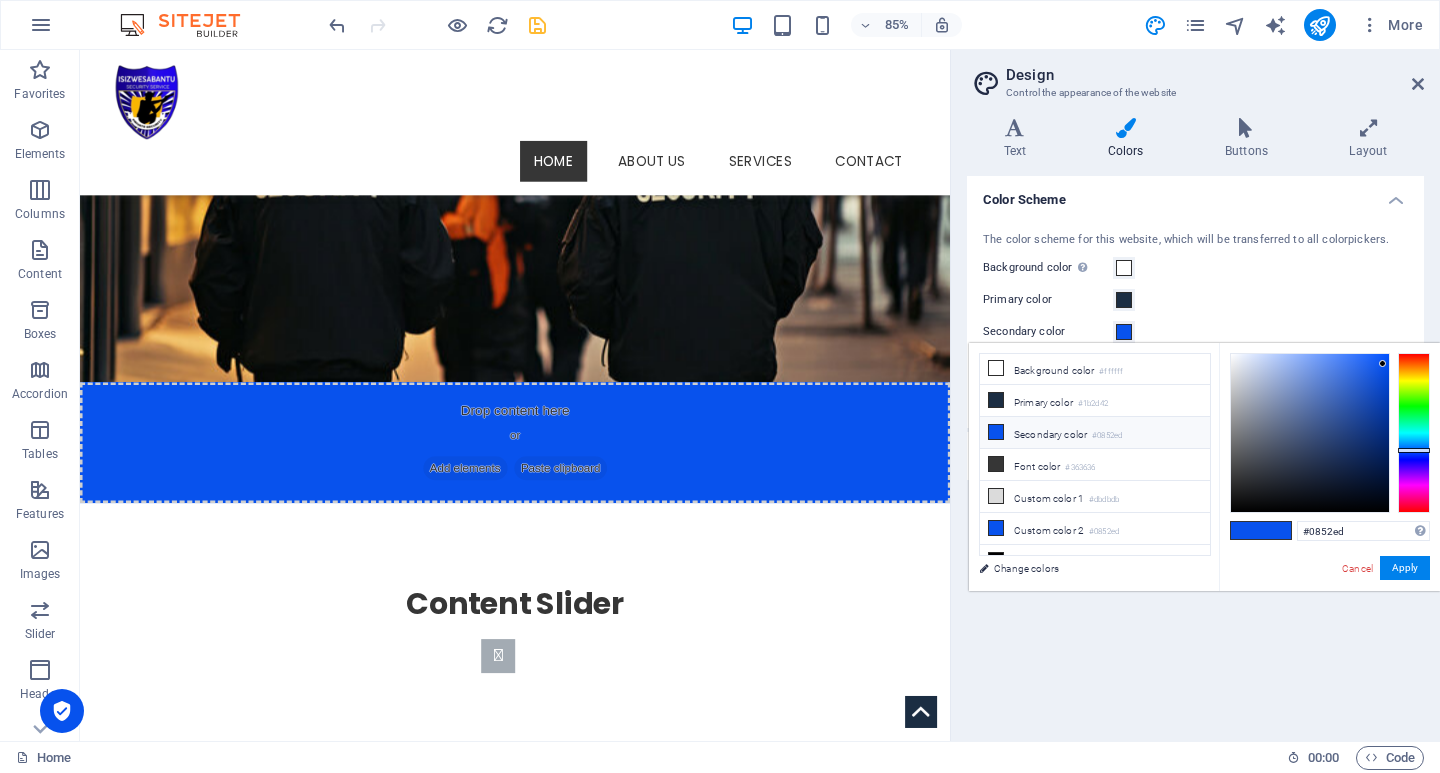 scroll, scrollTop: 0, scrollLeft: 0, axis: both 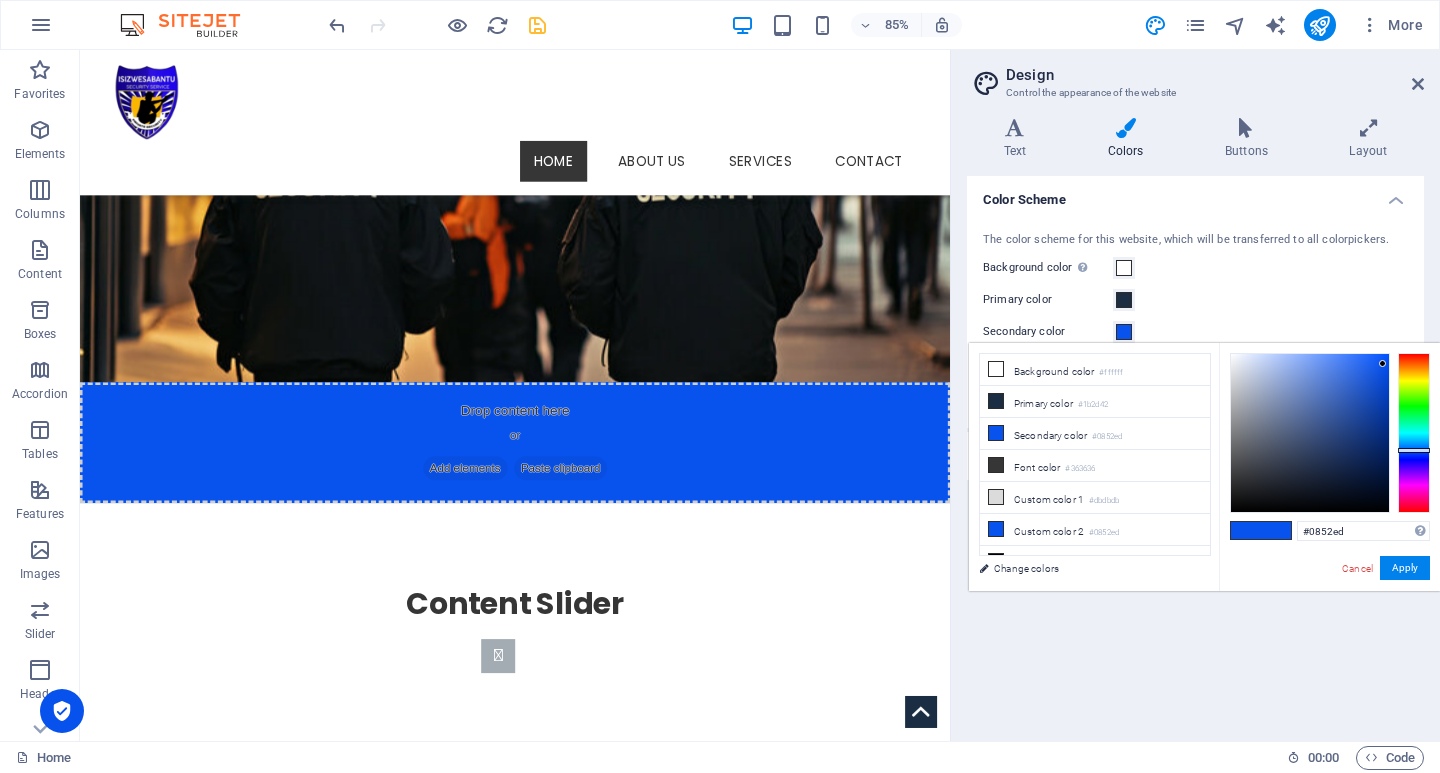 type on "#eda408" 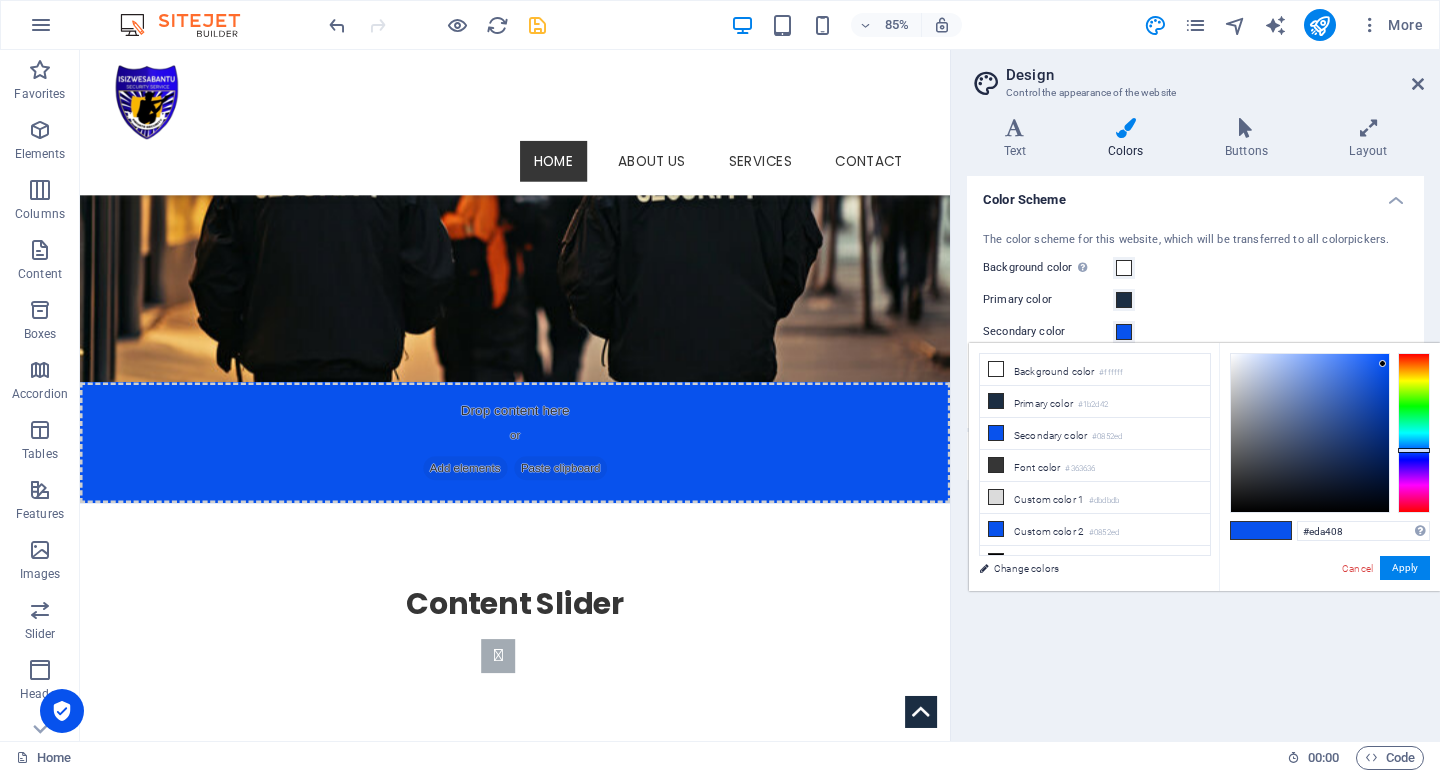click at bounding box center [1414, 433] 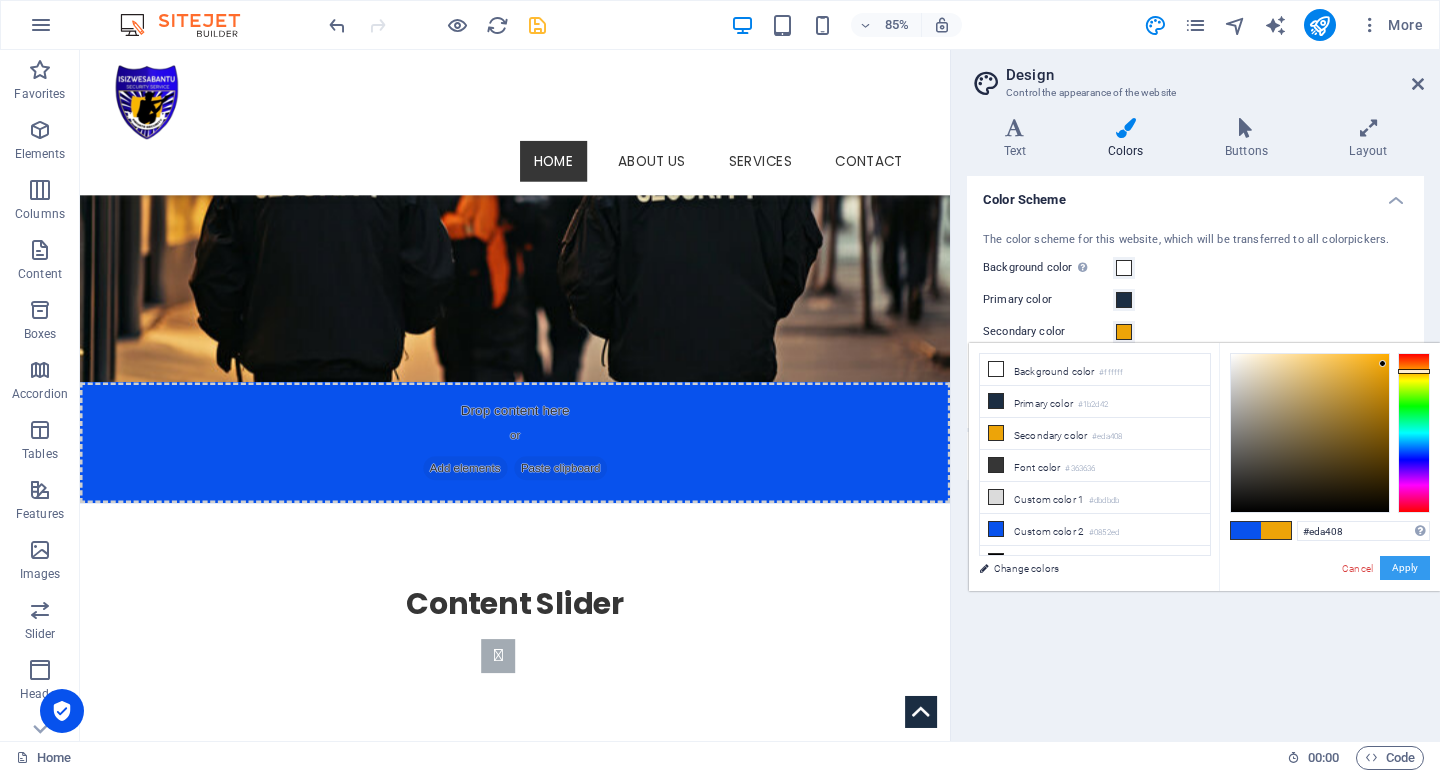 click on "Apply" at bounding box center (1405, 568) 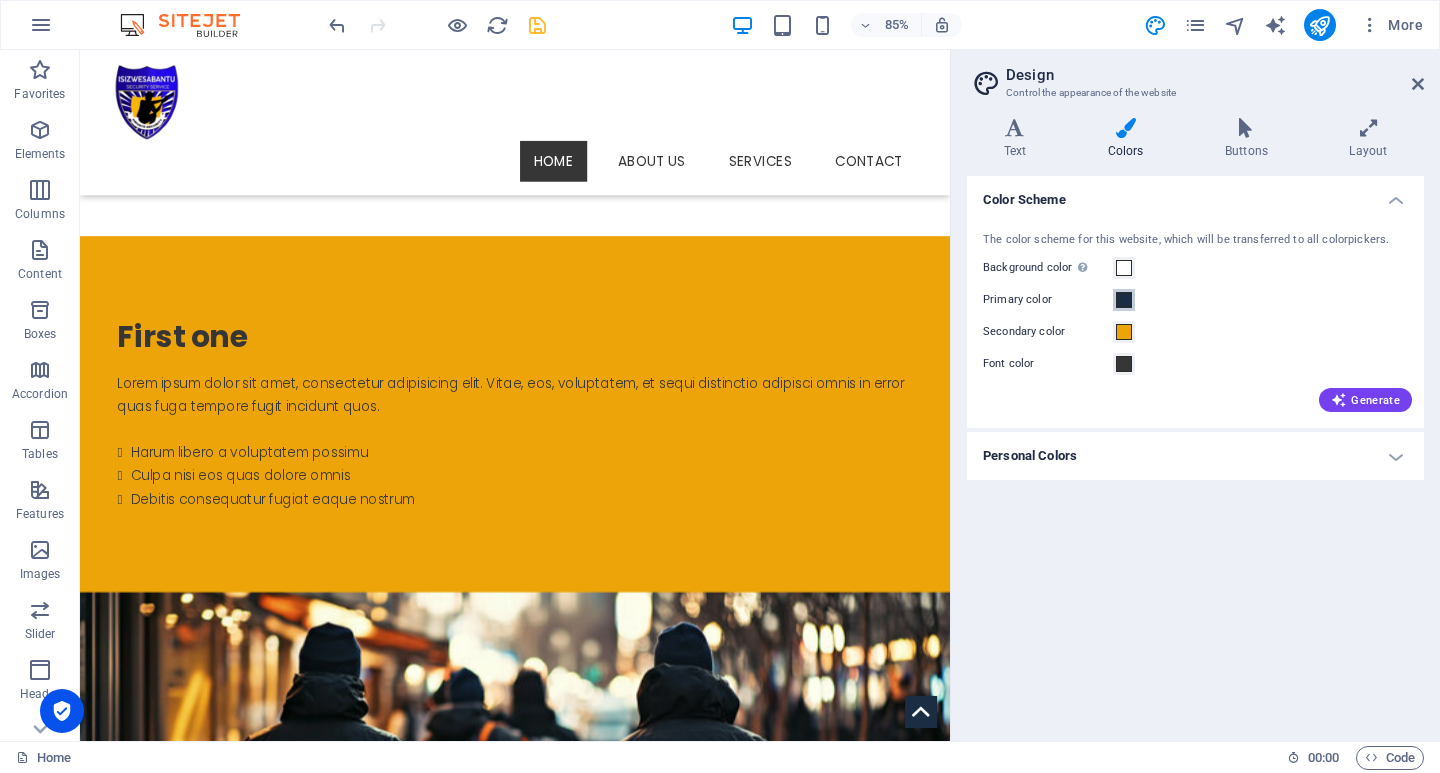 scroll, scrollTop: 600, scrollLeft: 0, axis: vertical 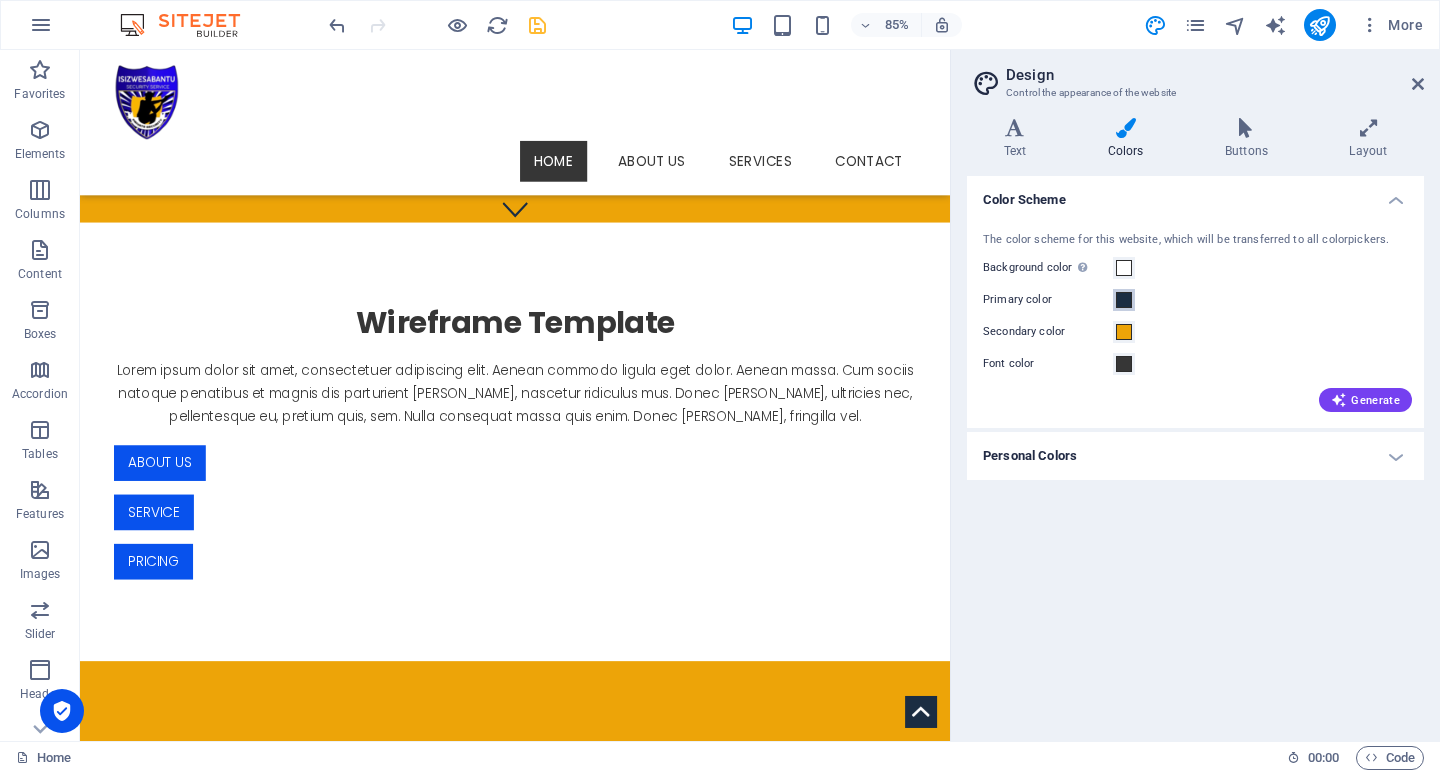 click at bounding box center (1124, 300) 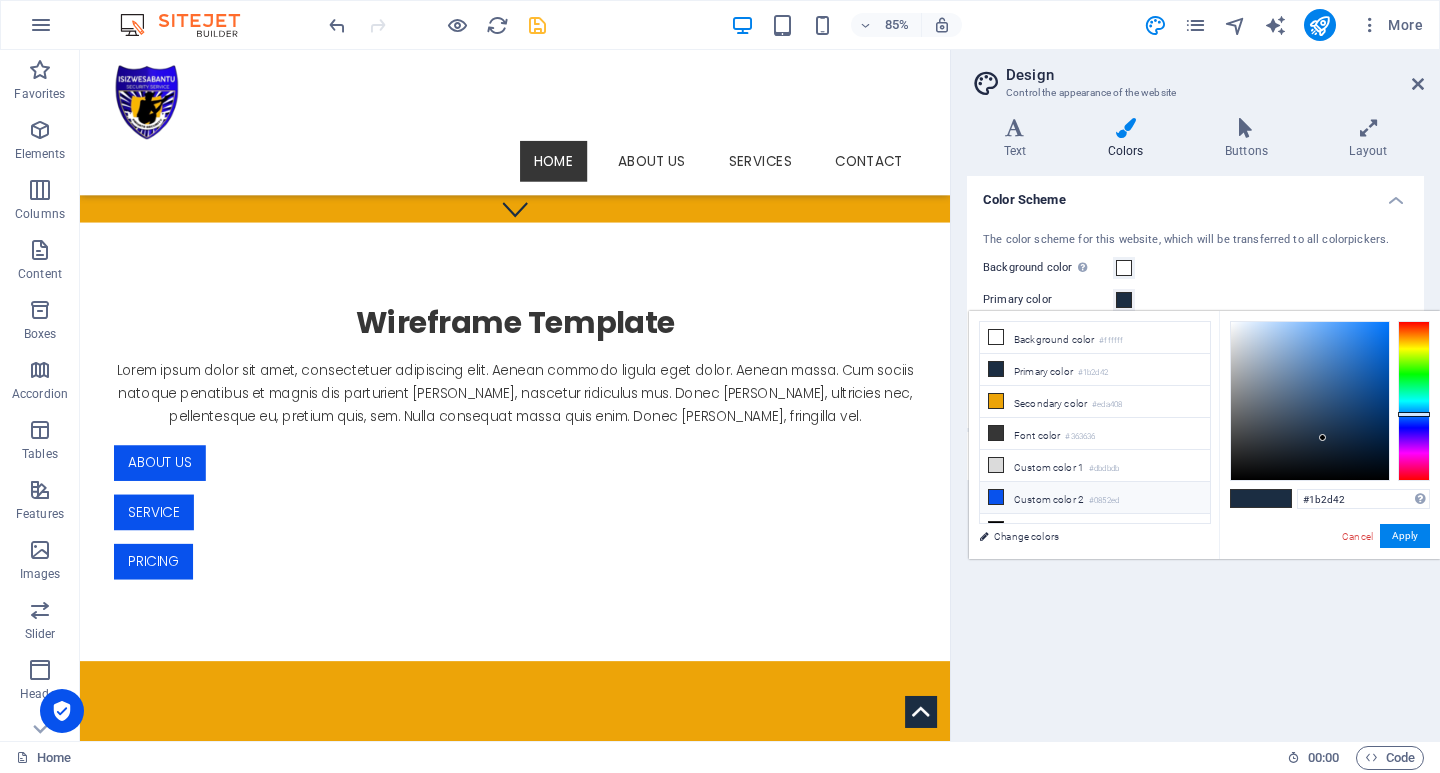 click at bounding box center [996, 497] 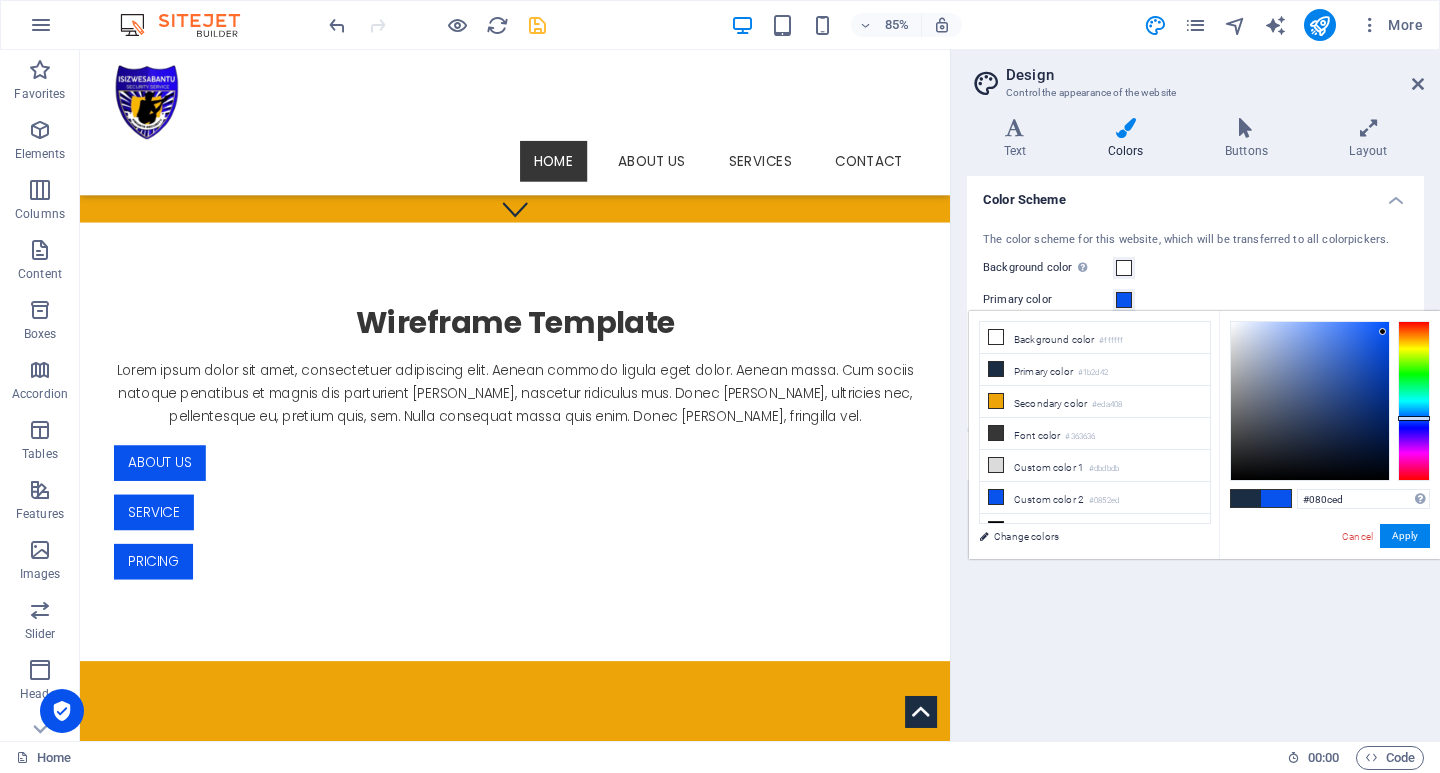 click at bounding box center (1414, 401) 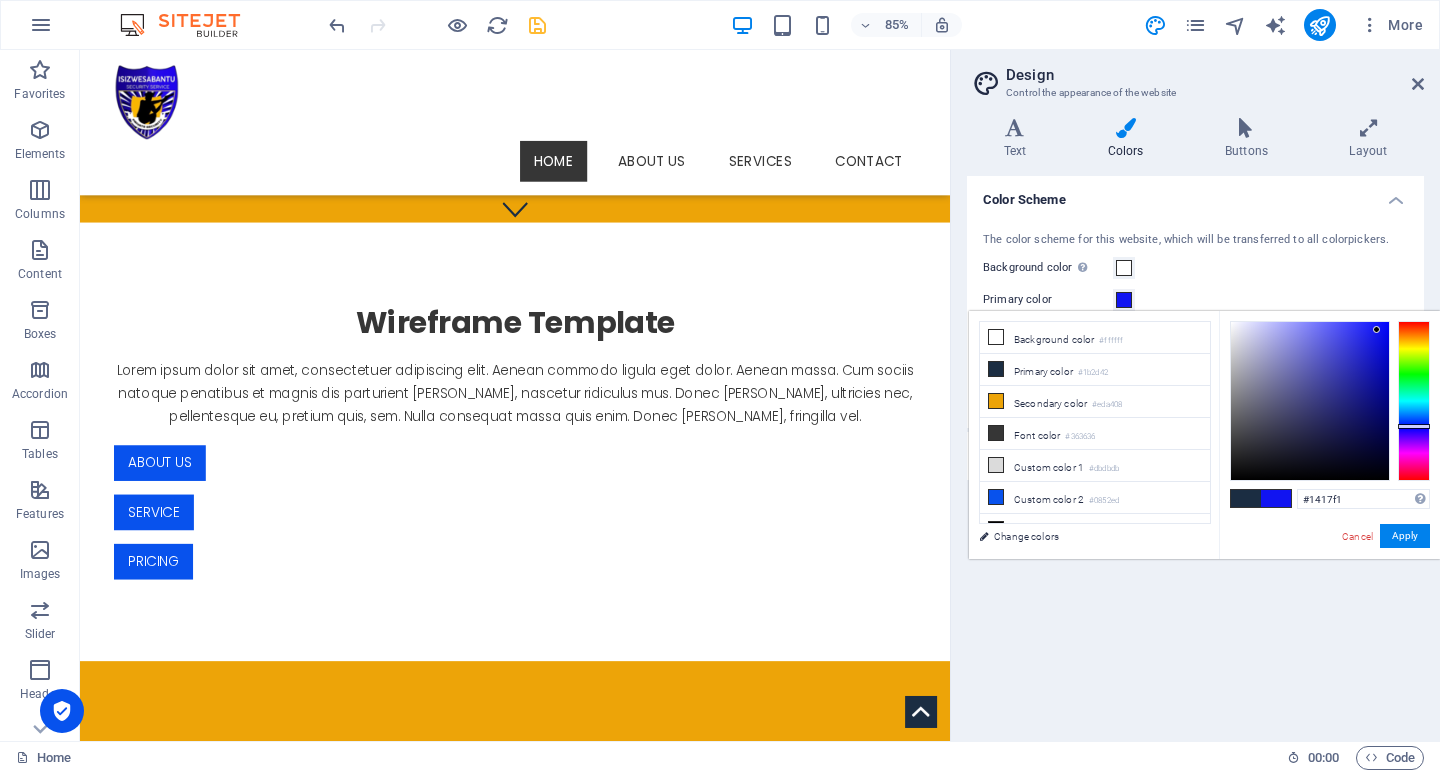 type on "#1519f1" 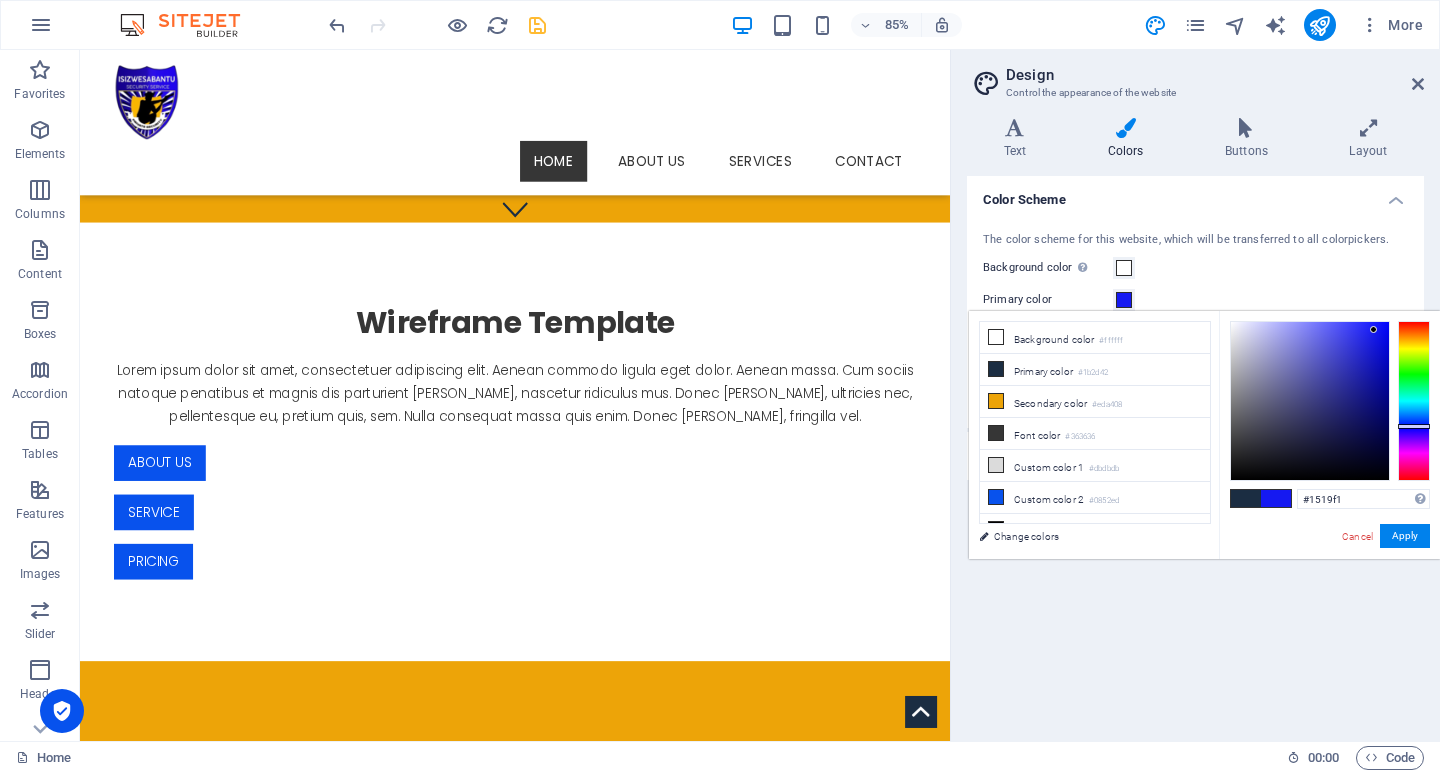 click at bounding box center [1373, 329] 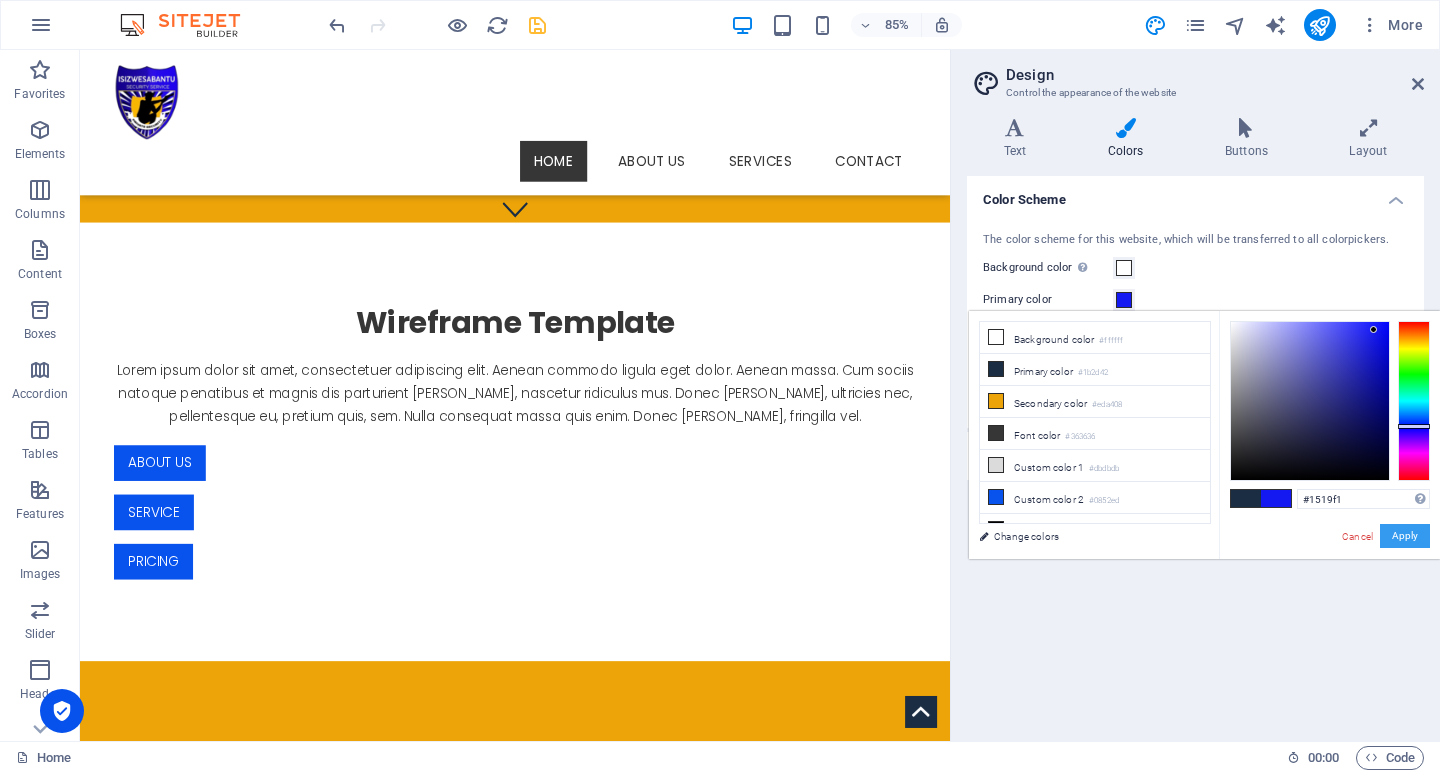 drag, startPoint x: 1411, startPoint y: 535, endPoint x: 861, endPoint y: 408, distance: 564.4723 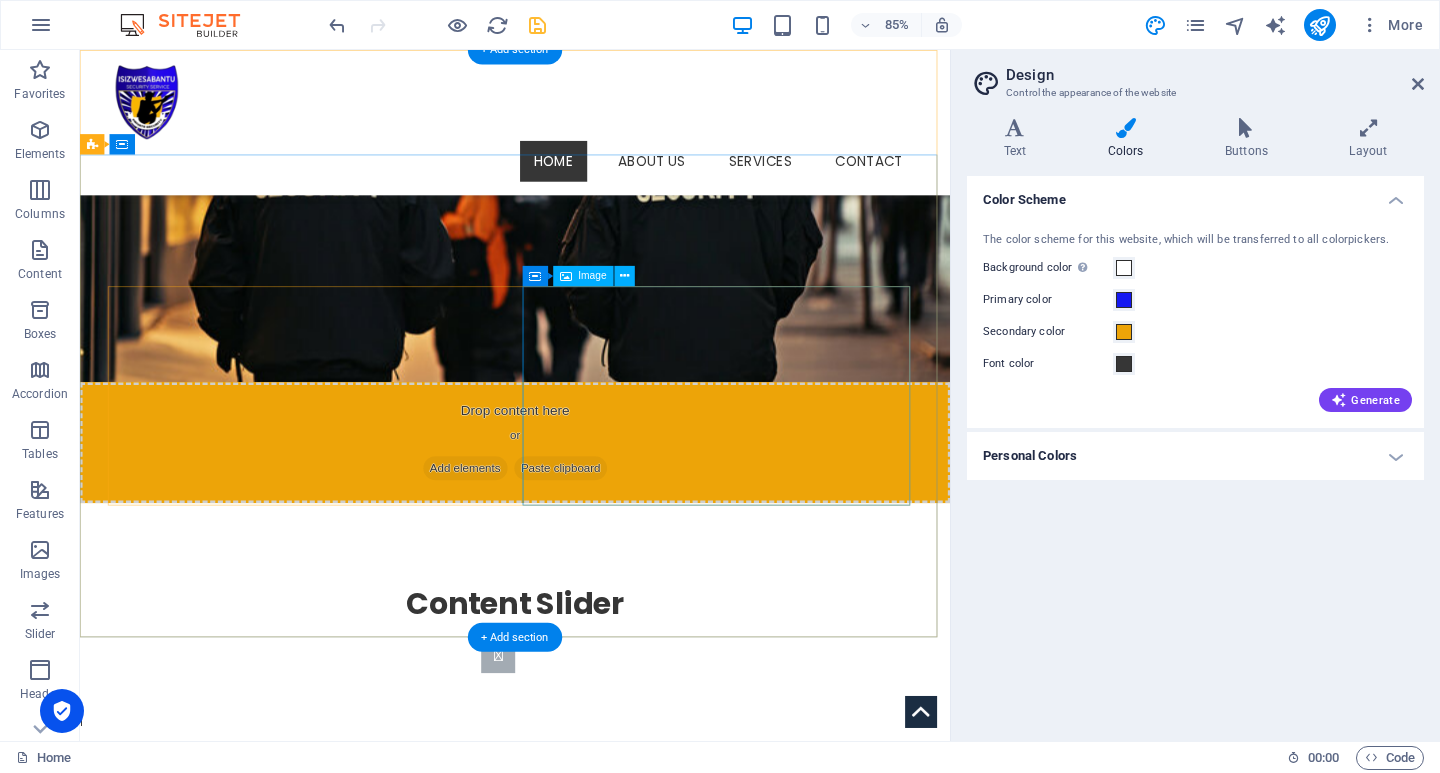 scroll, scrollTop: 0, scrollLeft: 0, axis: both 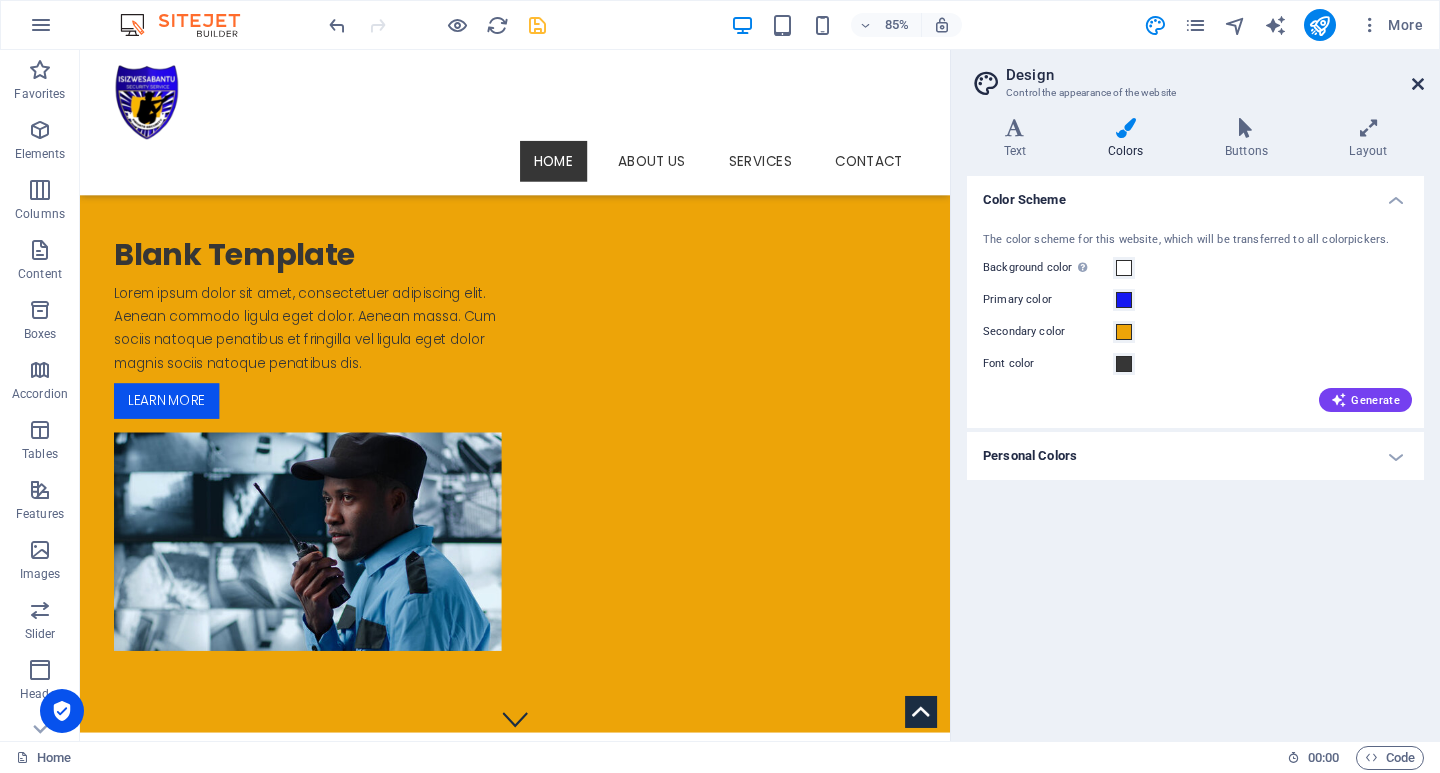 click at bounding box center (1418, 84) 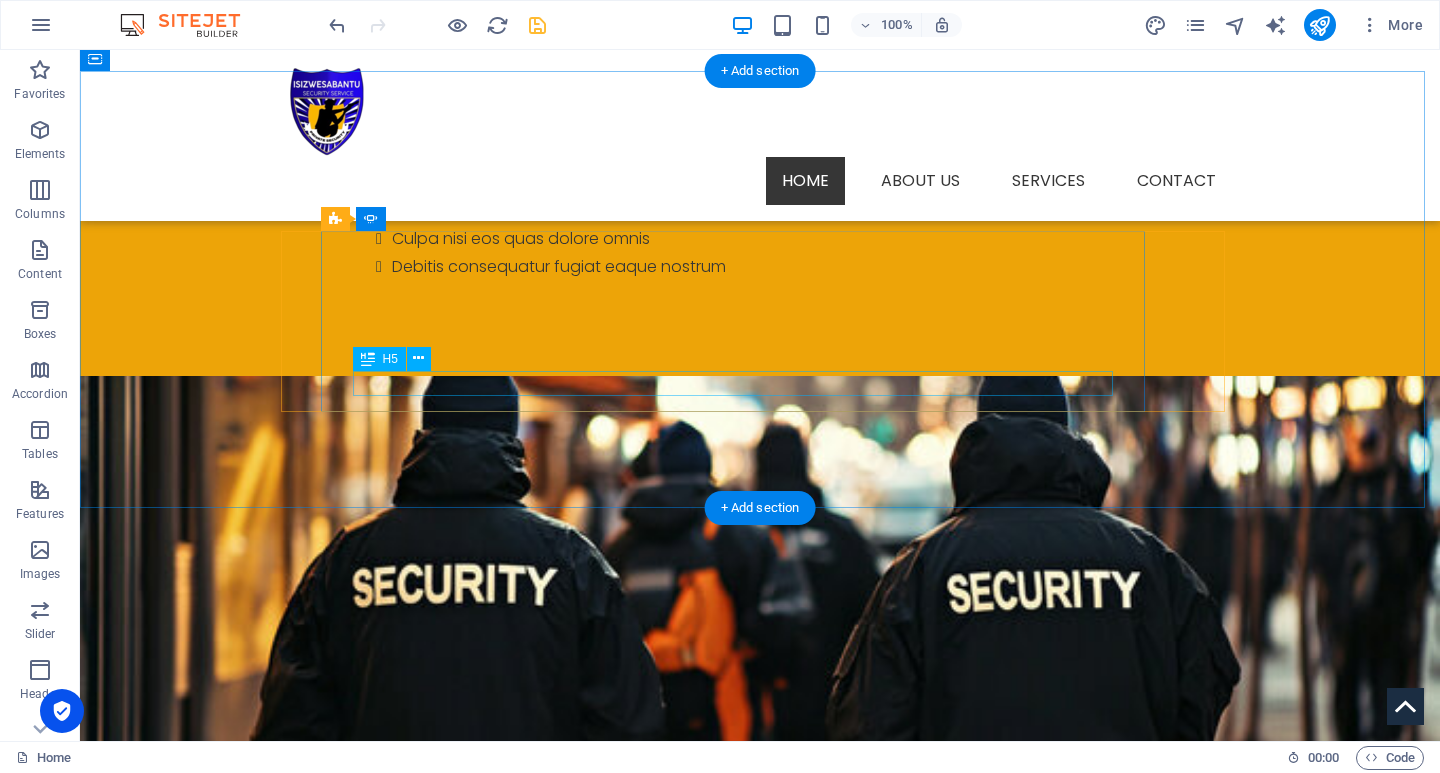 scroll, scrollTop: 512, scrollLeft: 0, axis: vertical 